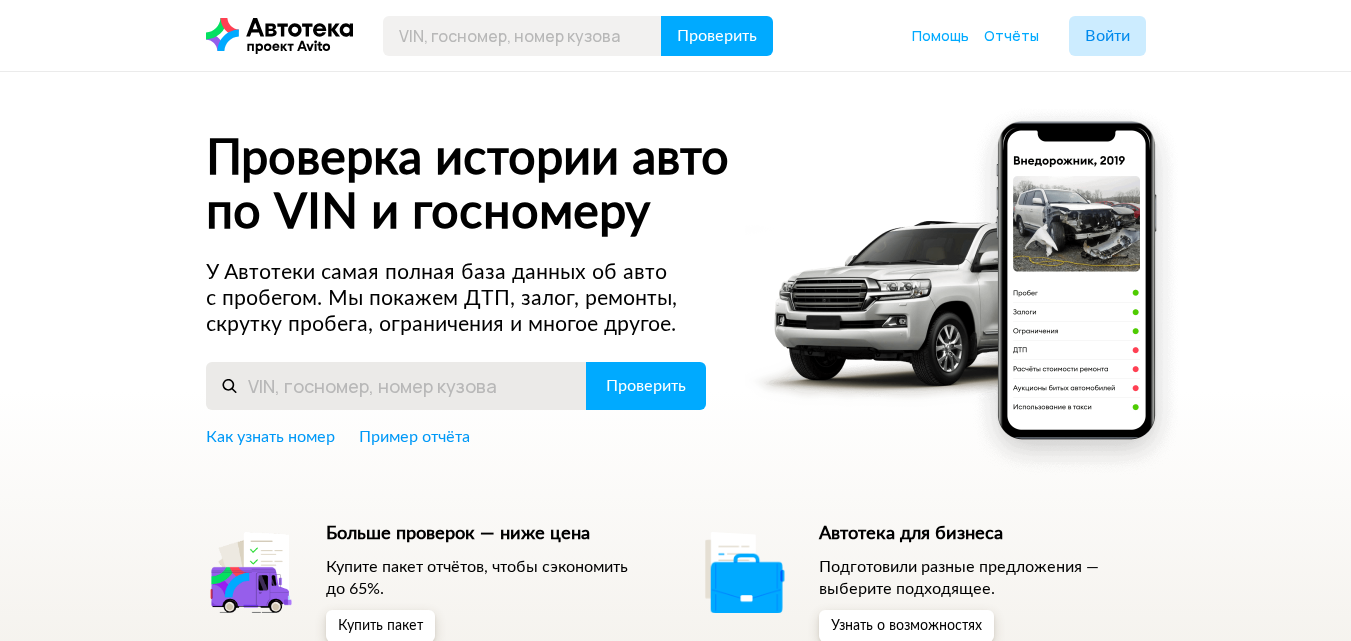 scroll, scrollTop: 100, scrollLeft: 0, axis: vertical 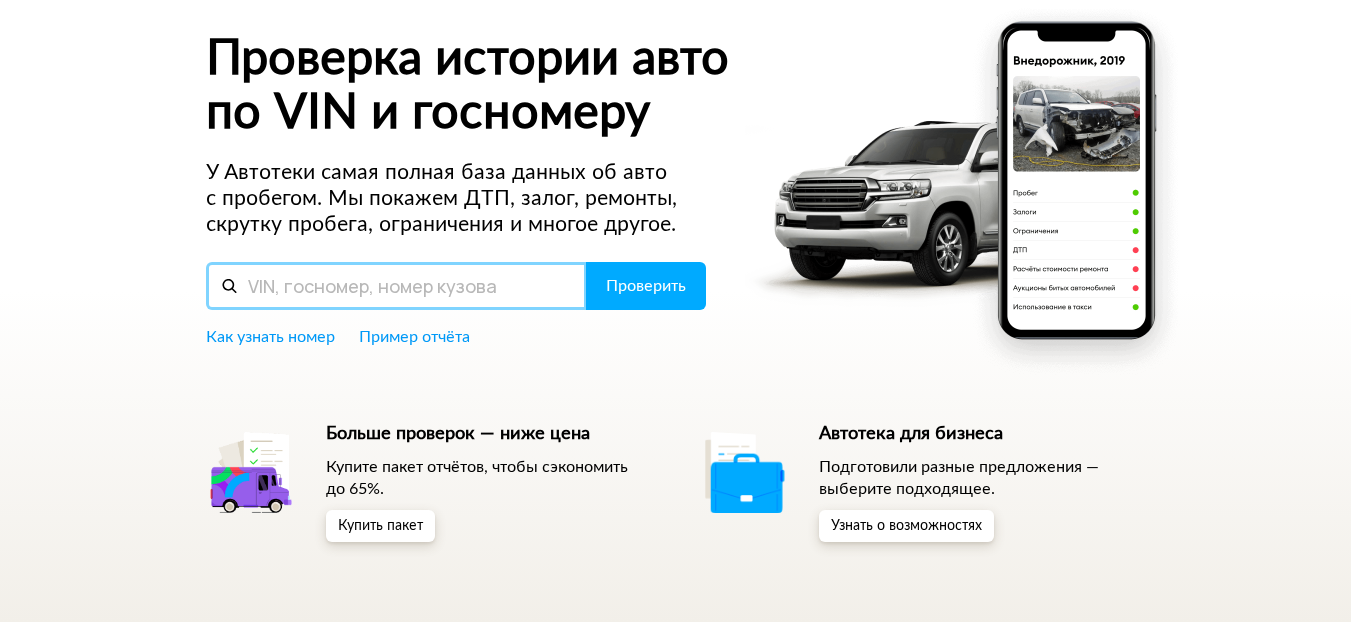 click at bounding box center [396, 286] 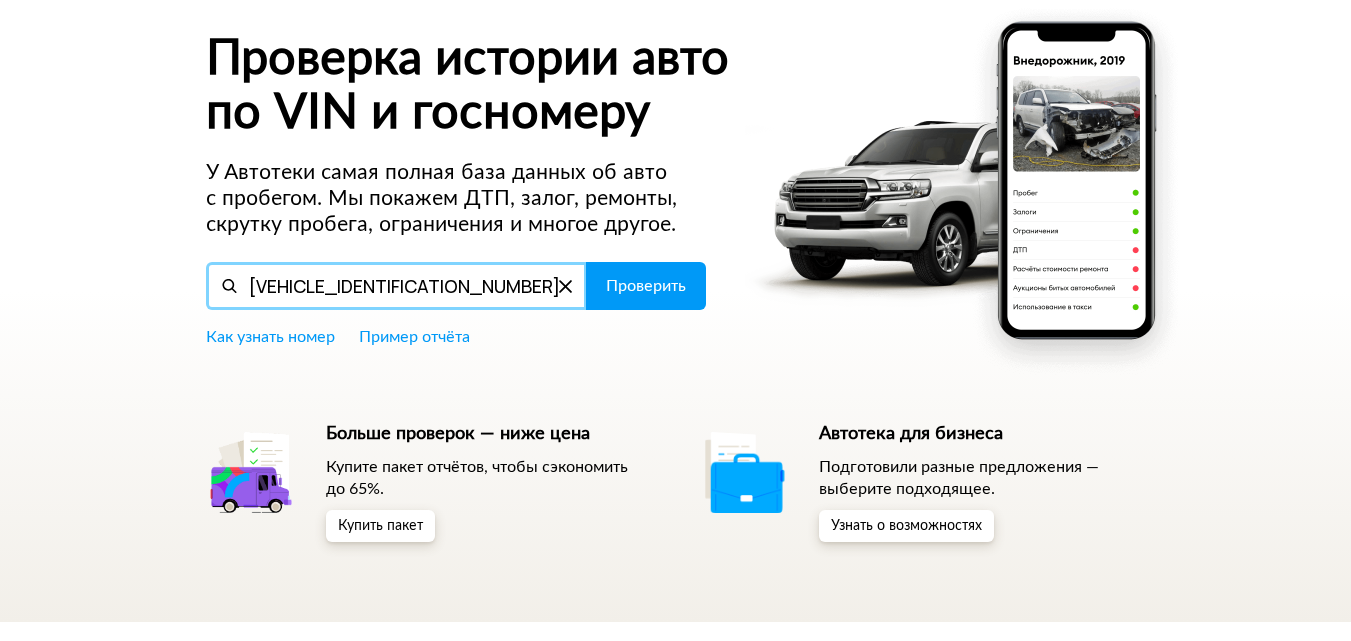 type on "[VEHICLE_IDENTIFICATION_NUMBER]" 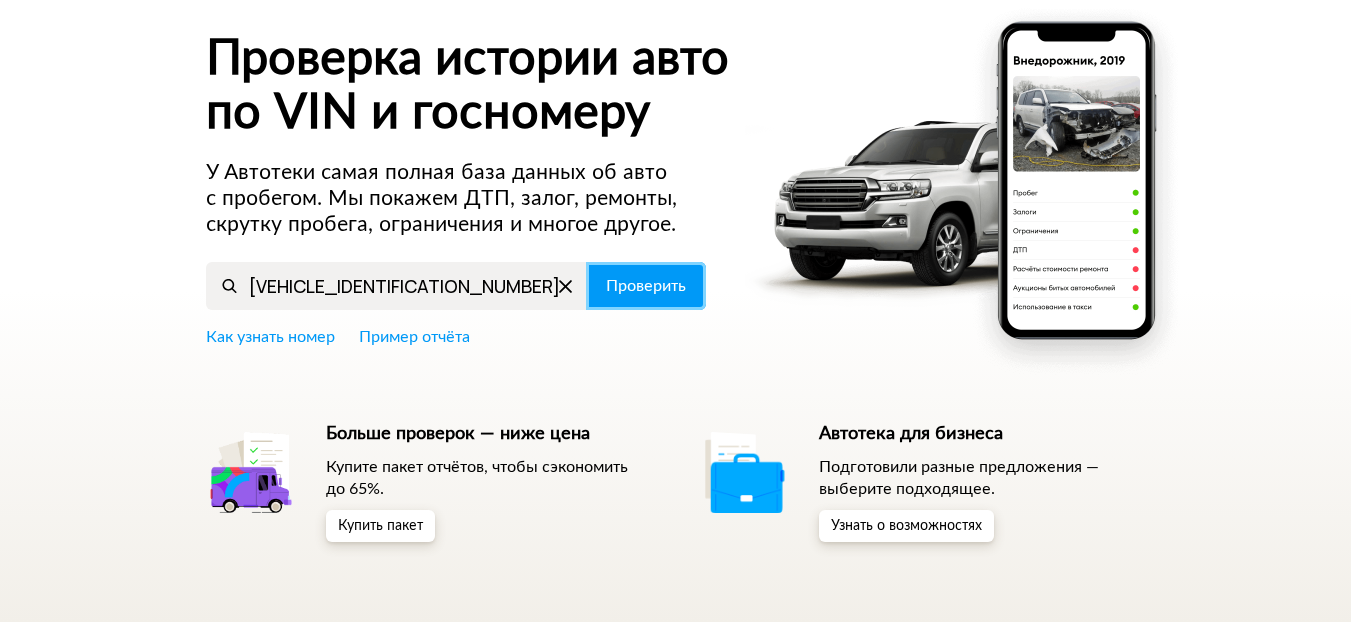 click on "Проверить" at bounding box center (646, 286) 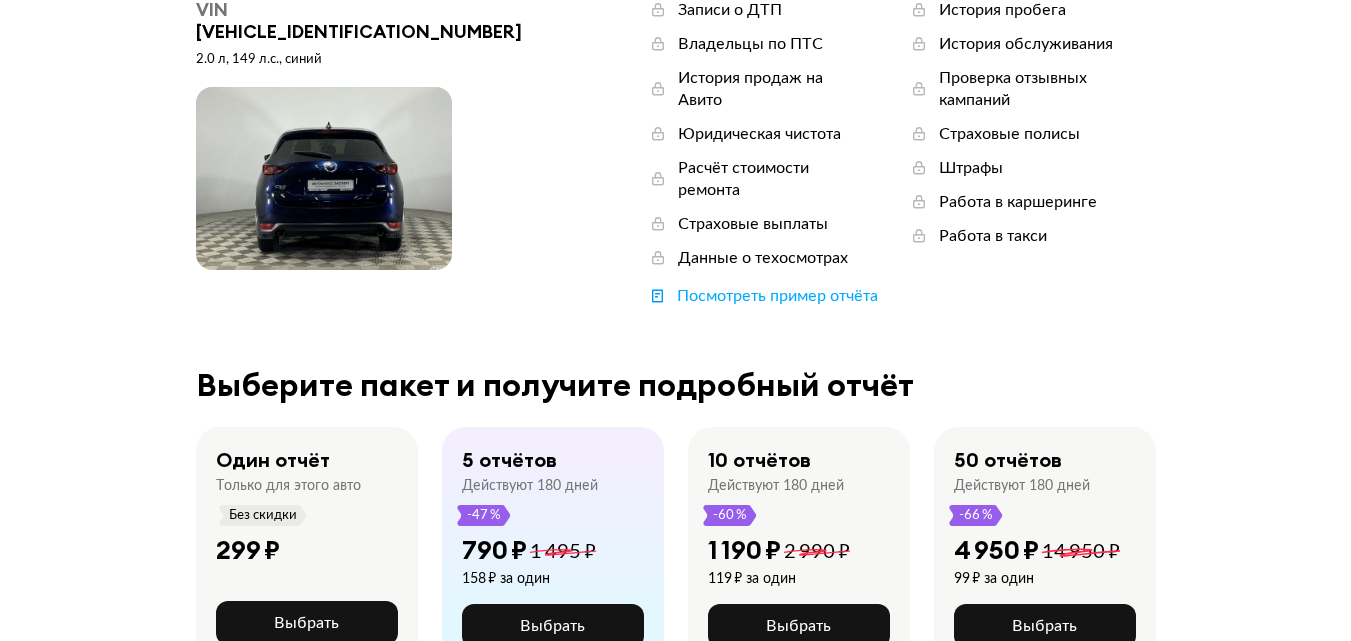 scroll, scrollTop: 300, scrollLeft: 0, axis: vertical 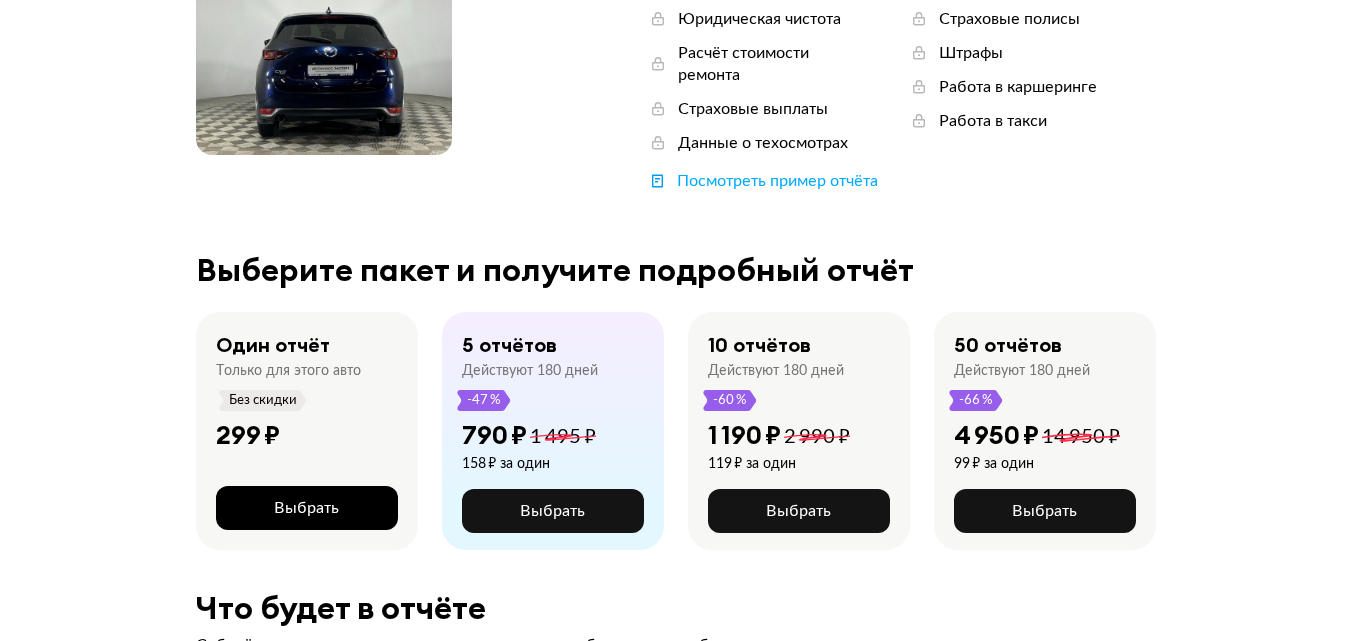 click on "Выбрать" at bounding box center [307, 508] 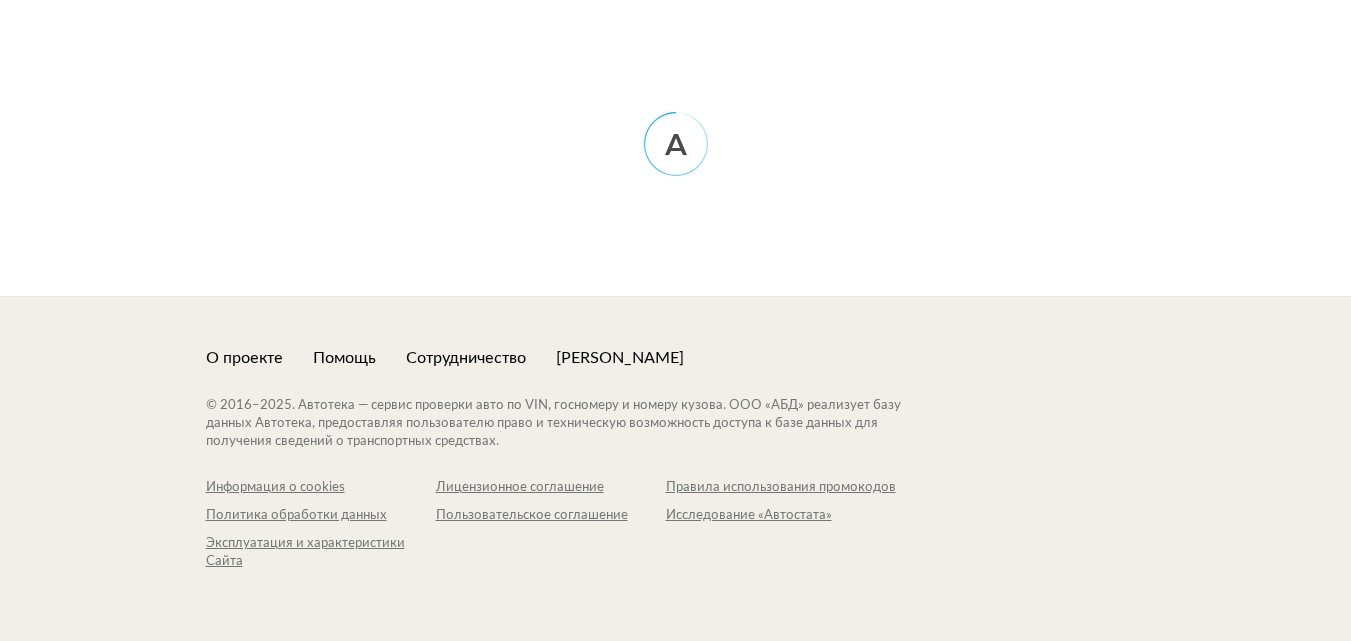 scroll, scrollTop: 0, scrollLeft: 0, axis: both 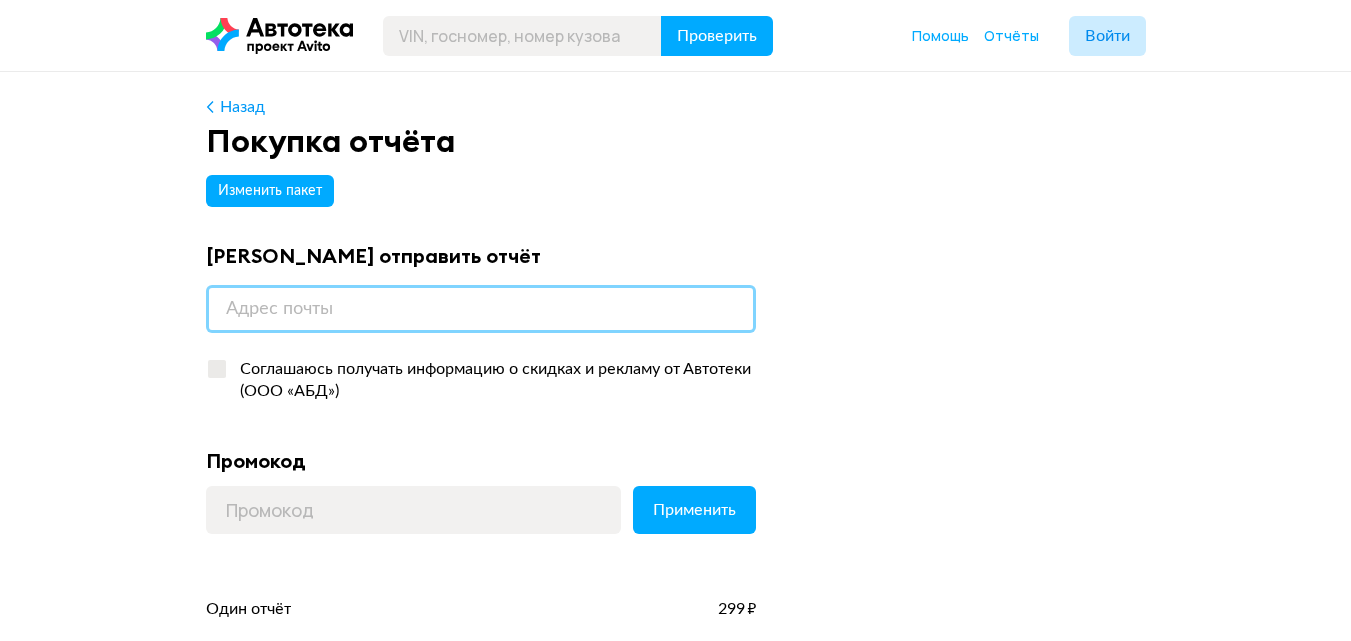 click at bounding box center [481, 309] 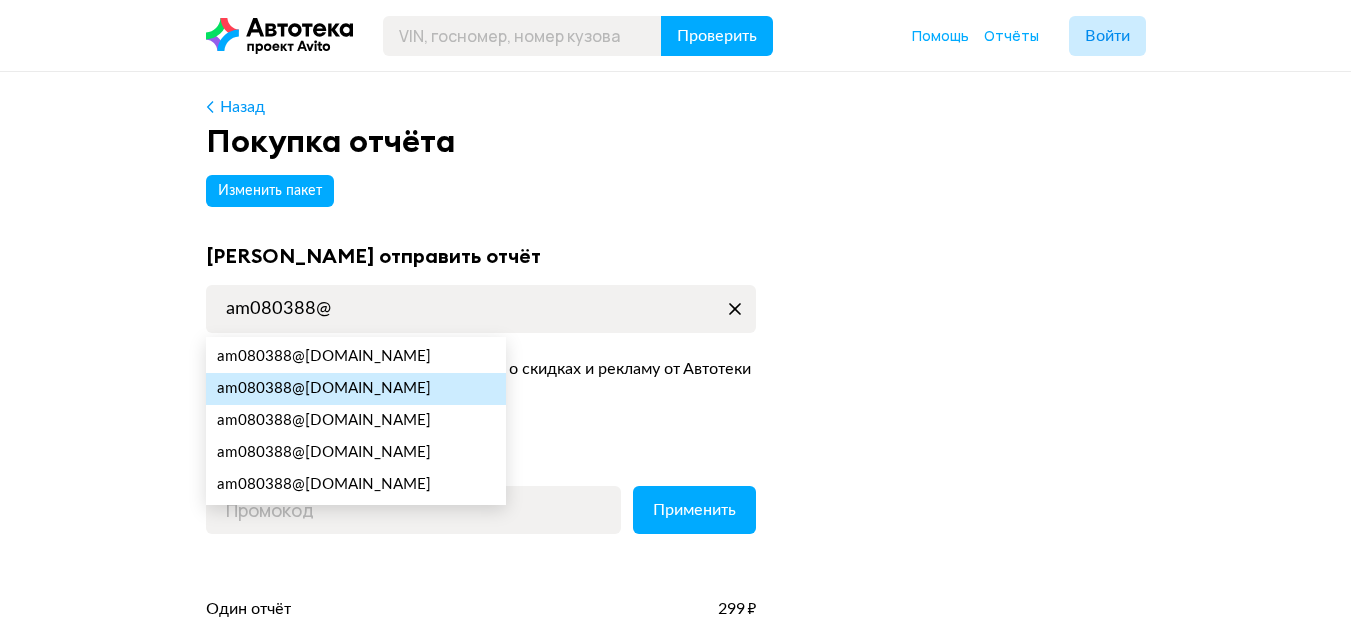 click on "am080388" at bounding box center [254, 389] 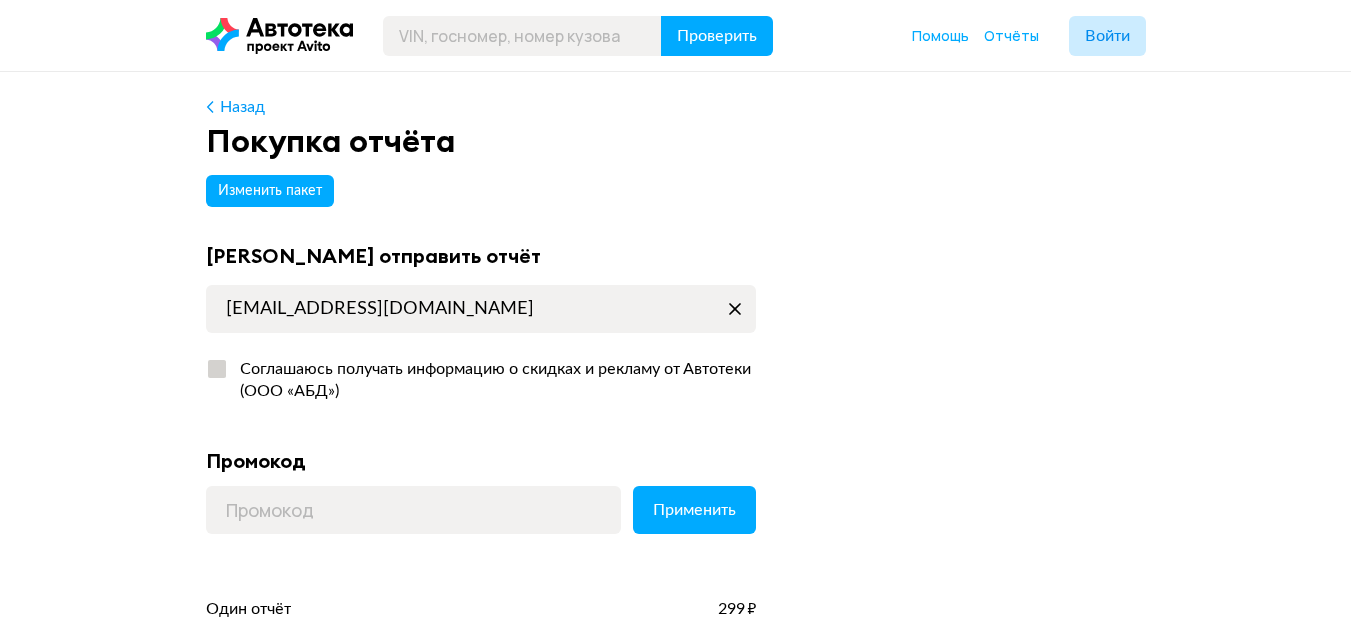 click on "Соглашаюсь получать информацию о скидках и рекламу от Автотеки (ООО «АБД»)" at bounding box center (492, 380) 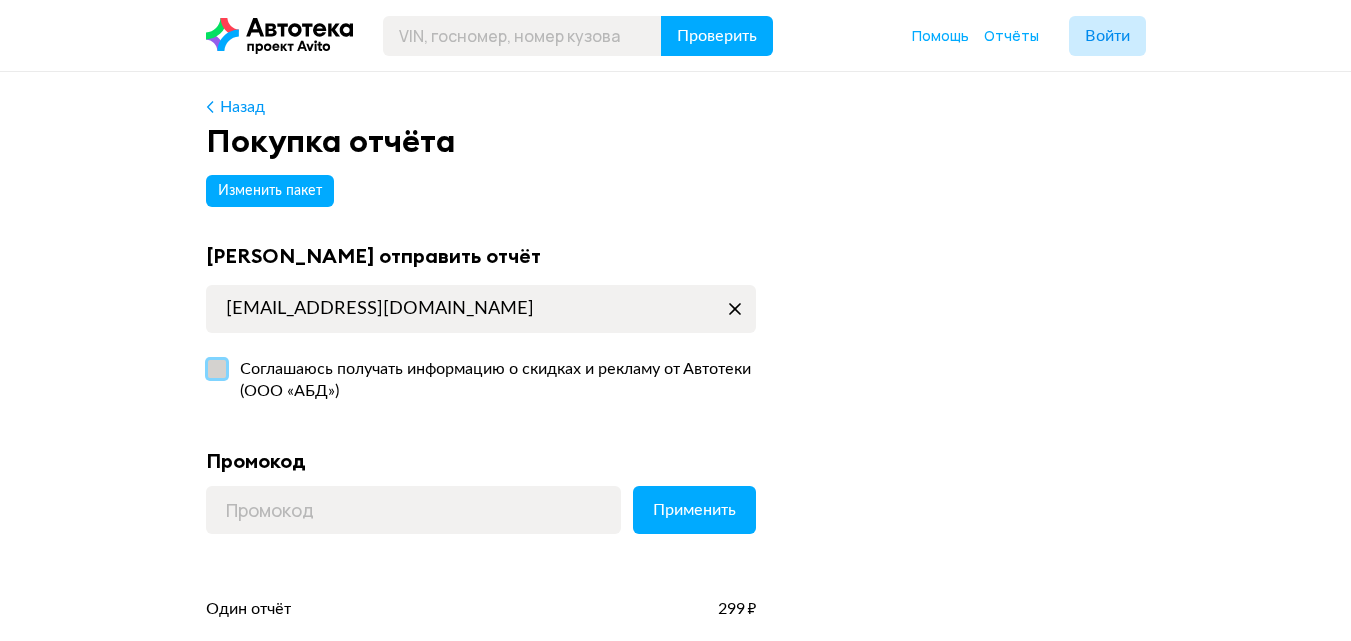 click on "Соглашаюсь получать информацию о скидках и рекламу от Автотеки (ООО «АБД»)" at bounding box center (212, 364) 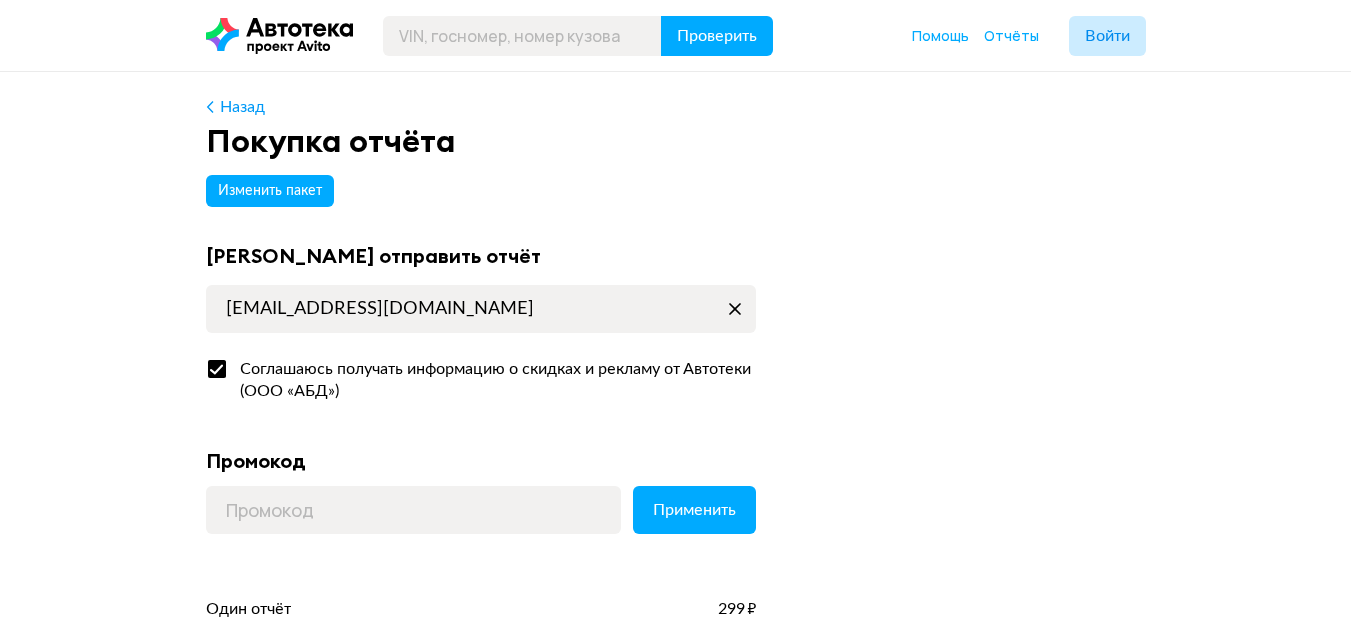 click at bounding box center (216, 369) 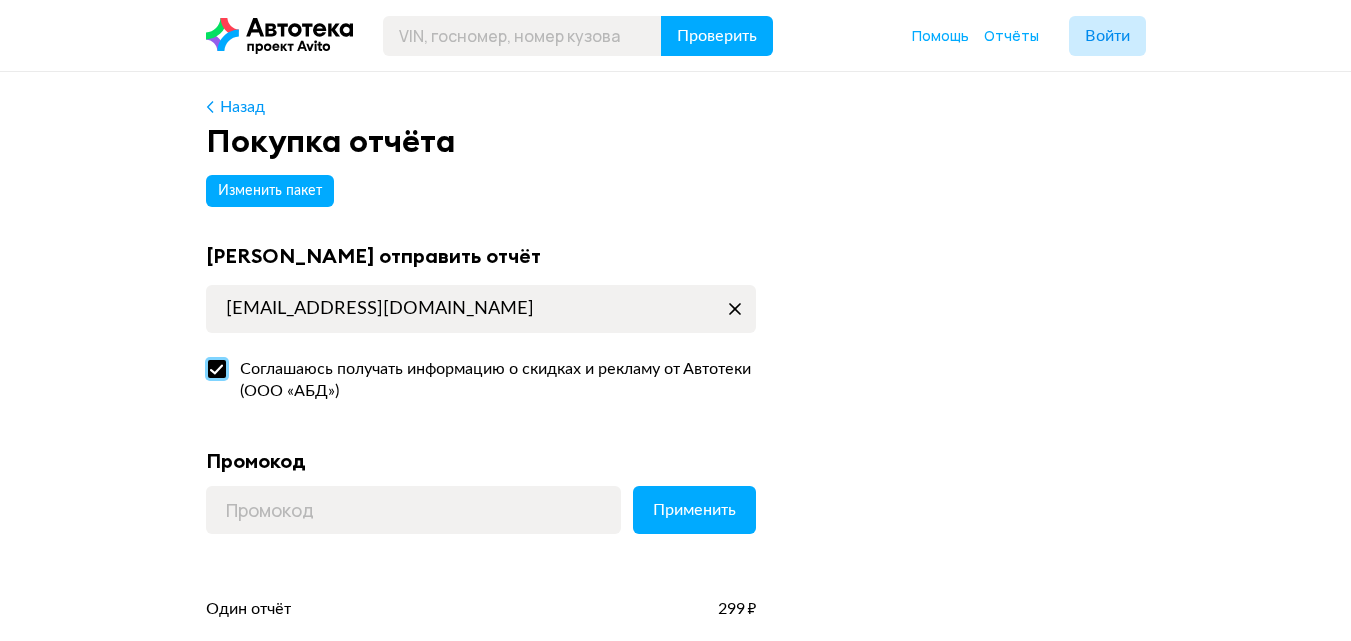 click on "Соглашаюсь получать информацию о скидках и рекламу от Автотеки (ООО «АБД»)" at bounding box center [212, 364] 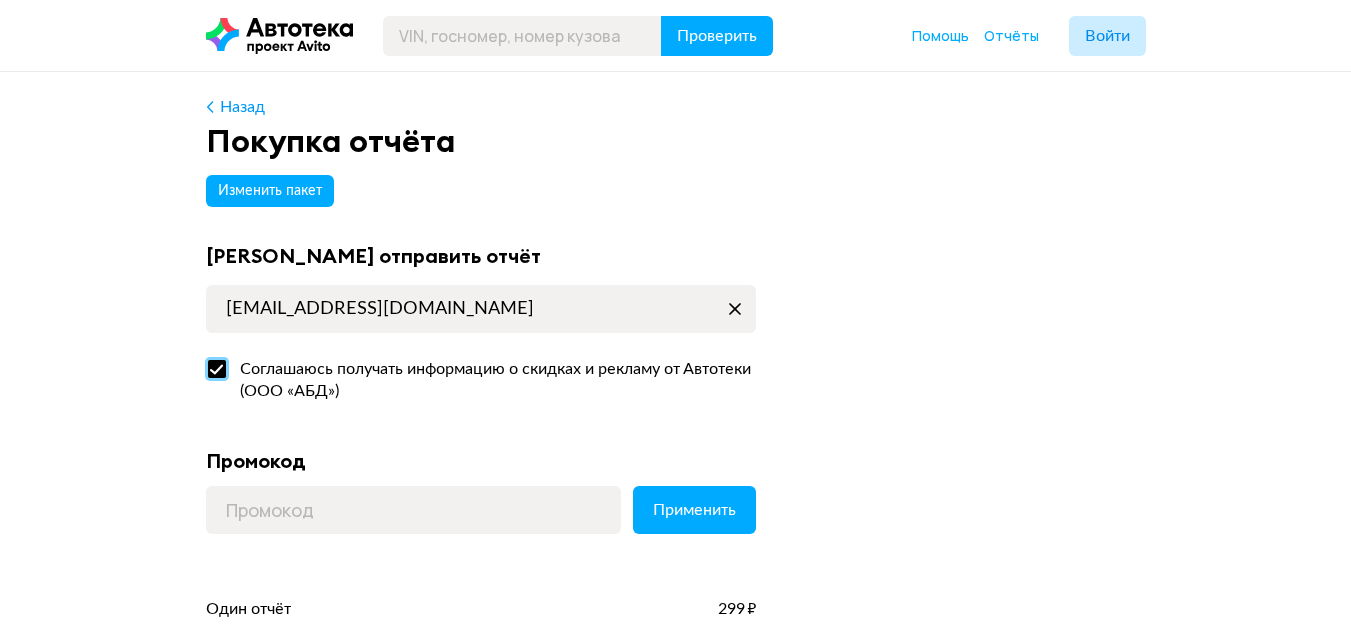 checkbox on "false" 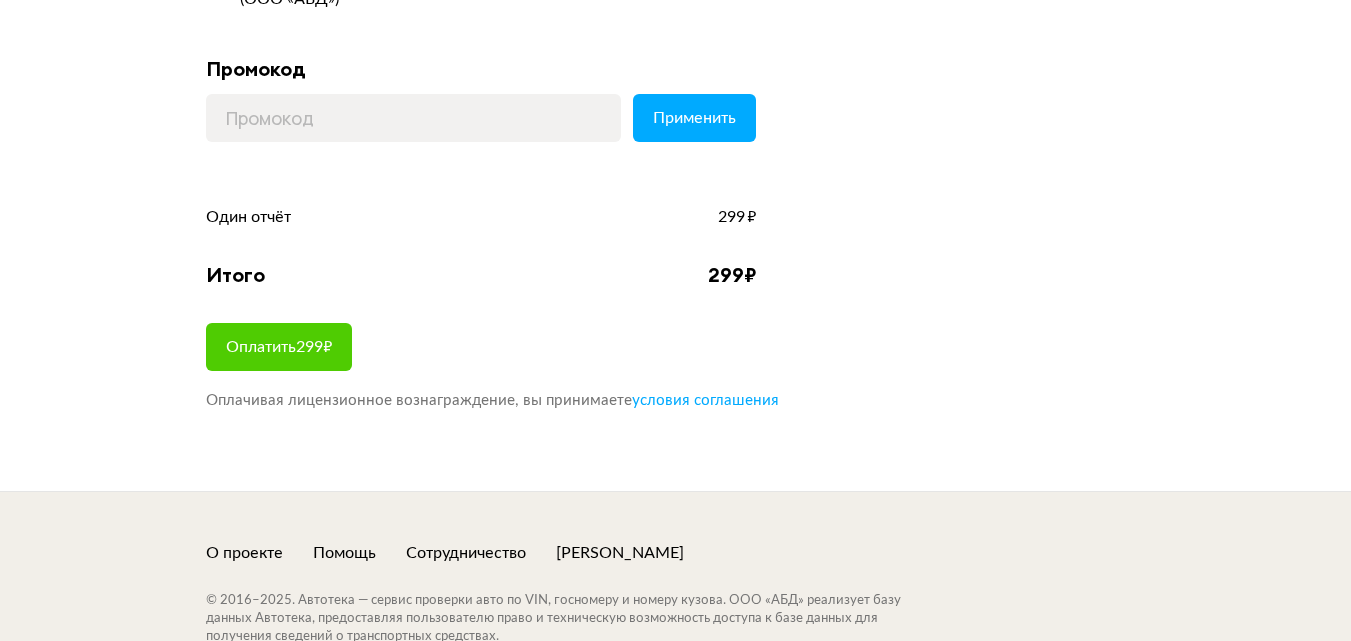 scroll, scrollTop: 400, scrollLeft: 0, axis: vertical 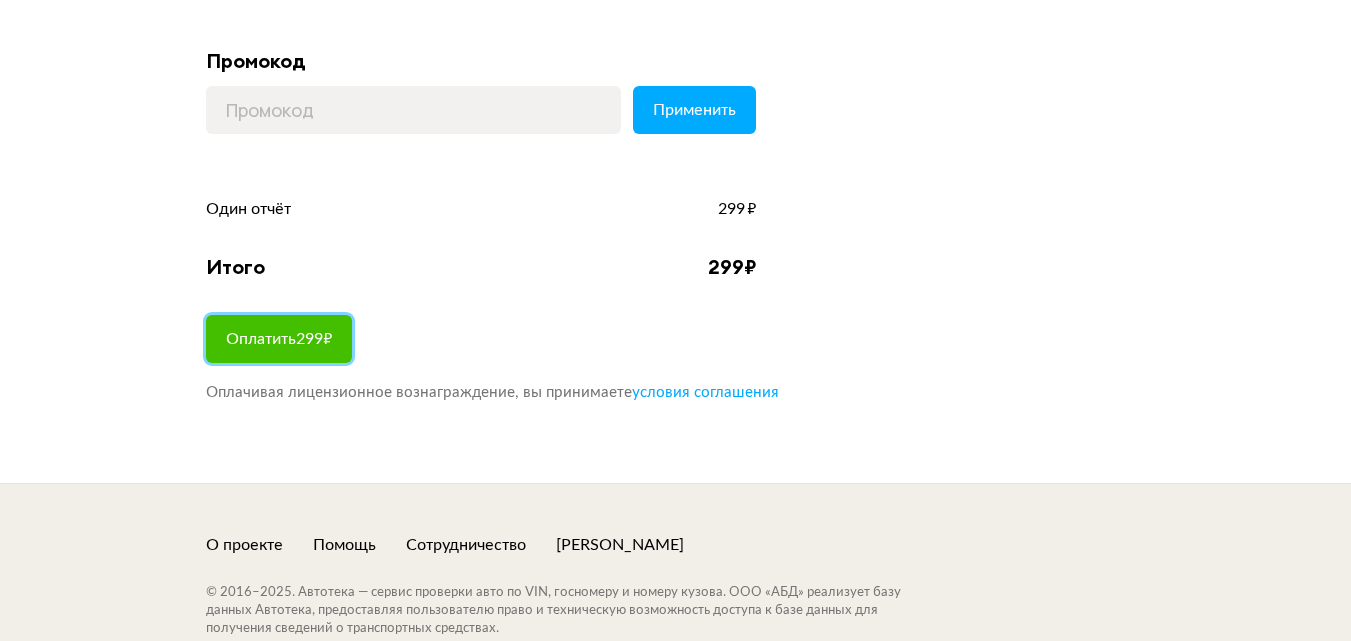 click on "Оплатить  299  ₽" at bounding box center [279, 339] 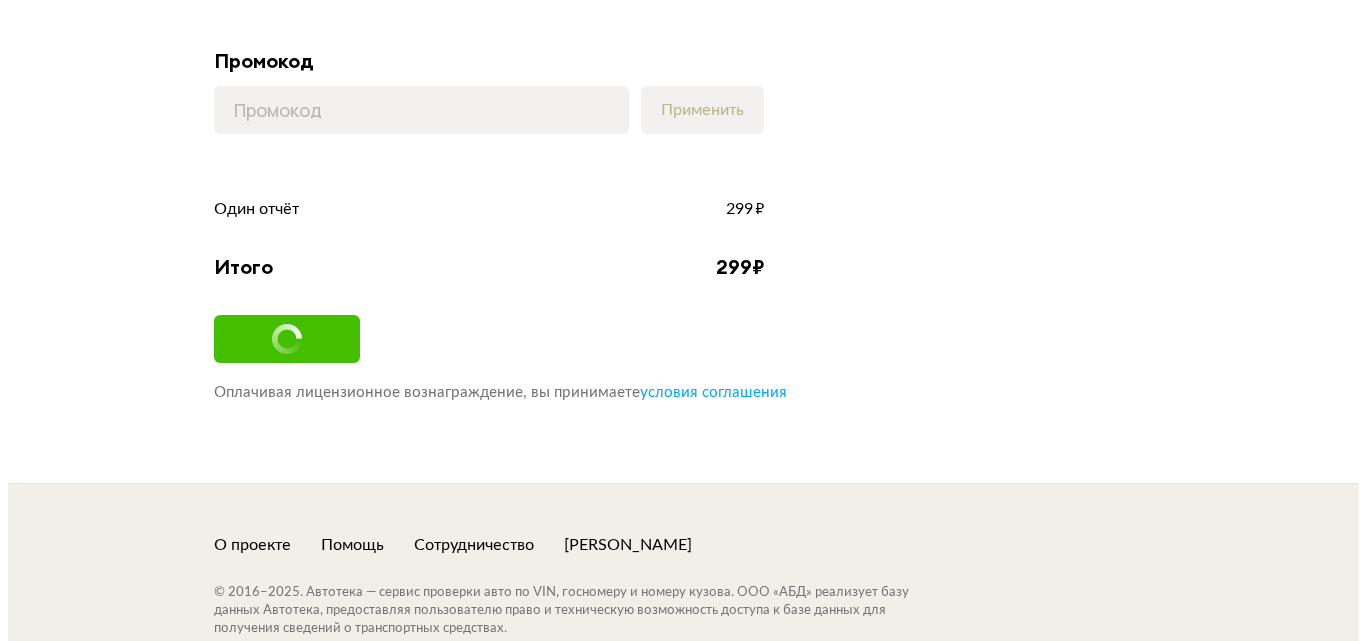 scroll, scrollTop: 0, scrollLeft: 0, axis: both 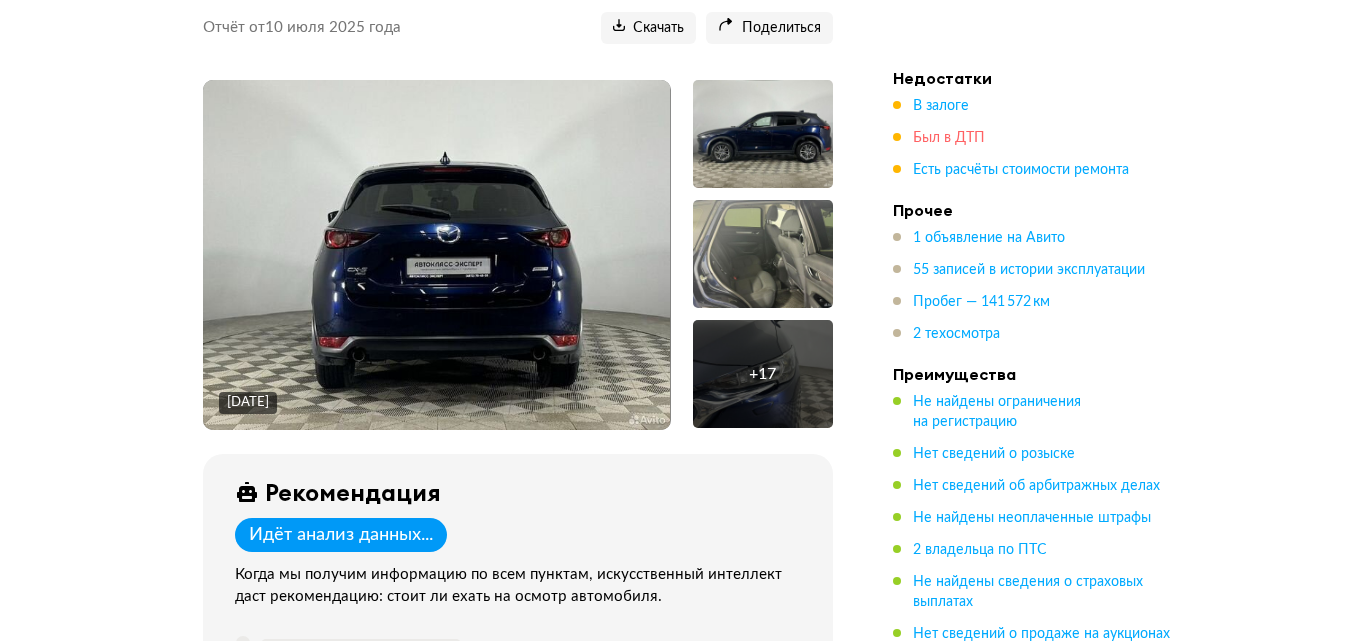 click on "Был в ДТП" at bounding box center [949, 138] 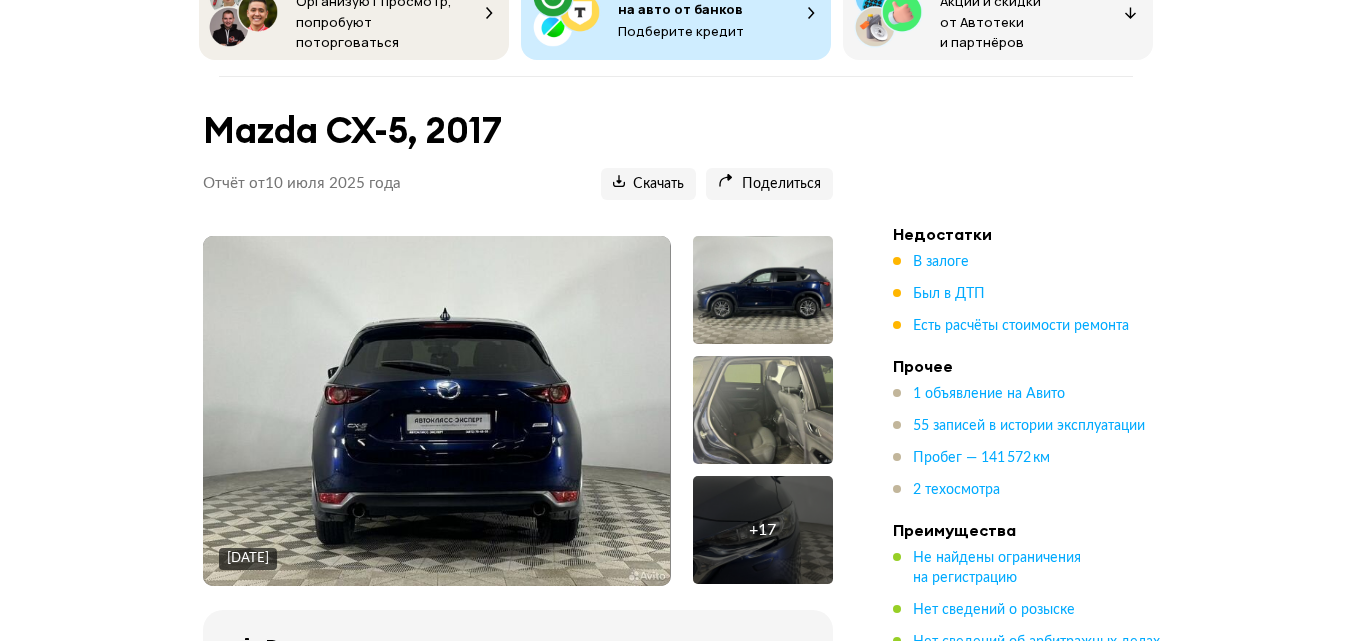 scroll, scrollTop: 300, scrollLeft: 0, axis: vertical 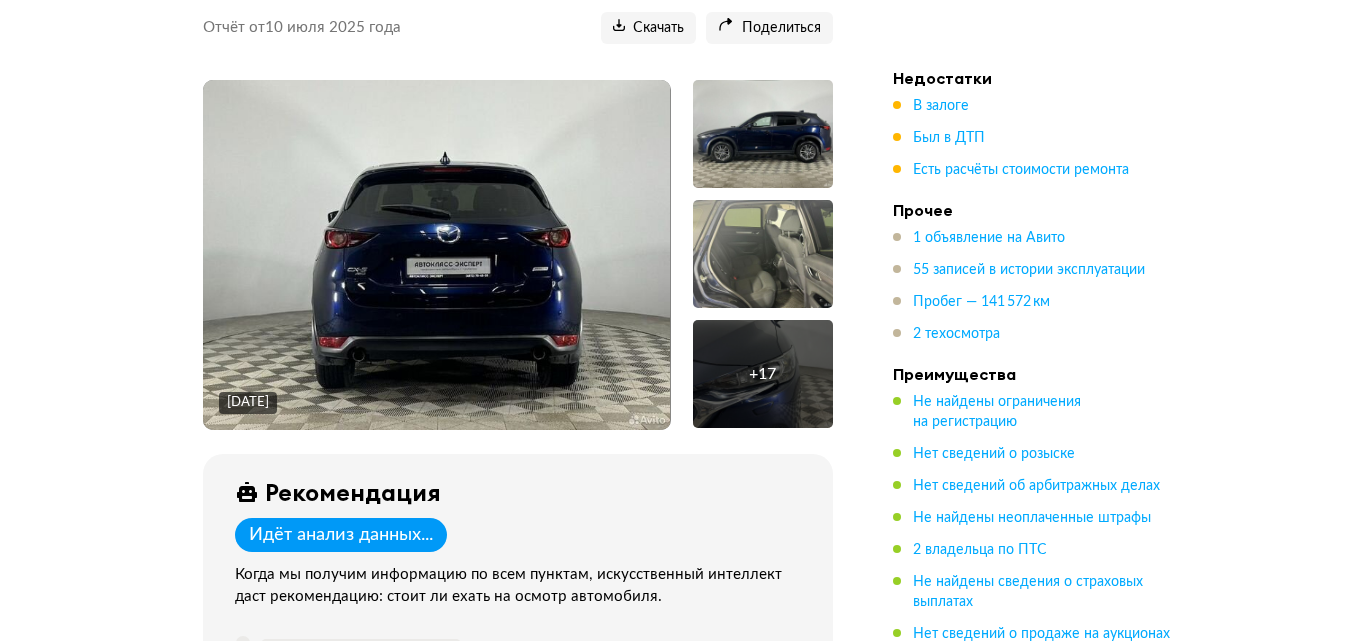 click at bounding box center [763, 134] 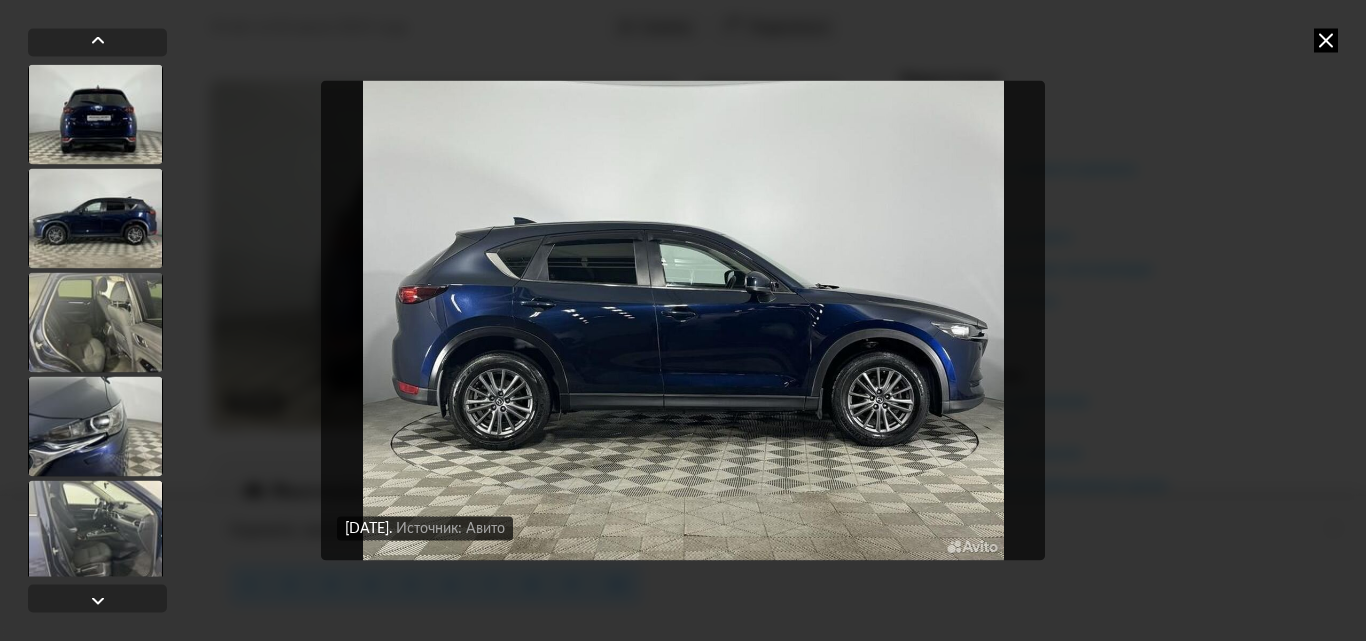 click at bounding box center [1326, 40] 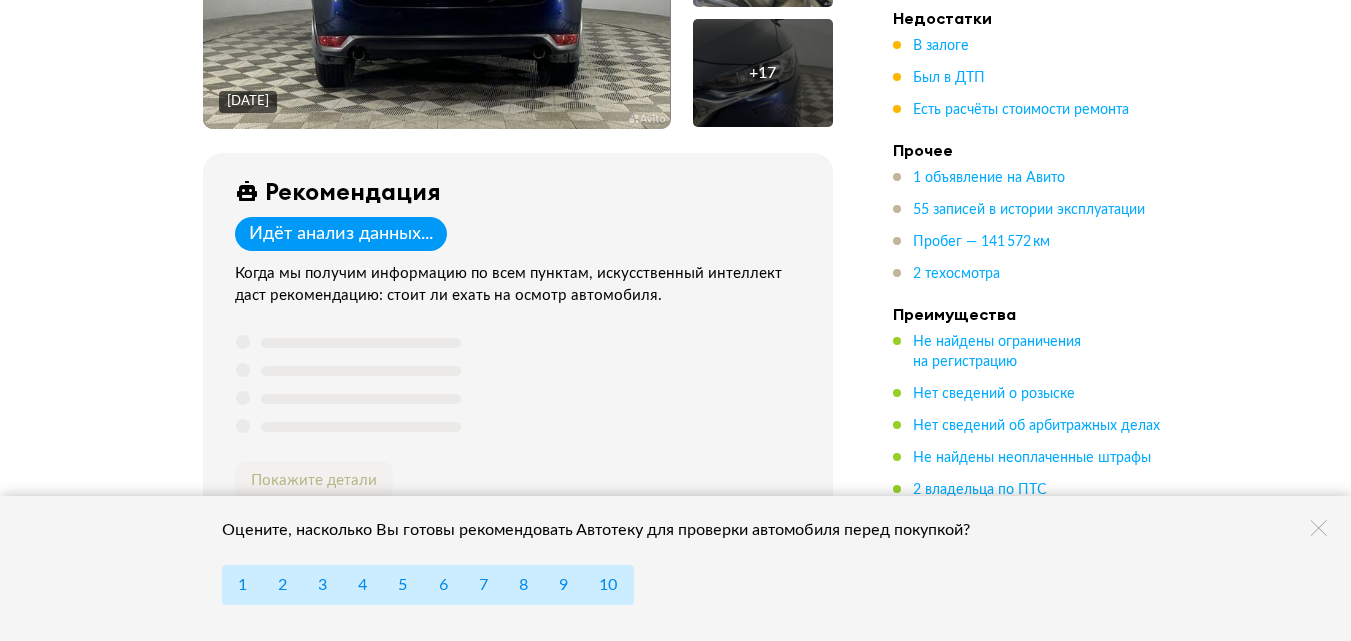 scroll, scrollTop: 700, scrollLeft: 0, axis: vertical 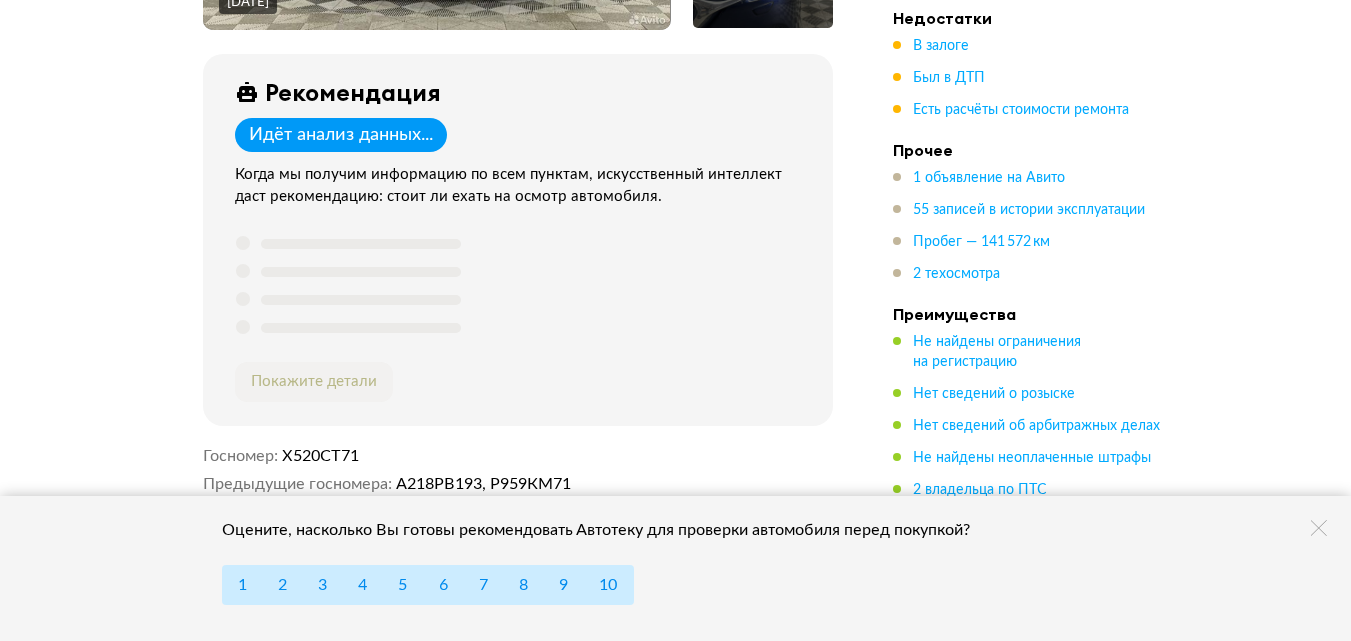 click at bounding box center (1319, 528) 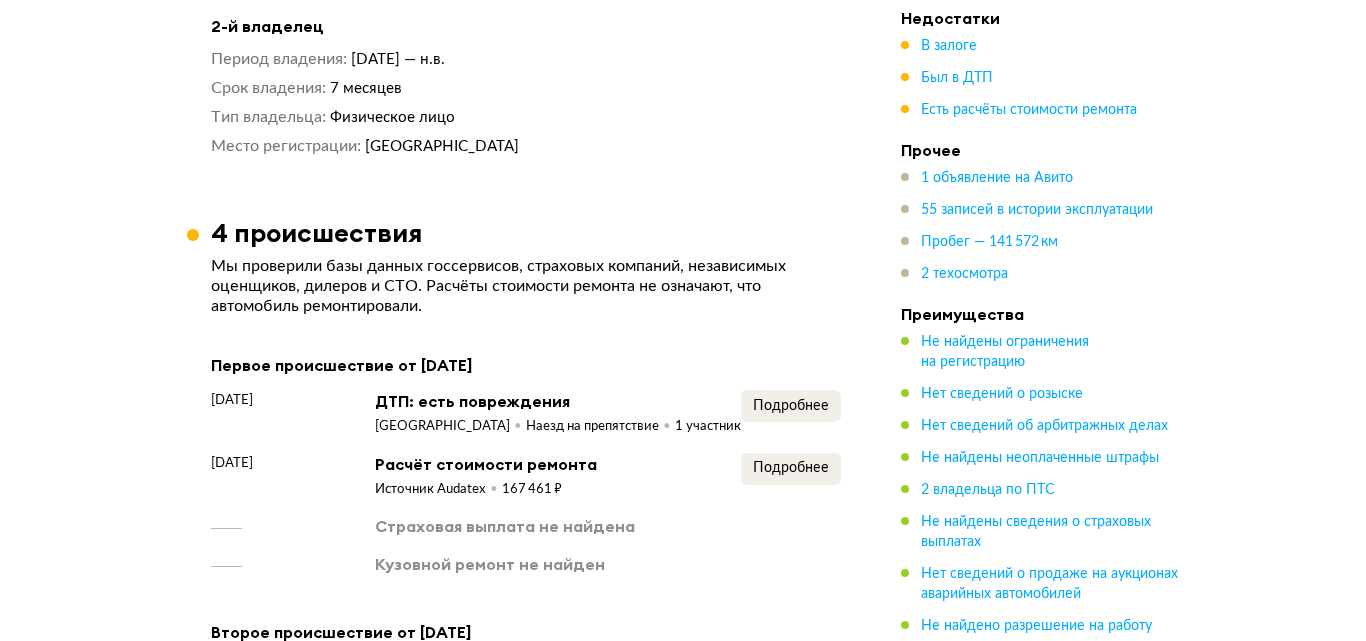 scroll, scrollTop: 2700, scrollLeft: 0, axis: vertical 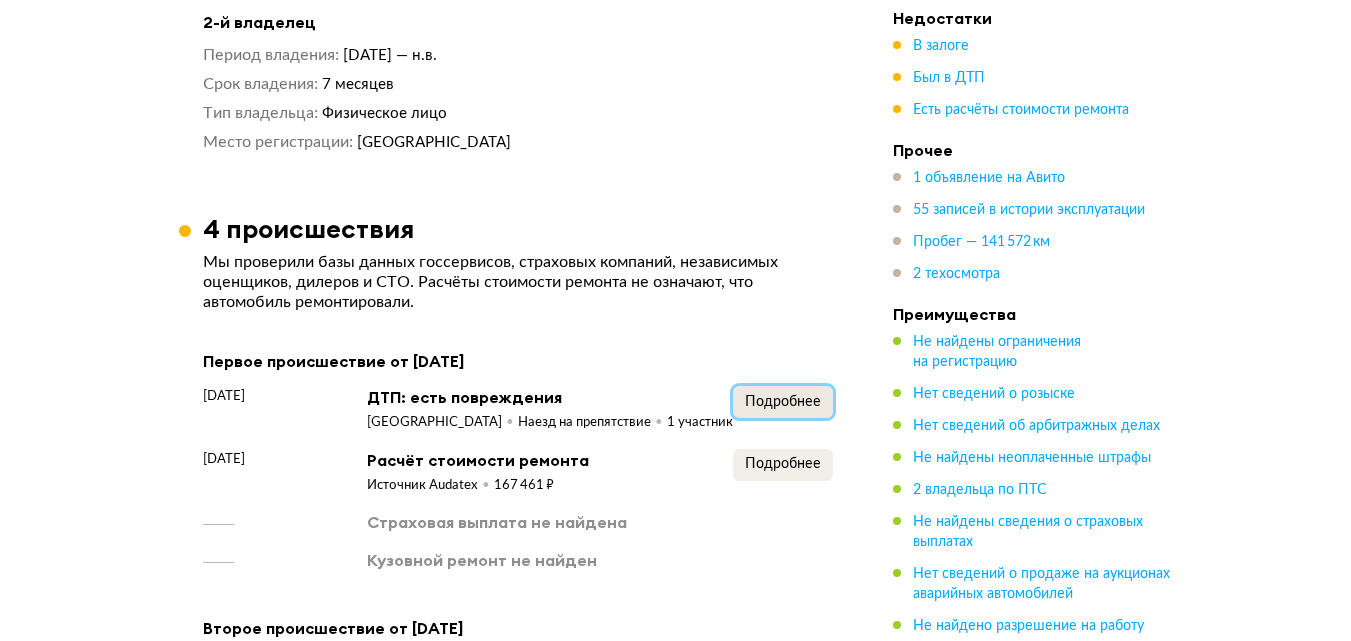 click on "Подробнее" at bounding box center [783, 402] 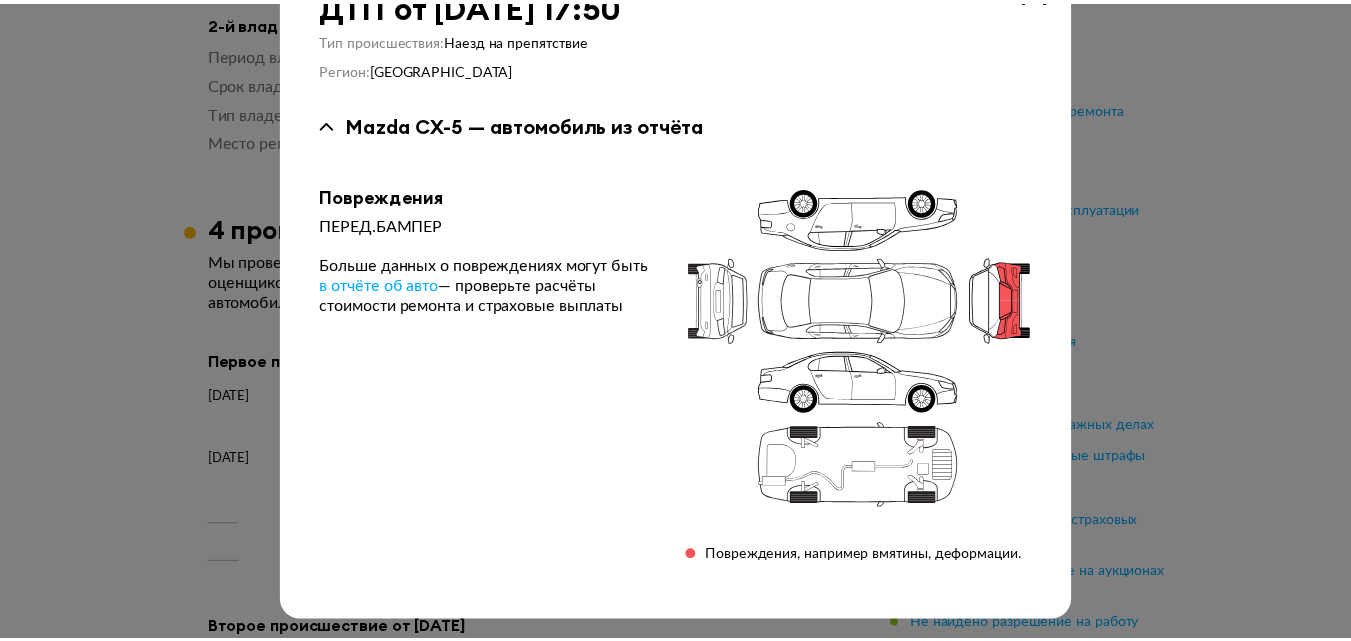 scroll, scrollTop: 0, scrollLeft: 0, axis: both 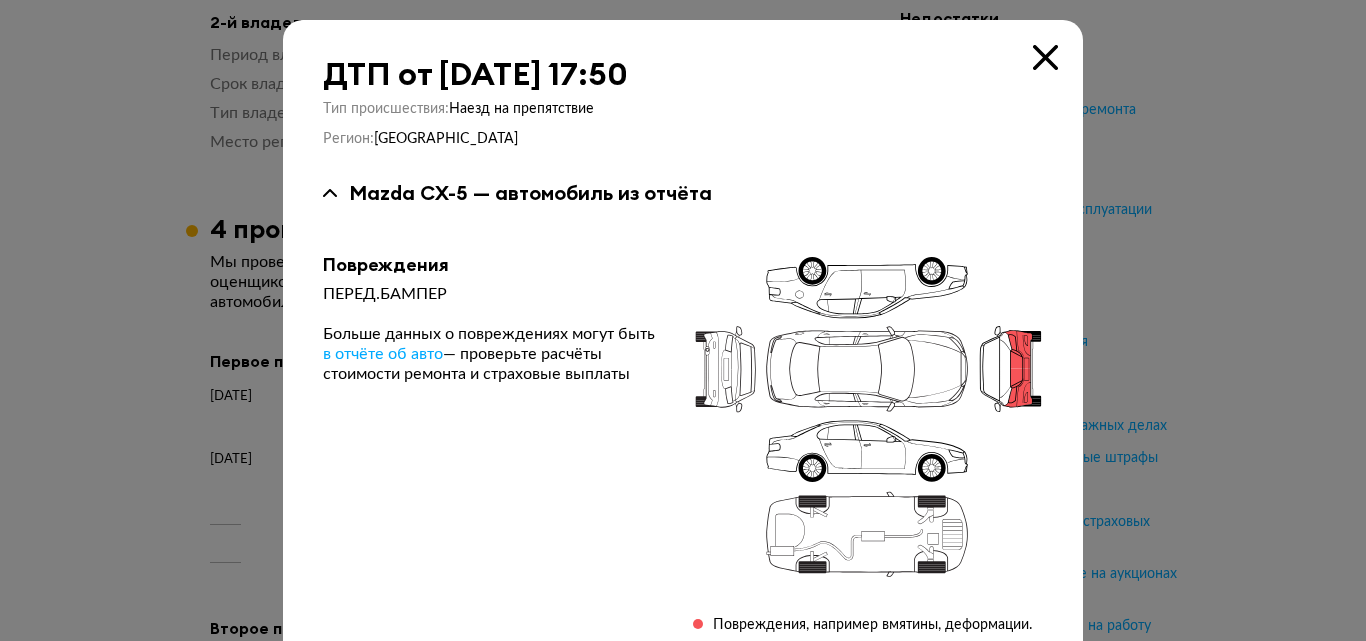click at bounding box center [1045, 57] 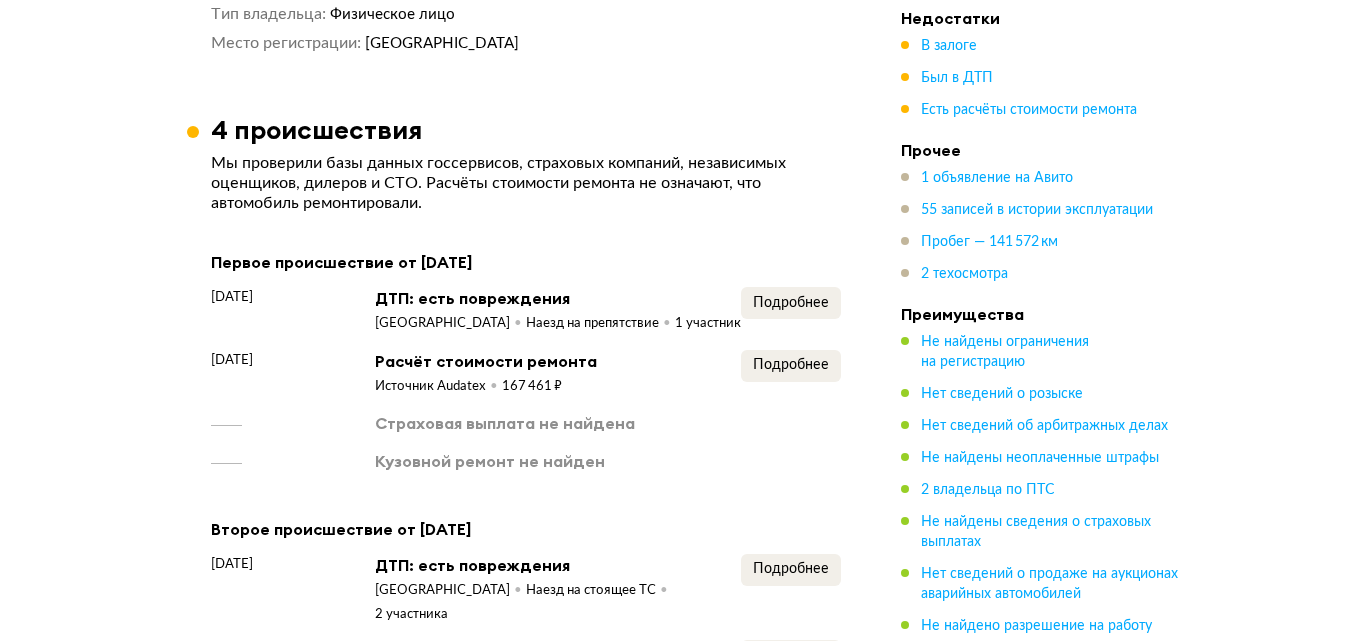 scroll, scrollTop: 2800, scrollLeft: 0, axis: vertical 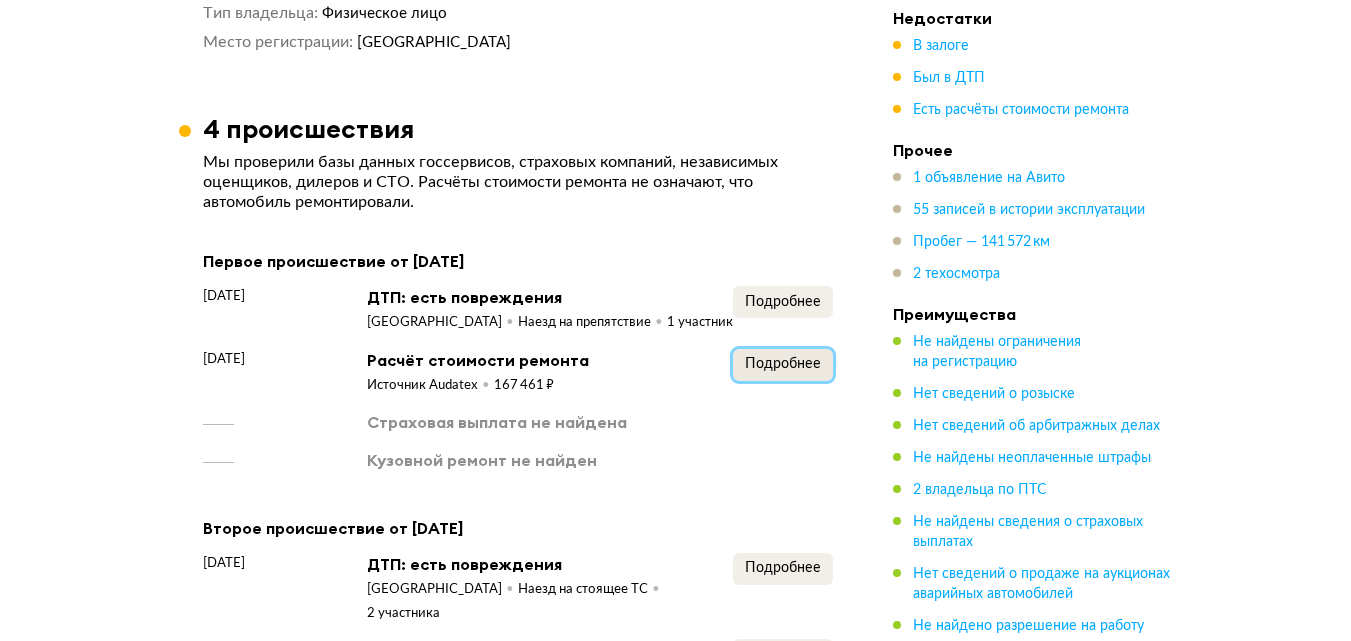 click on "Подробнее" at bounding box center [783, 364] 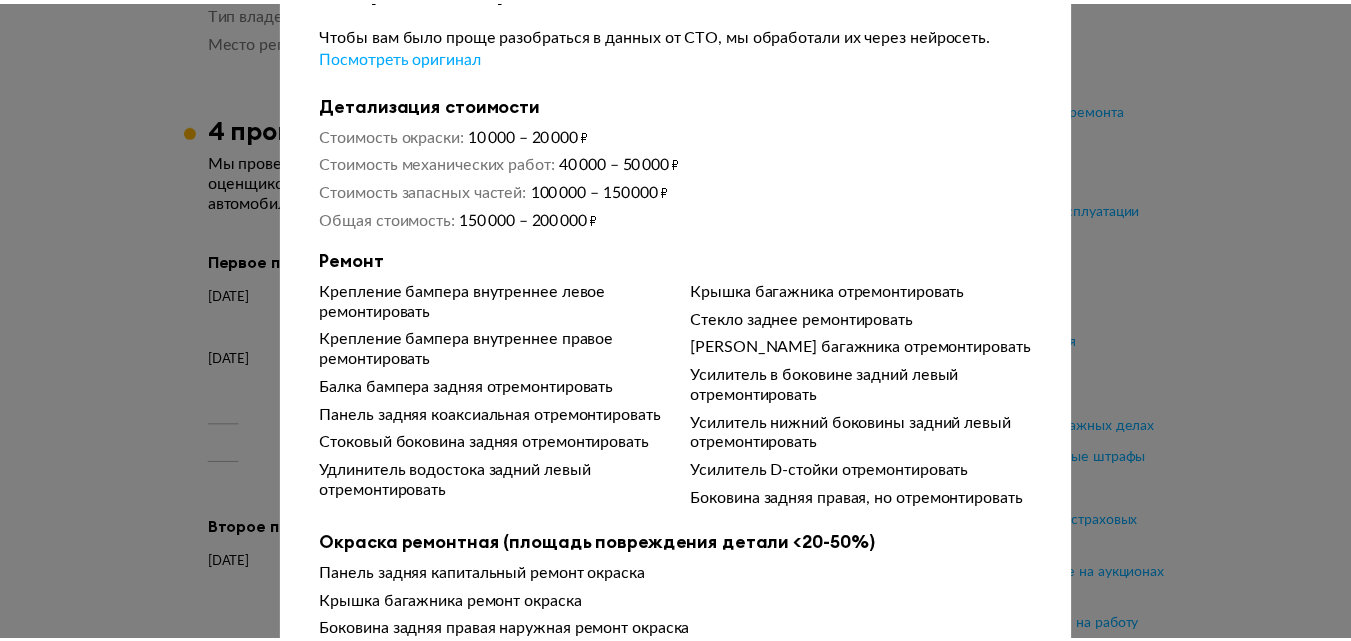 scroll, scrollTop: 0, scrollLeft: 0, axis: both 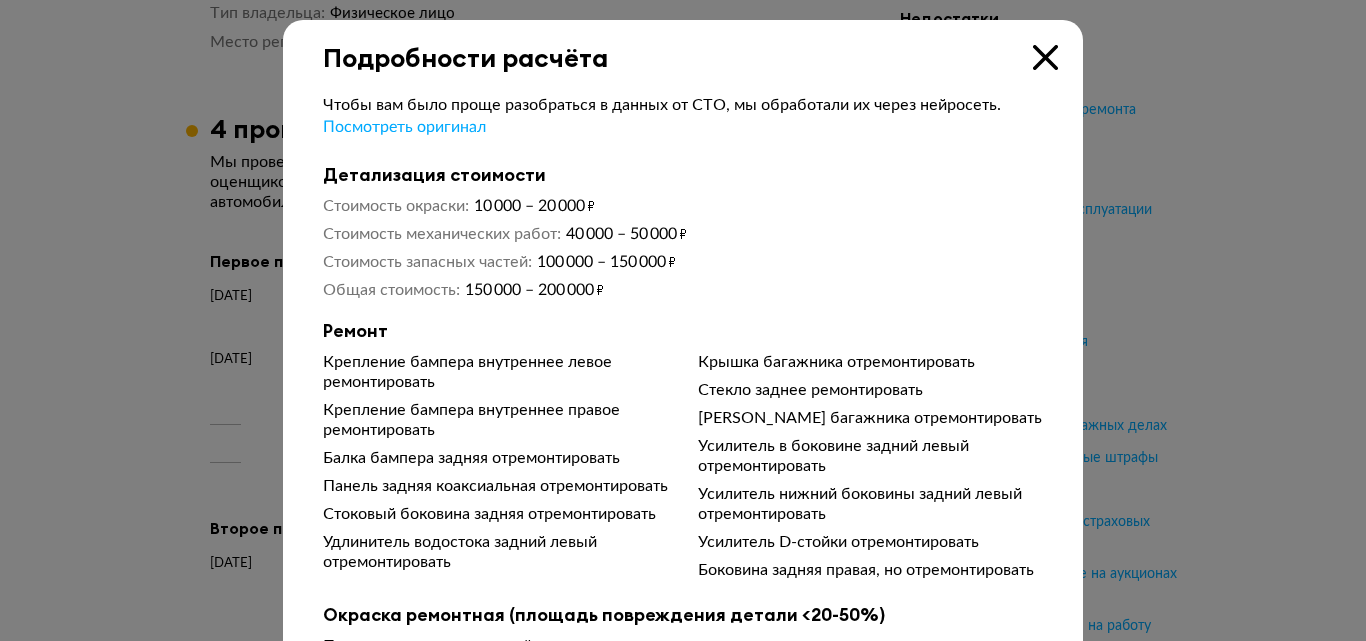 click at bounding box center [1045, 57] 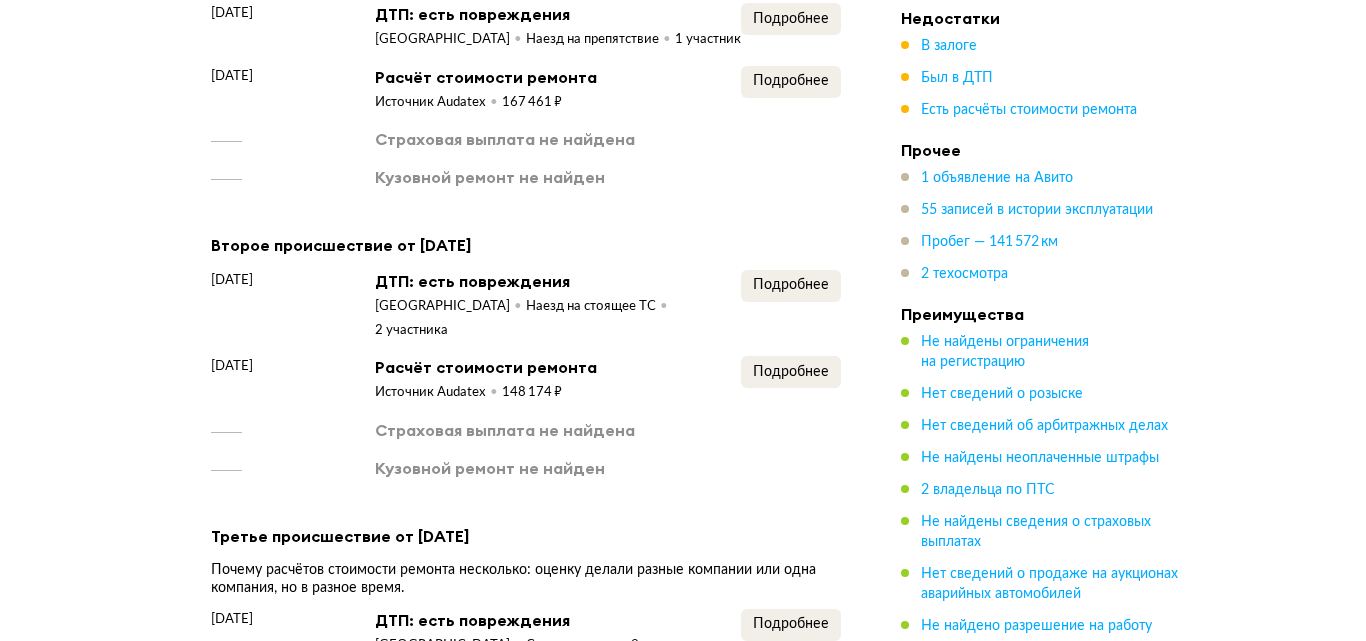 scroll, scrollTop: 3100, scrollLeft: 0, axis: vertical 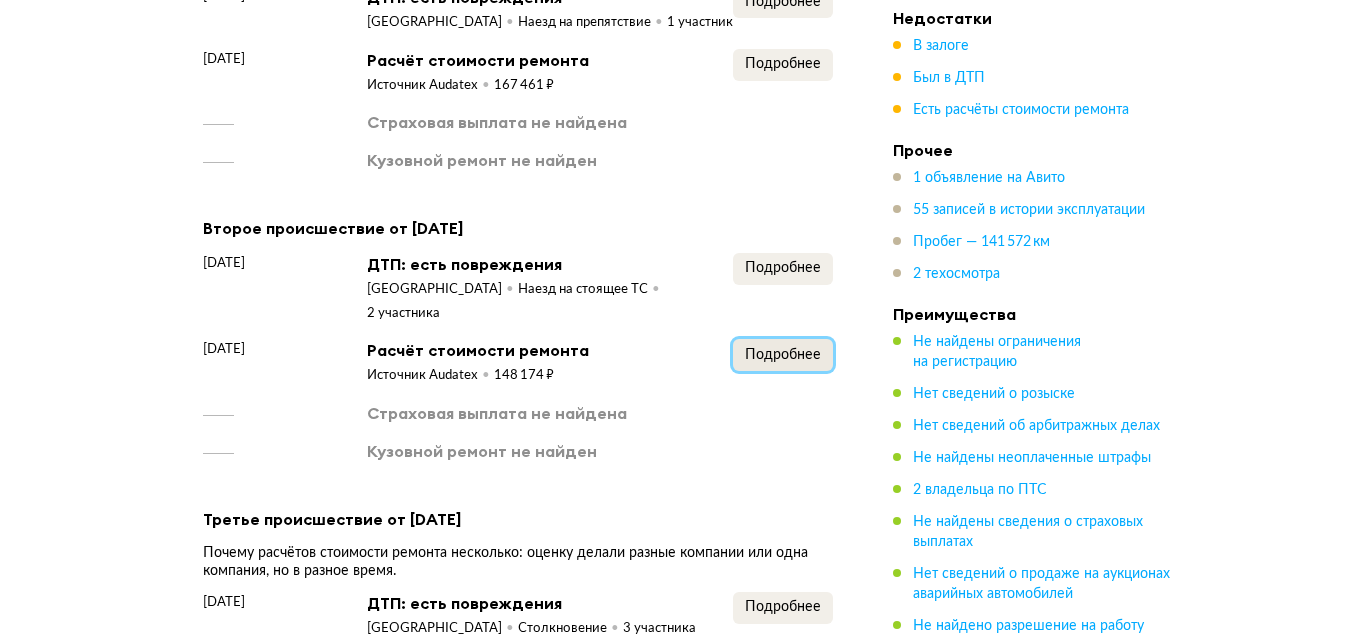 click on "Подробнее" at bounding box center [783, 355] 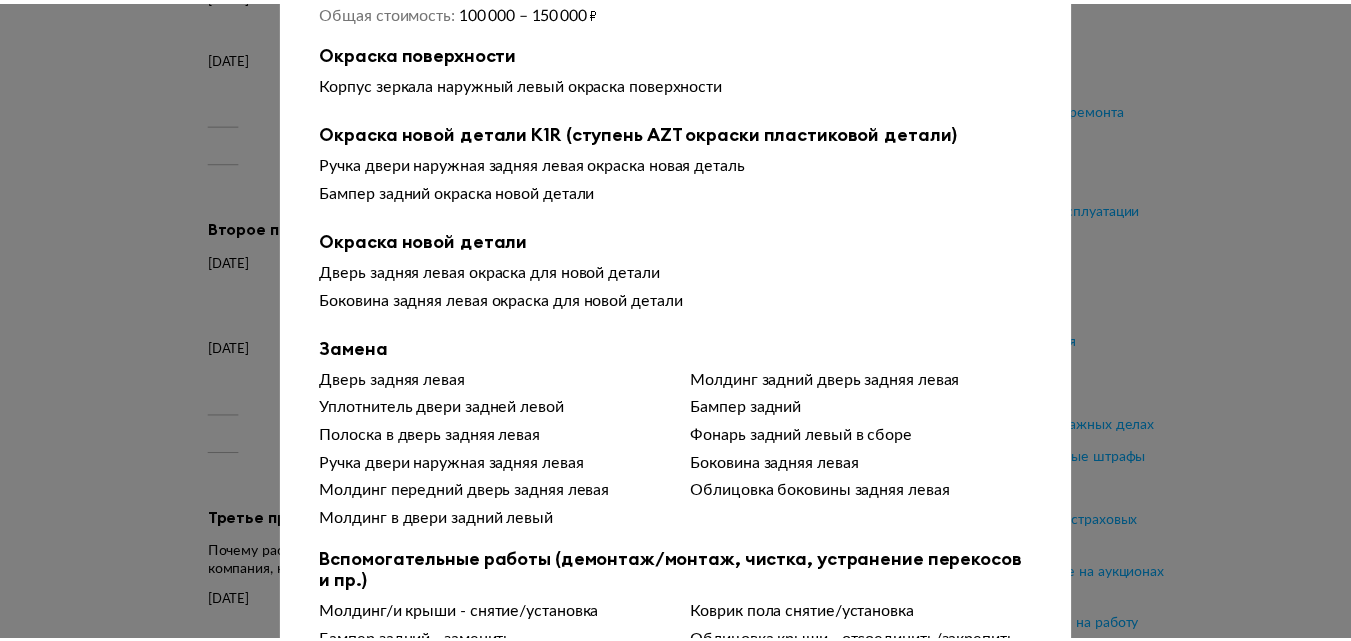 scroll, scrollTop: 0, scrollLeft: 0, axis: both 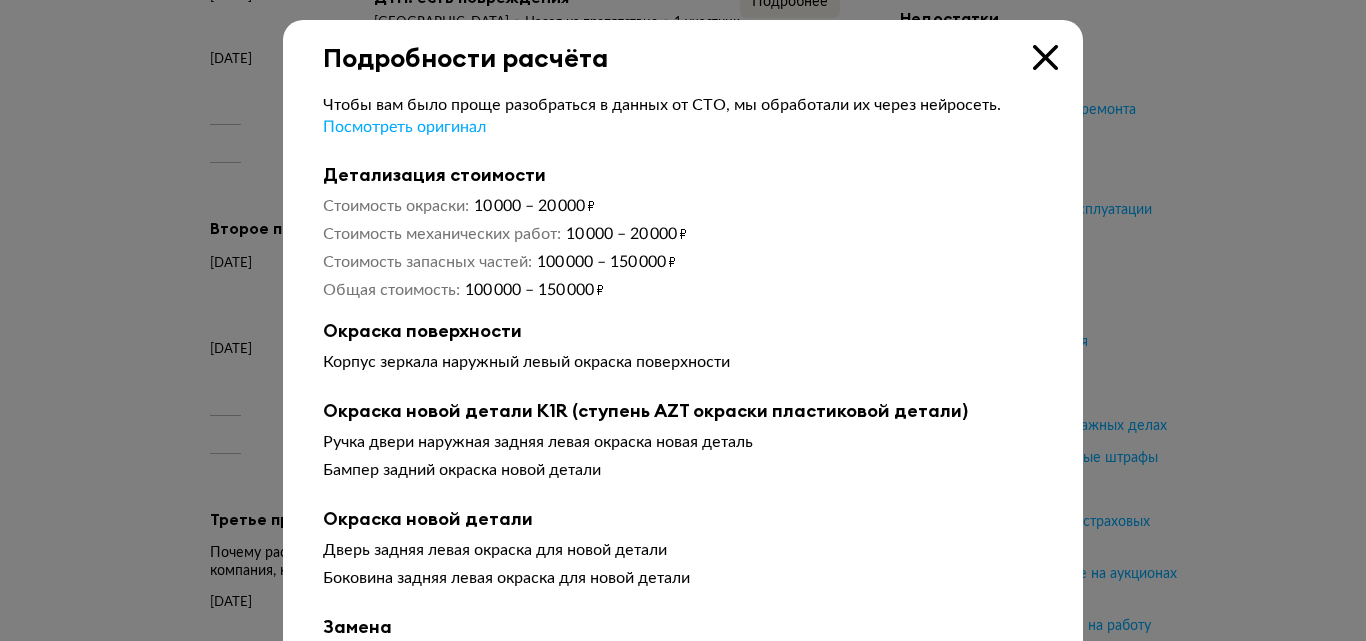 click at bounding box center [1045, 57] 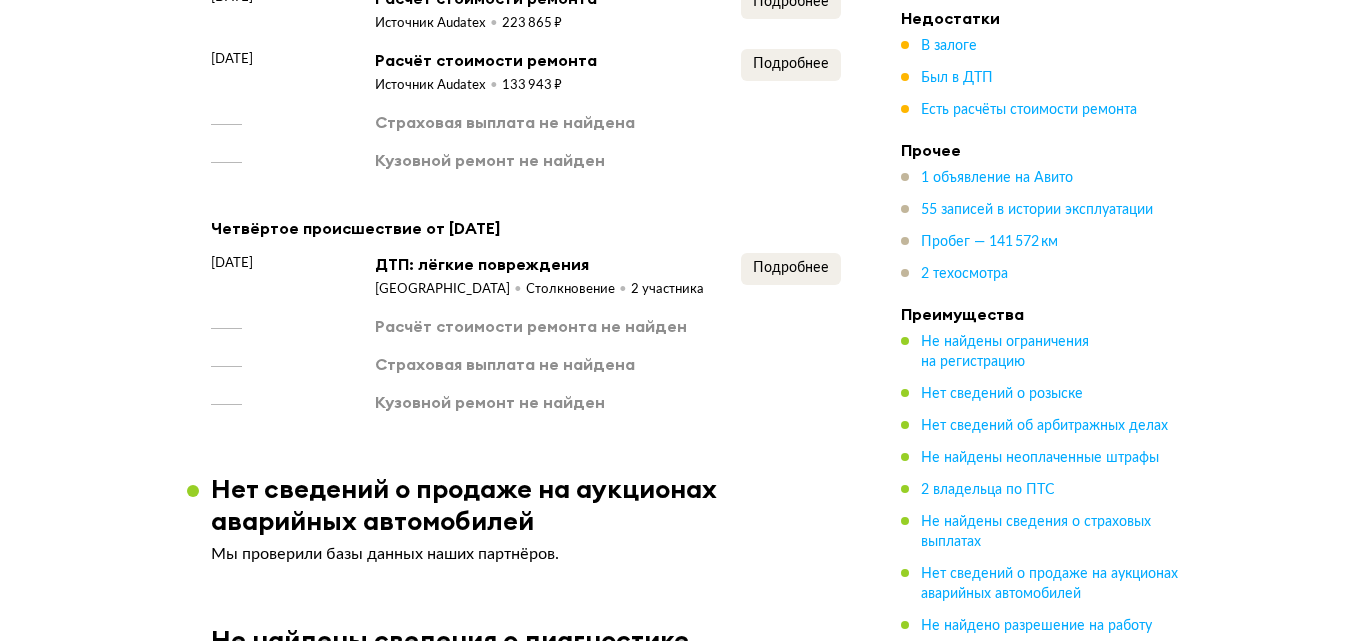 scroll, scrollTop: 4000, scrollLeft: 0, axis: vertical 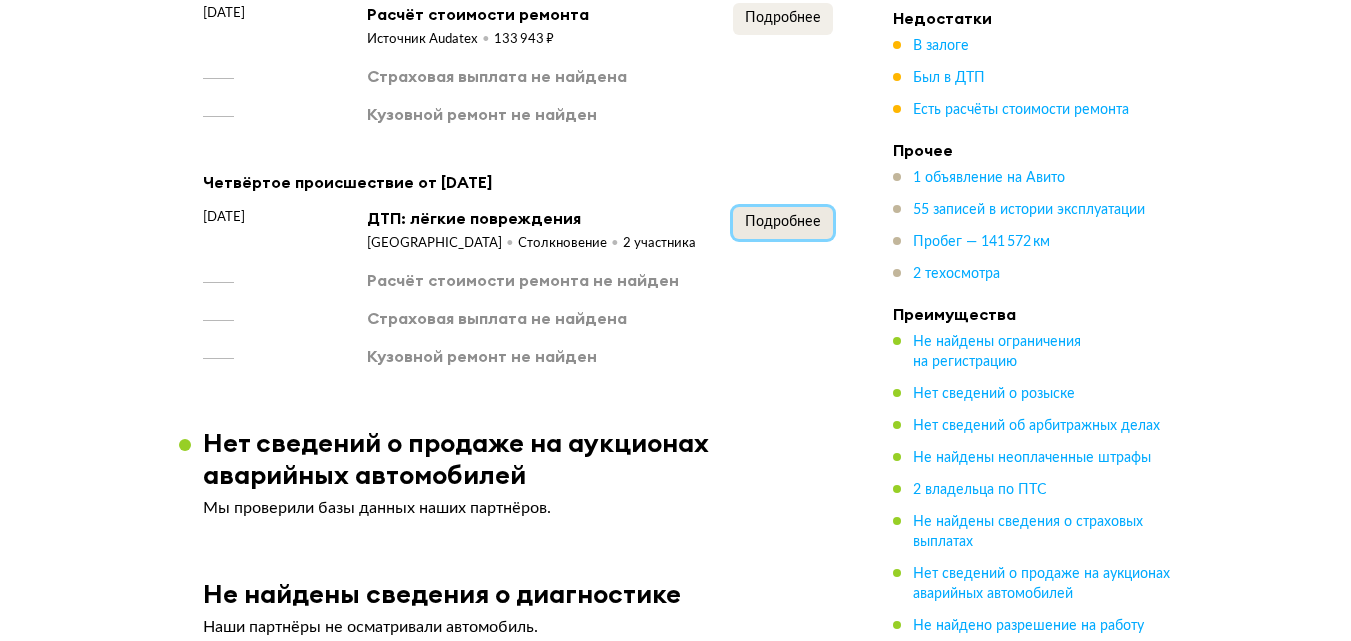 click on "Подробнее" at bounding box center [783, 222] 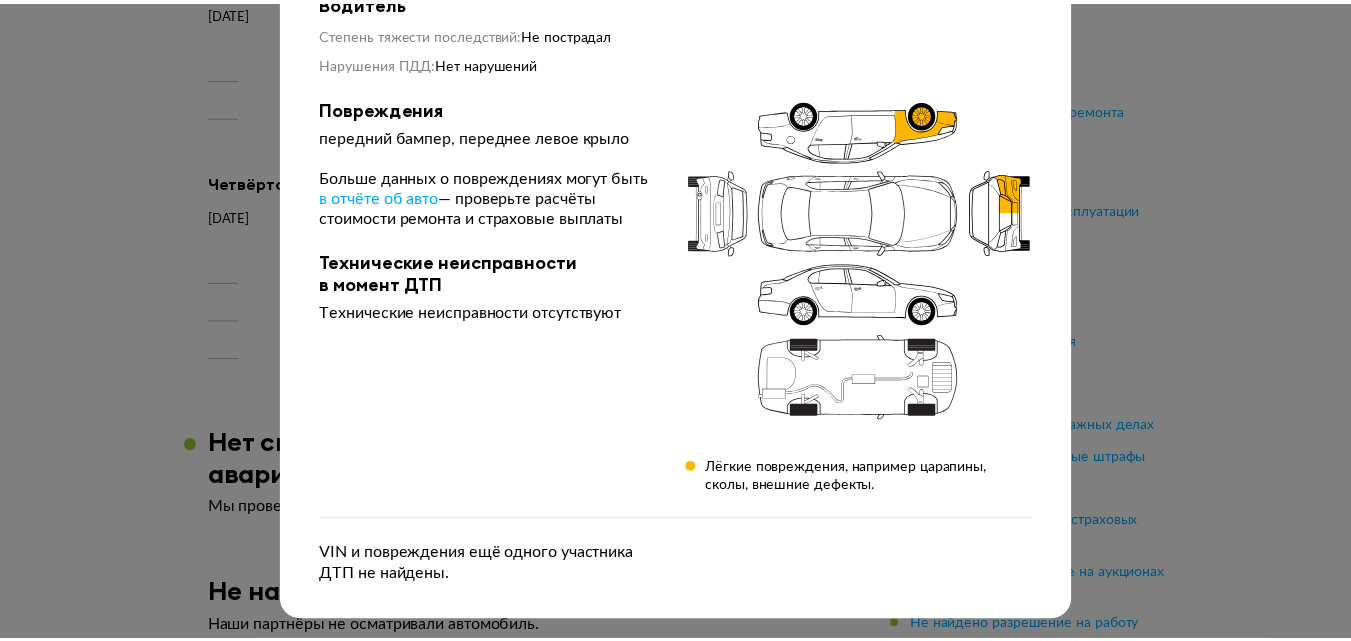scroll, scrollTop: 0, scrollLeft: 0, axis: both 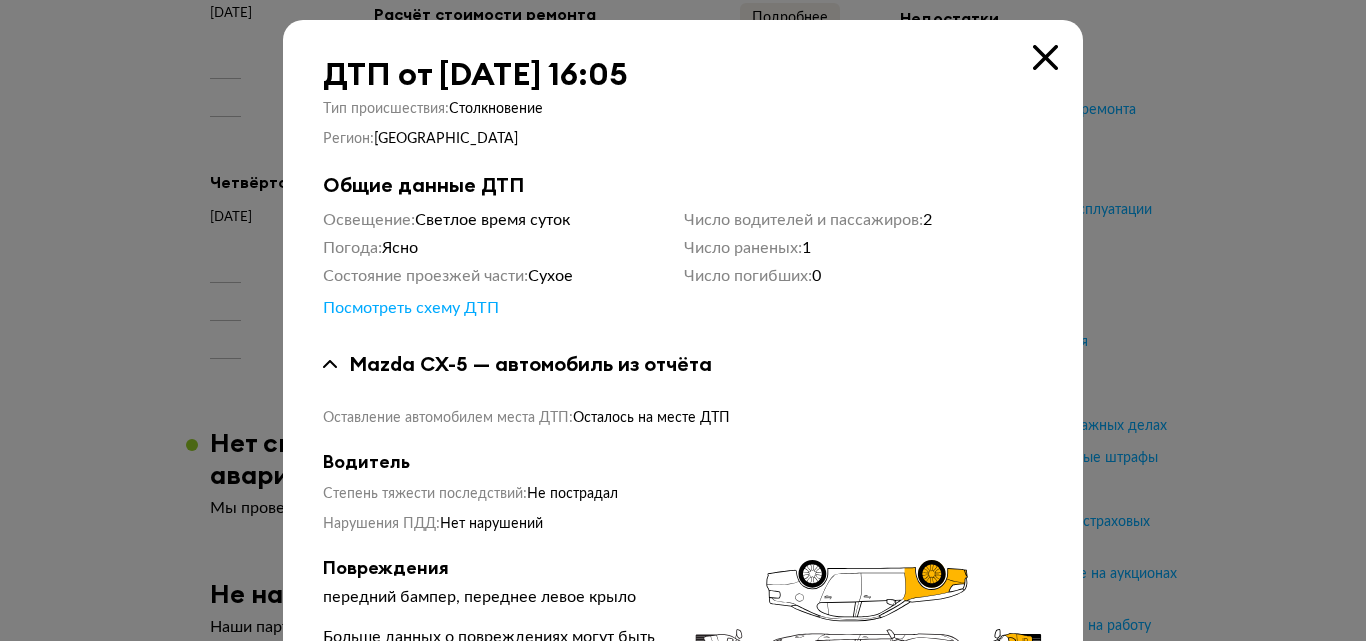 click at bounding box center (1045, 57) 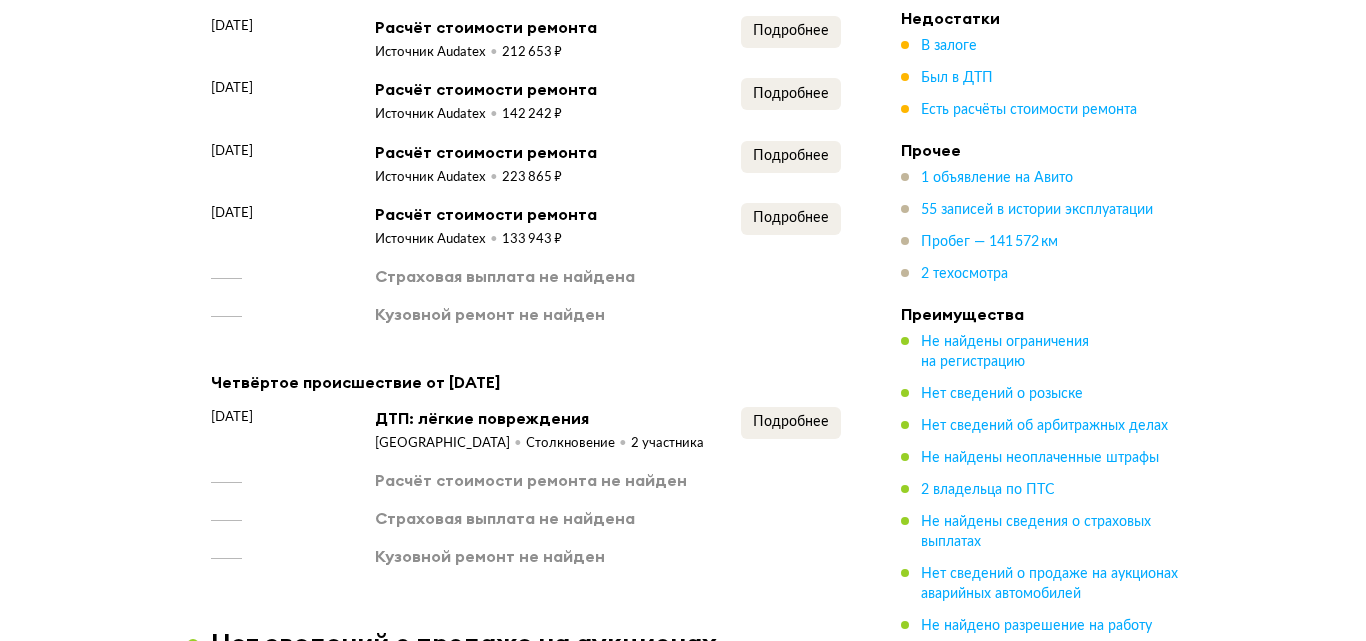 scroll, scrollTop: 3700, scrollLeft: 0, axis: vertical 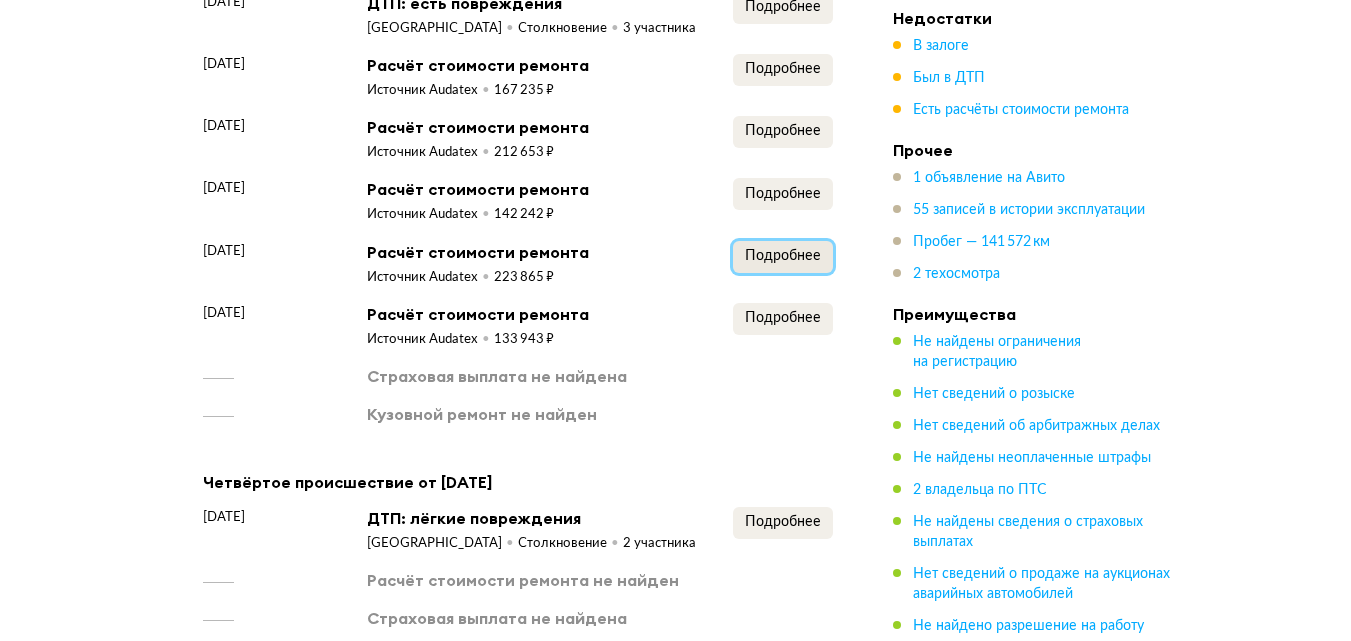 click on "Подробнее" at bounding box center [783, 256] 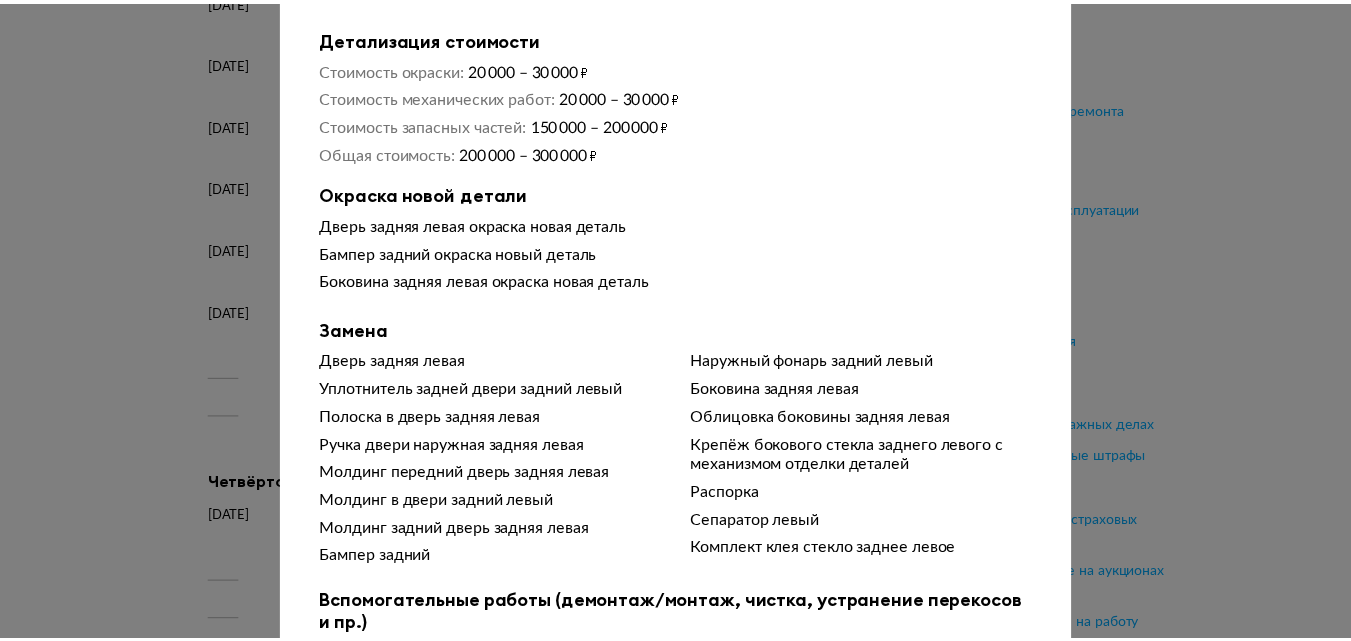 scroll, scrollTop: 0, scrollLeft: 0, axis: both 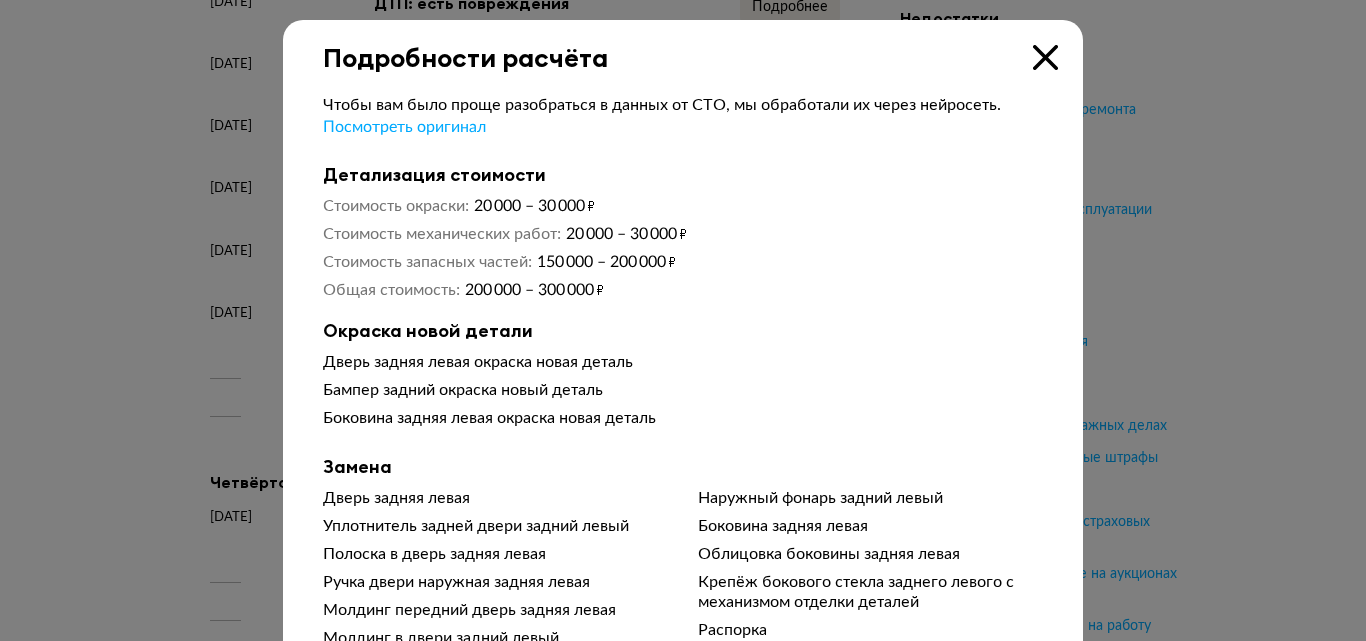 click at bounding box center (1045, 57) 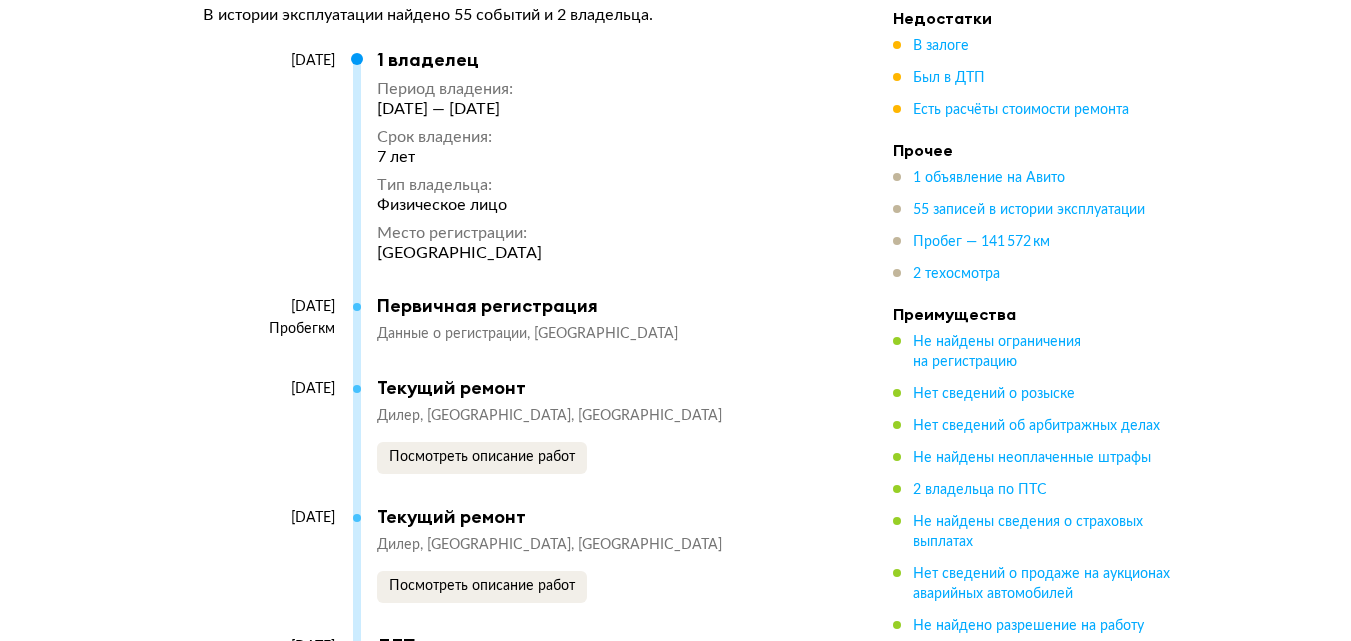 scroll, scrollTop: 6100, scrollLeft: 0, axis: vertical 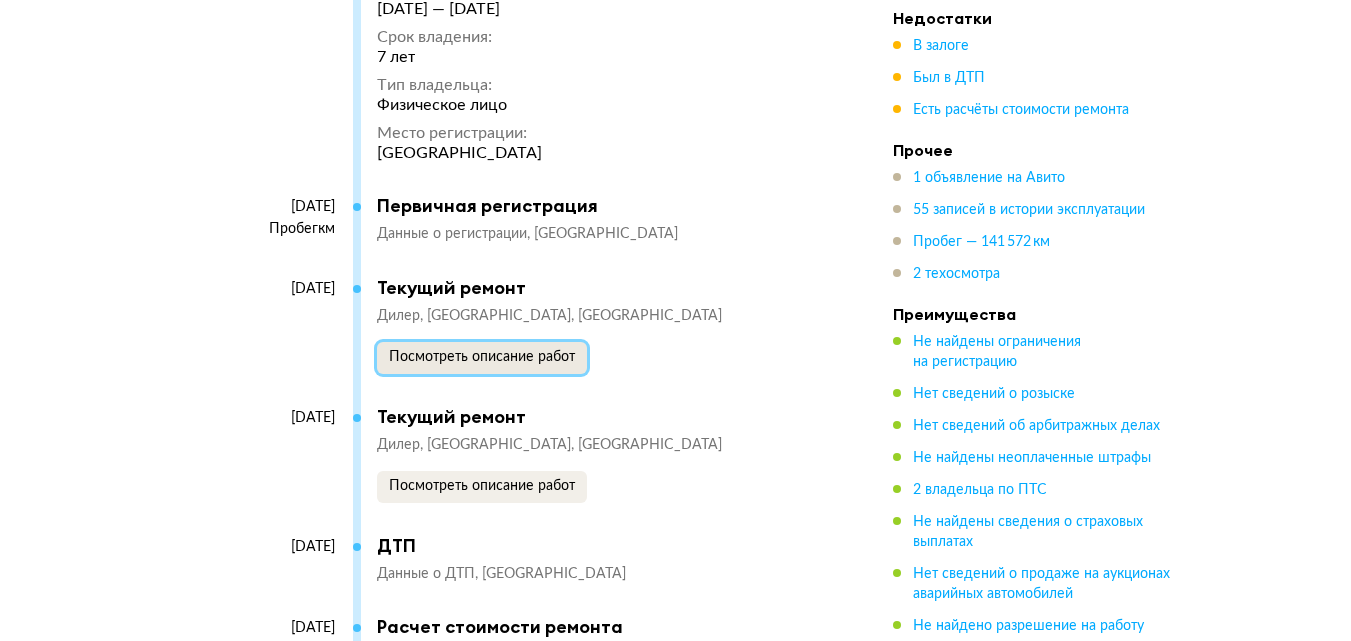 click on "Посмотреть описание работ" at bounding box center [482, 357] 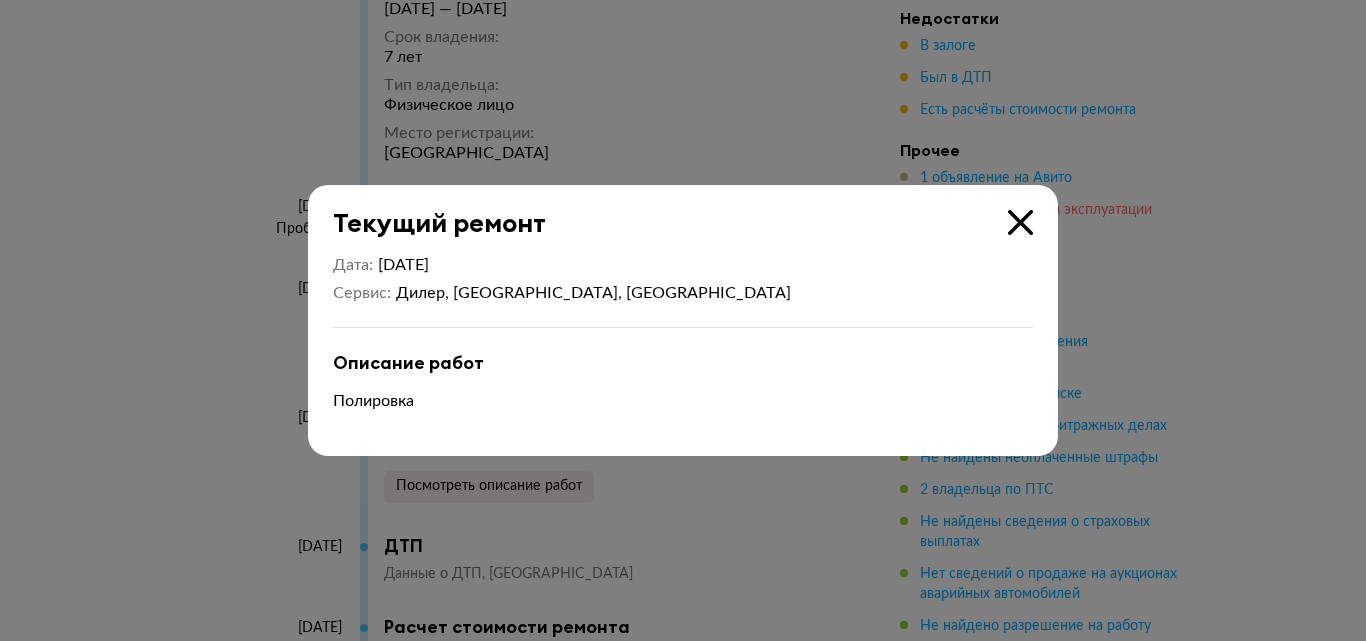 click at bounding box center [1020, 222] 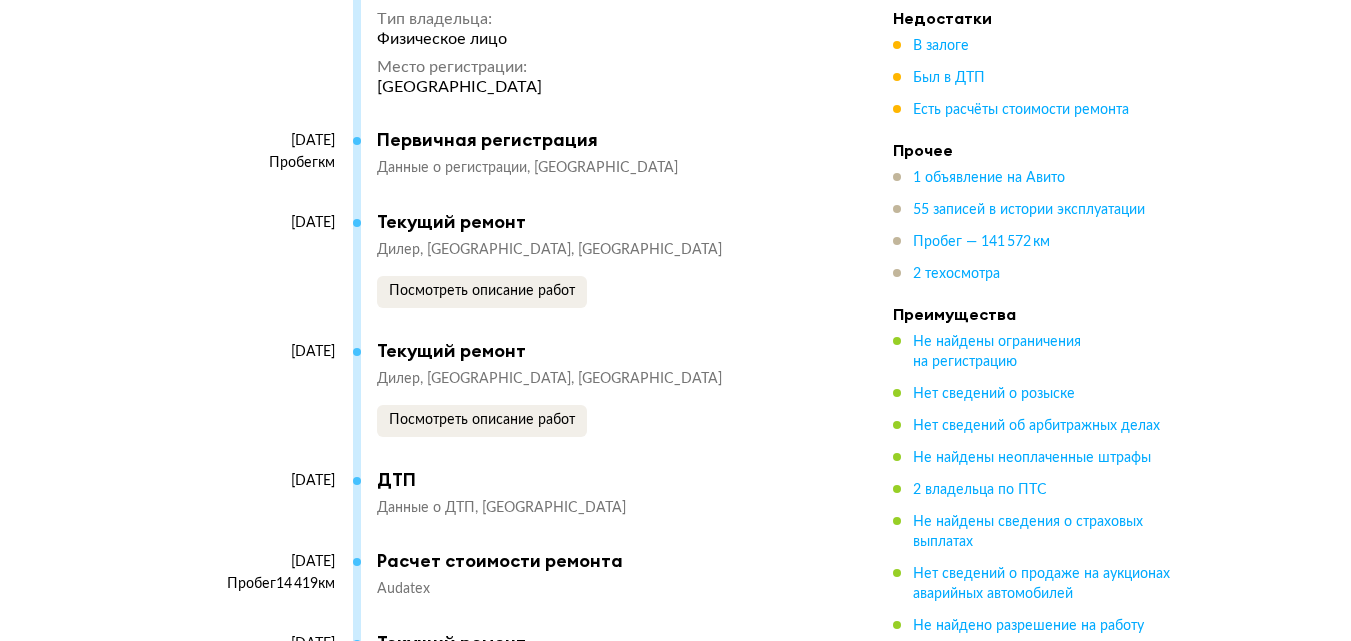 scroll, scrollTop: 6200, scrollLeft: 0, axis: vertical 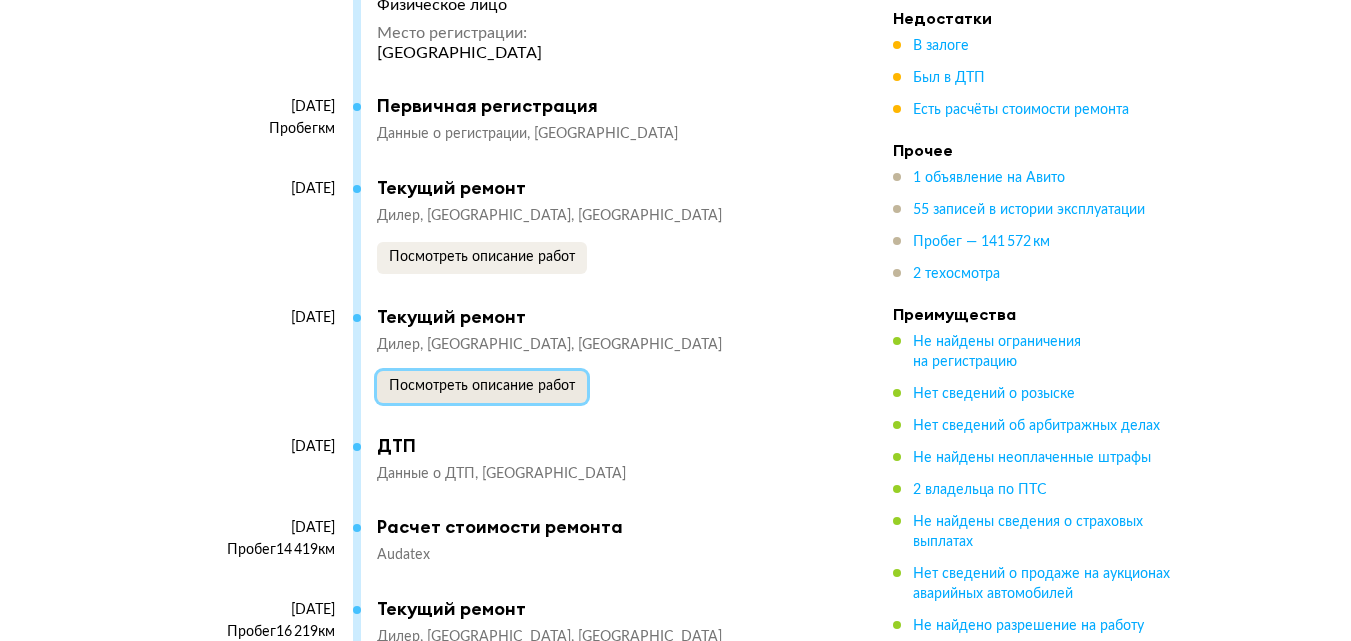 click on "Посмотреть описание работ" at bounding box center (482, 386) 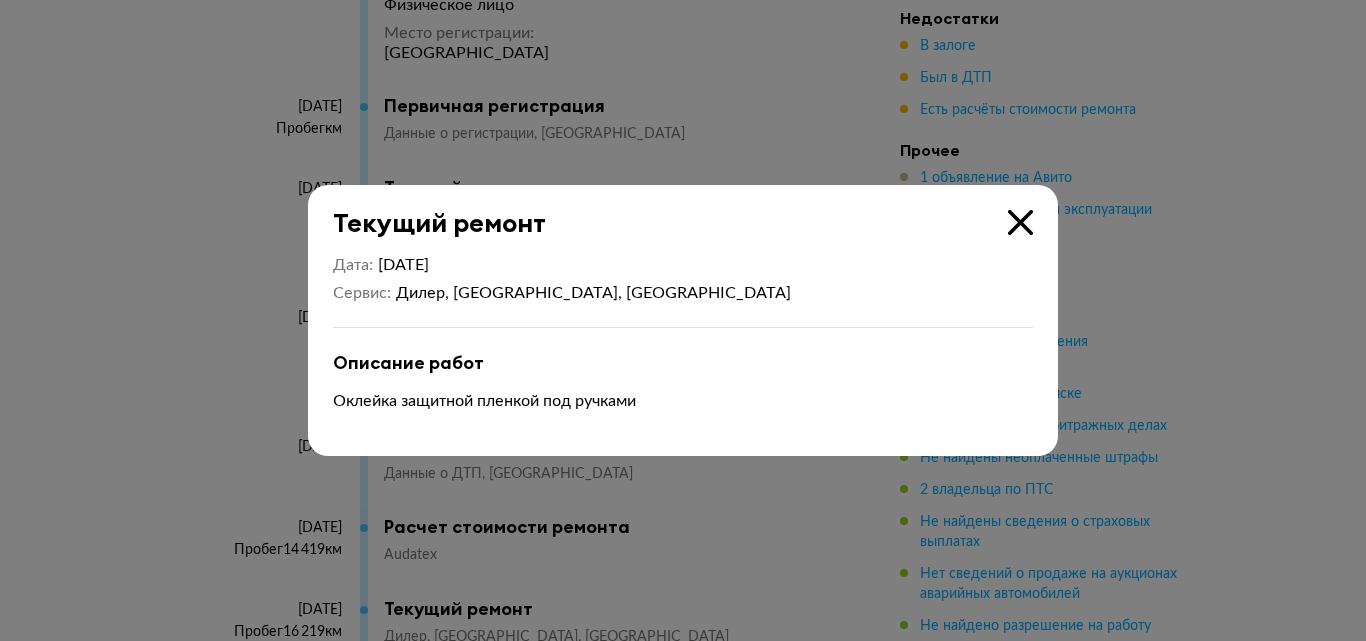 click at bounding box center [1020, 222] 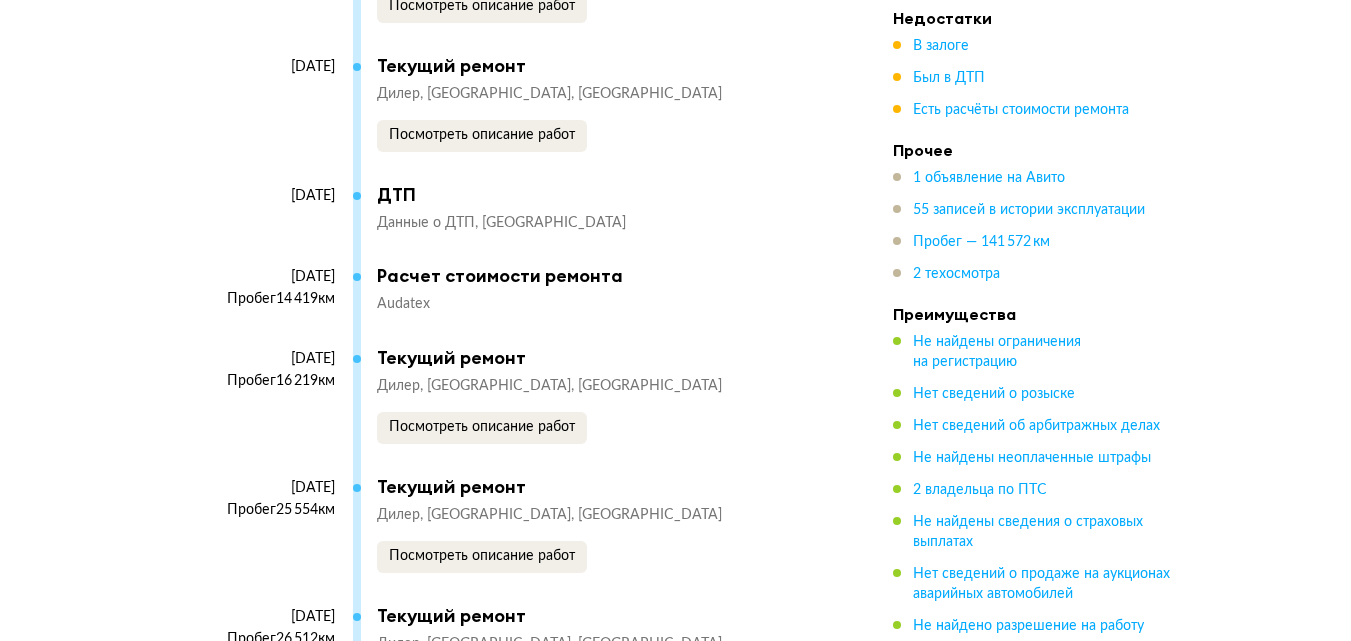 scroll, scrollTop: 6500, scrollLeft: 0, axis: vertical 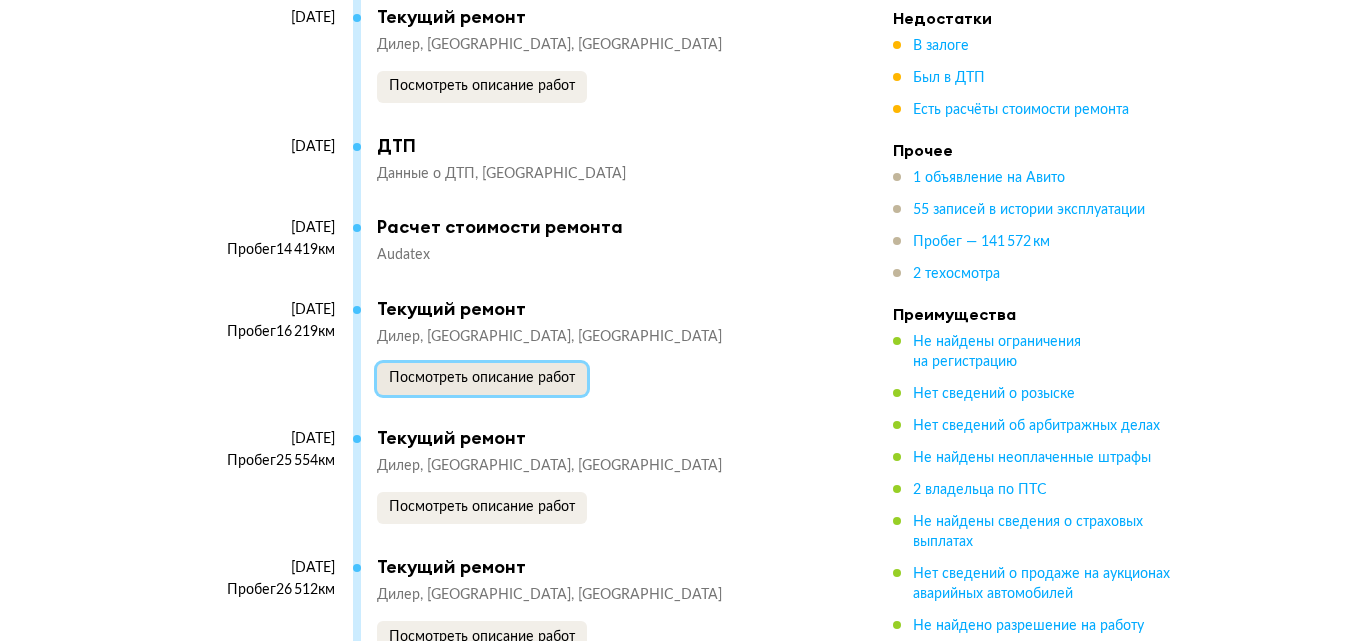 click on "Посмотреть описание работ" at bounding box center [482, 378] 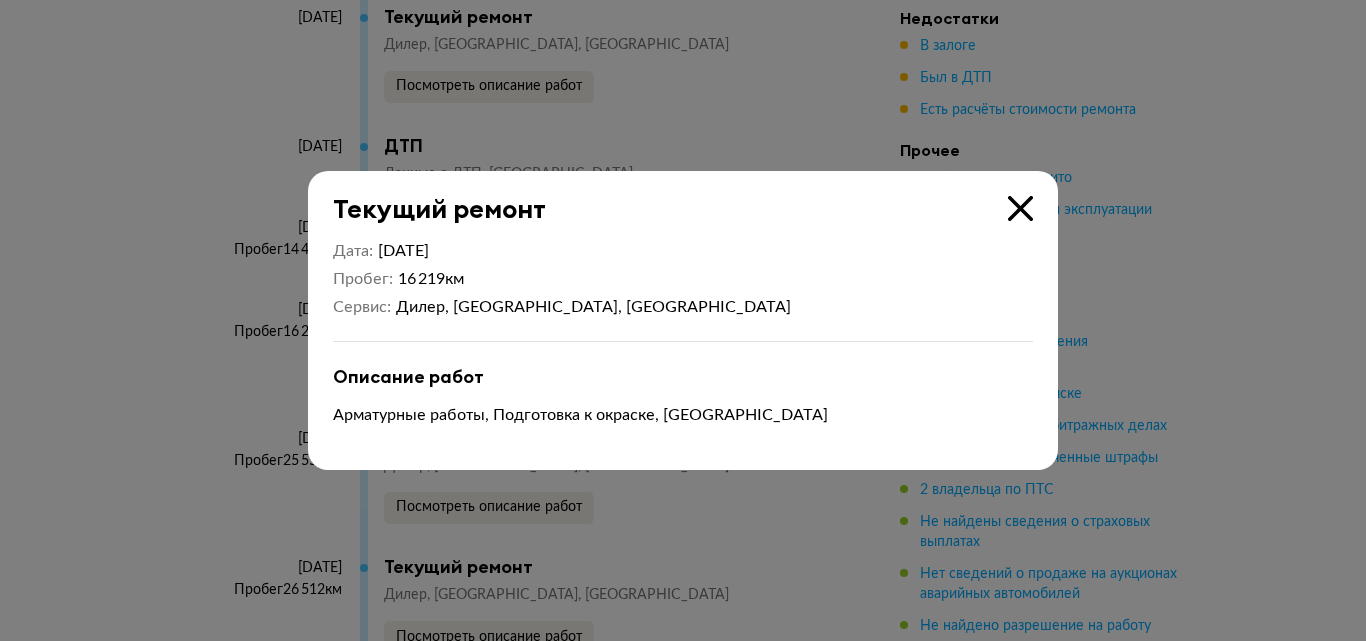 click at bounding box center [1020, 208] 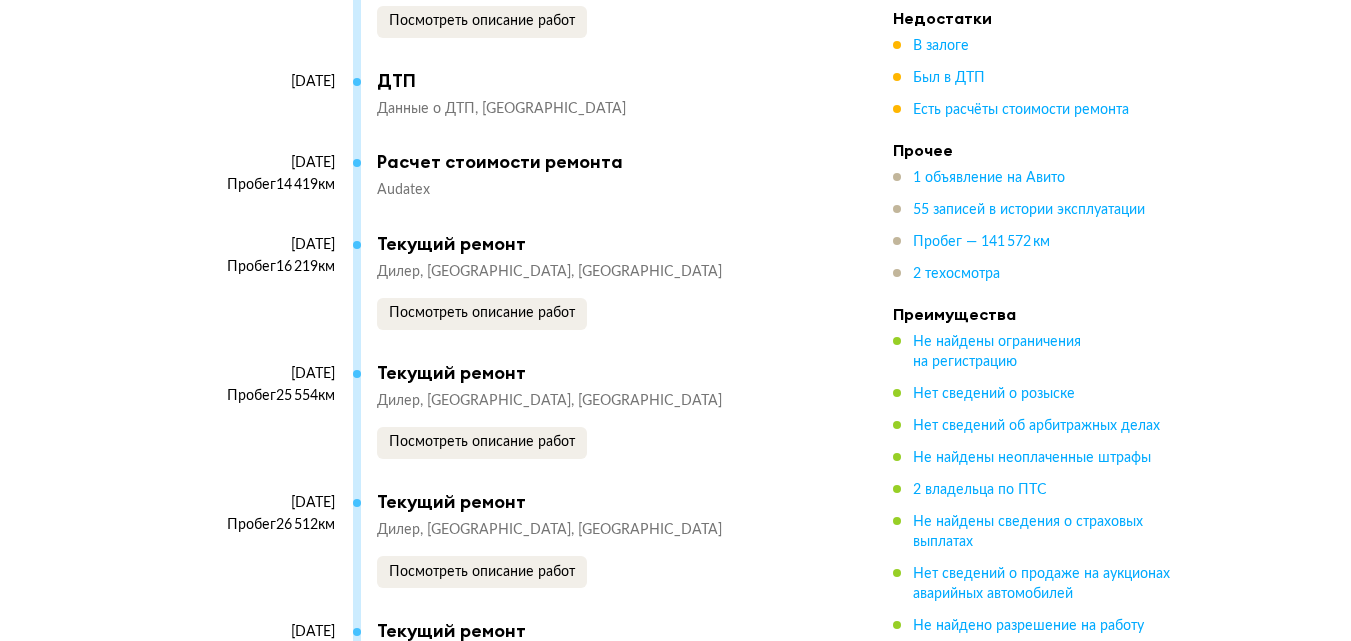 scroll, scrollTop: 6600, scrollLeft: 0, axis: vertical 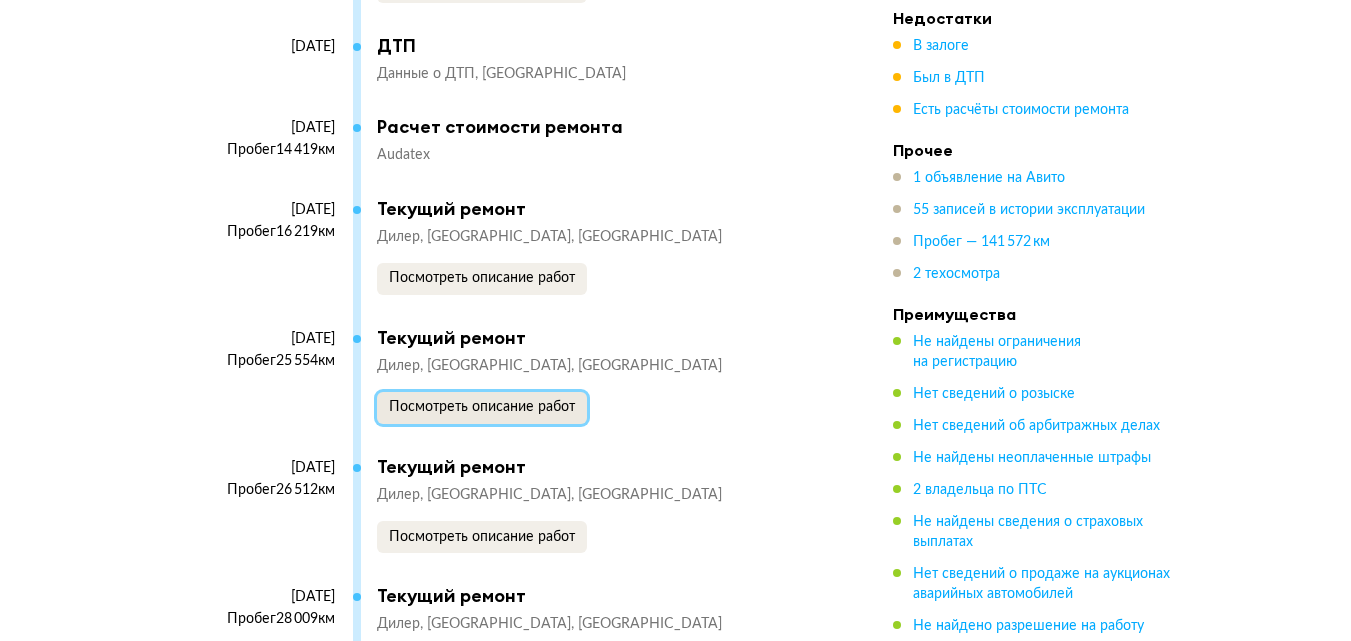 click on "Посмотреть описание работ" at bounding box center (482, 407) 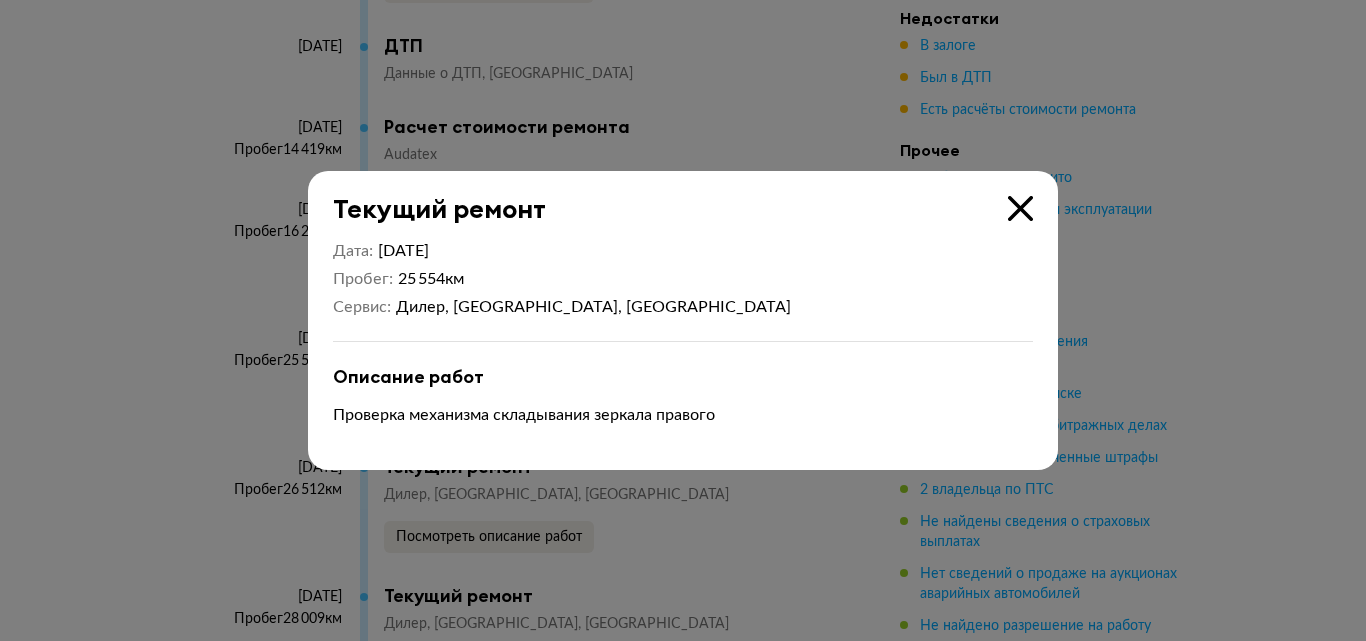 click at bounding box center [1020, 208] 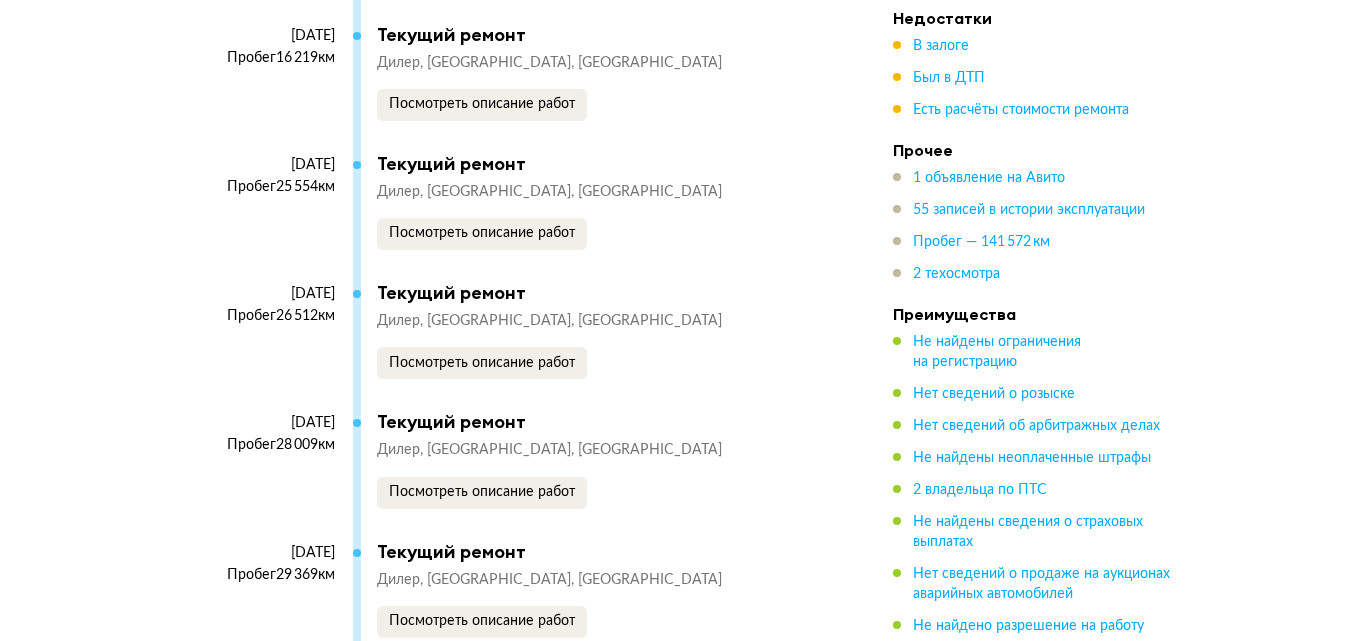 scroll, scrollTop: 6800, scrollLeft: 0, axis: vertical 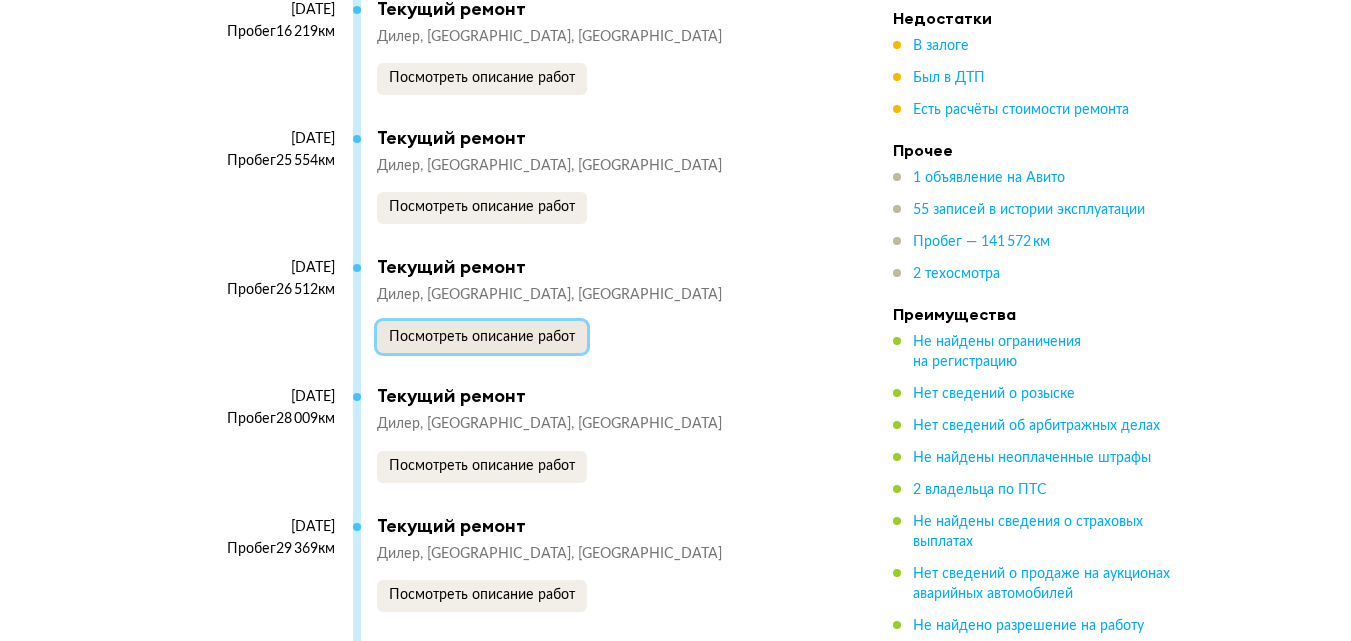 click on "Посмотреть описание работ" at bounding box center [482, 337] 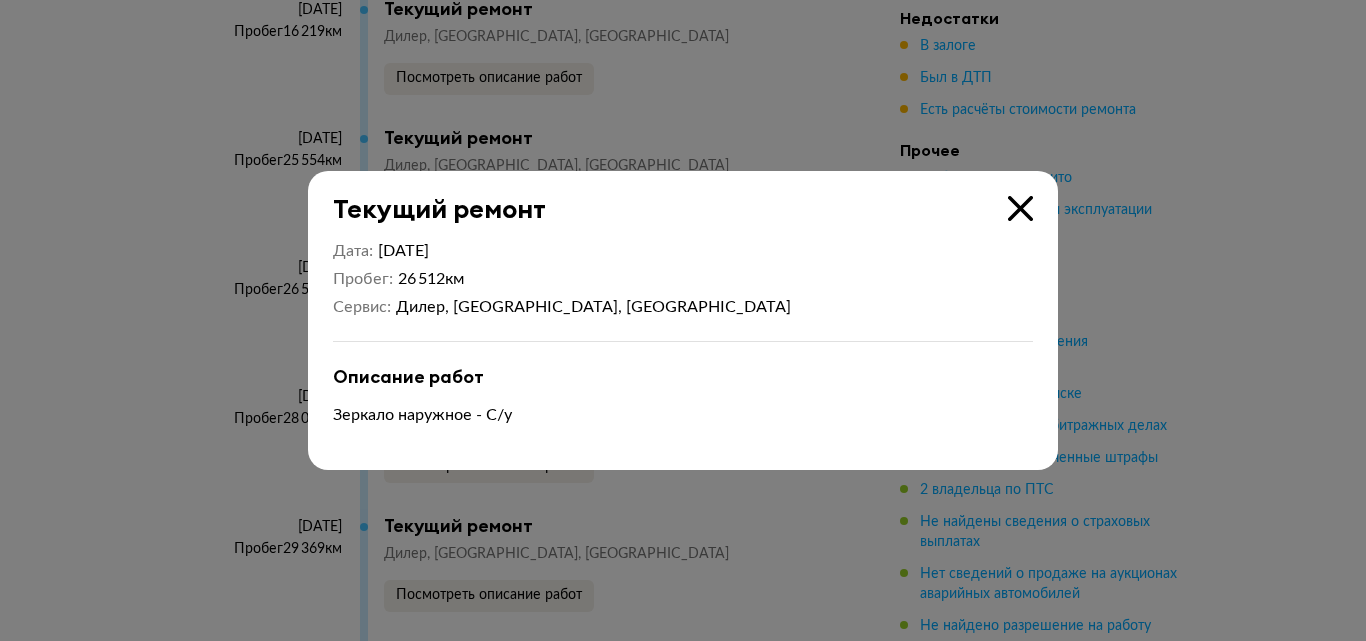 click at bounding box center (1020, 208) 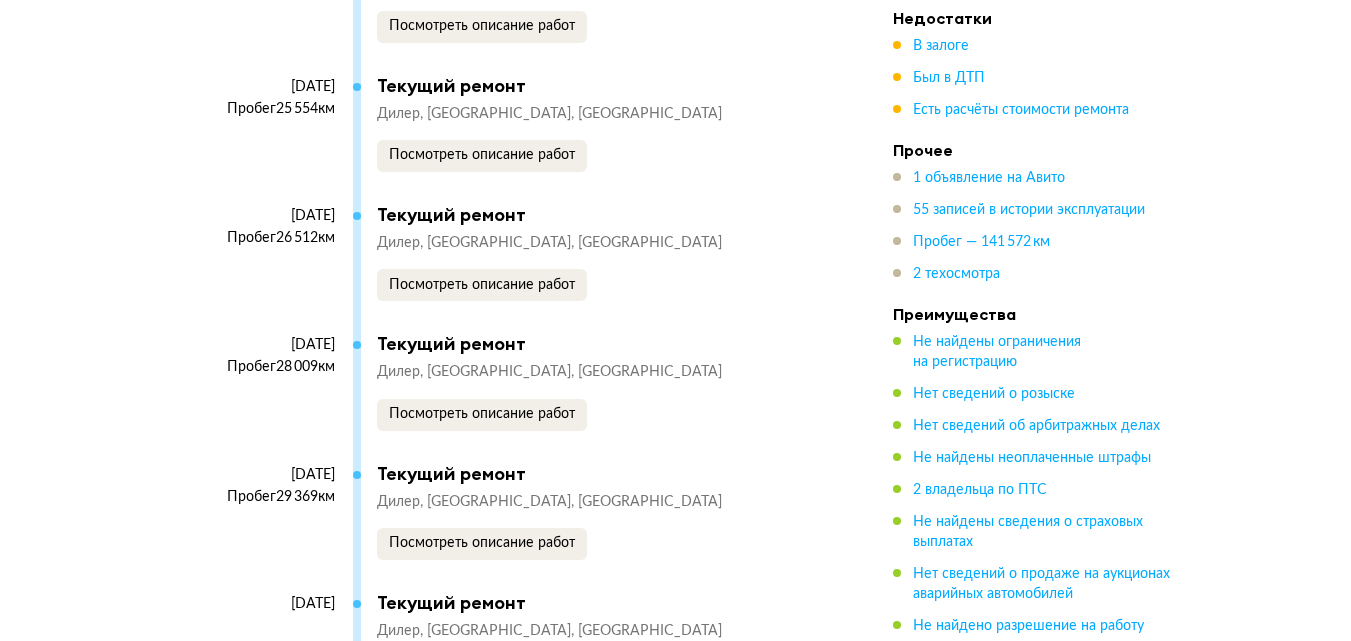 scroll, scrollTop: 6900, scrollLeft: 0, axis: vertical 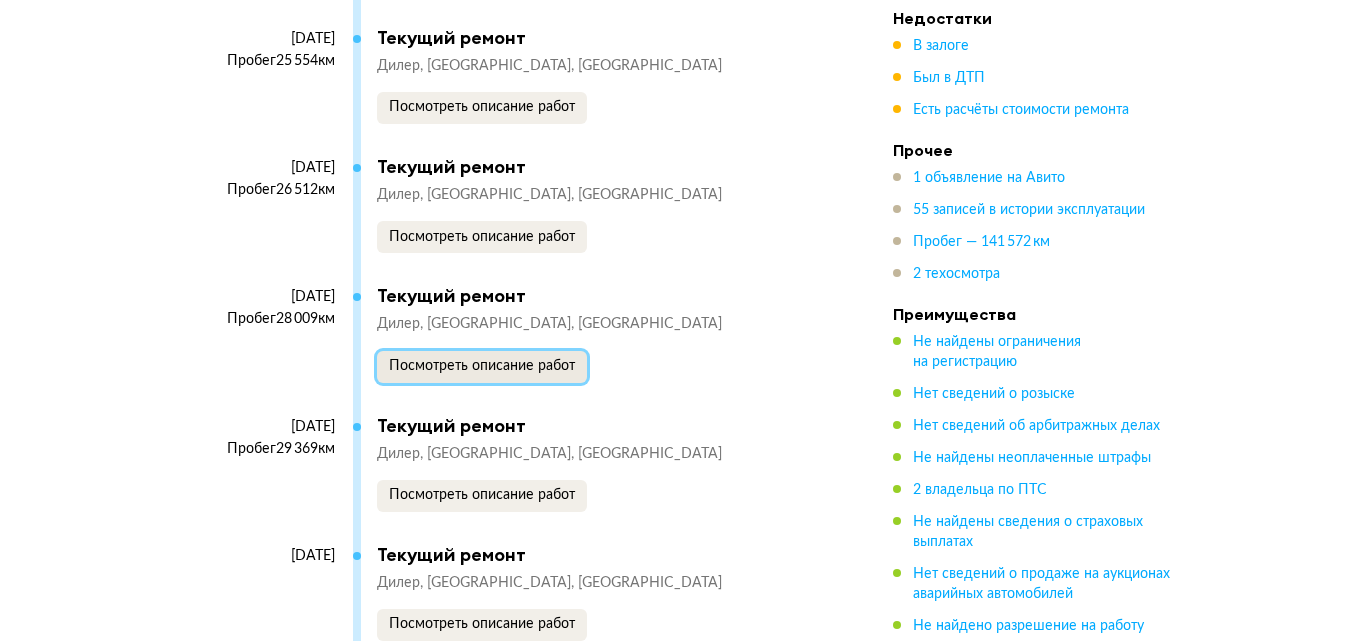 click on "Посмотреть описание работ" at bounding box center (482, 366) 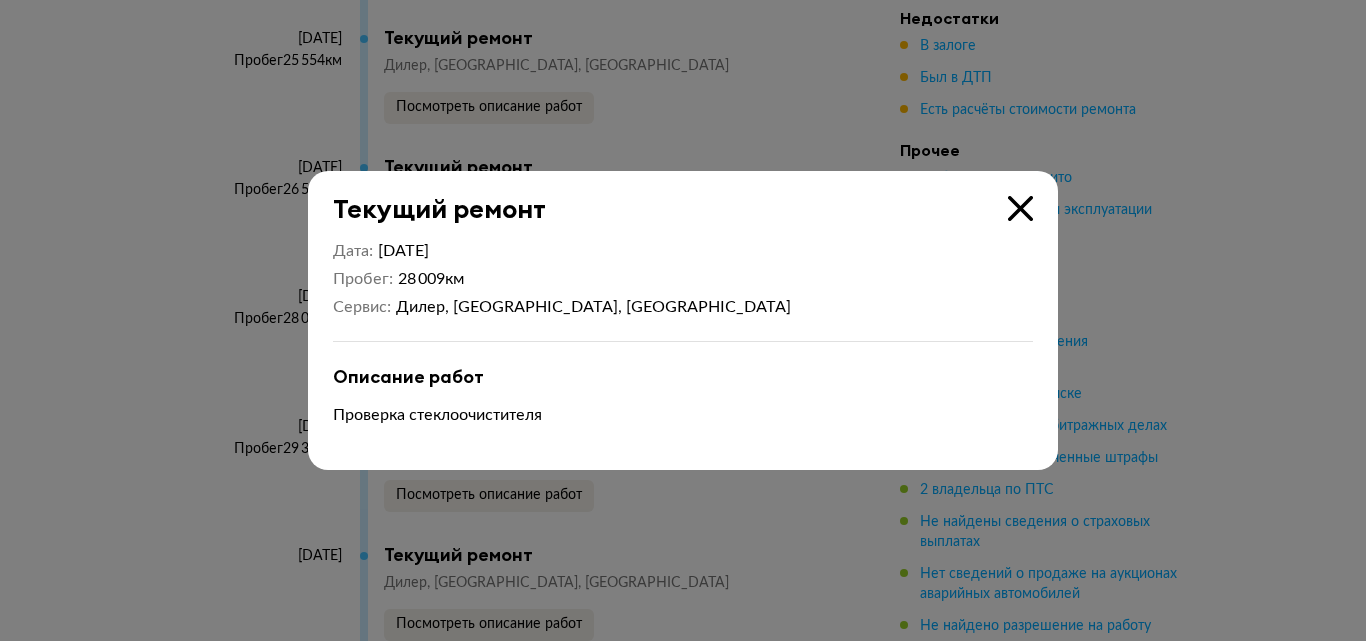 click at bounding box center (1020, 208) 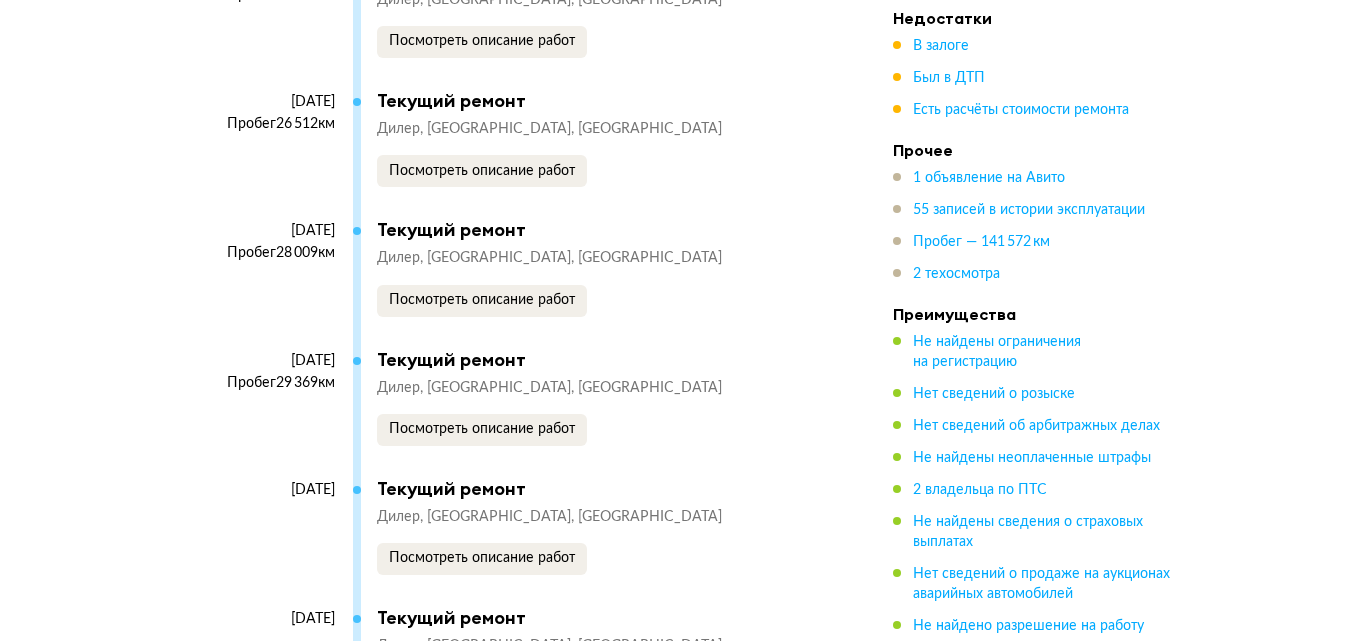 scroll, scrollTop: 7000, scrollLeft: 0, axis: vertical 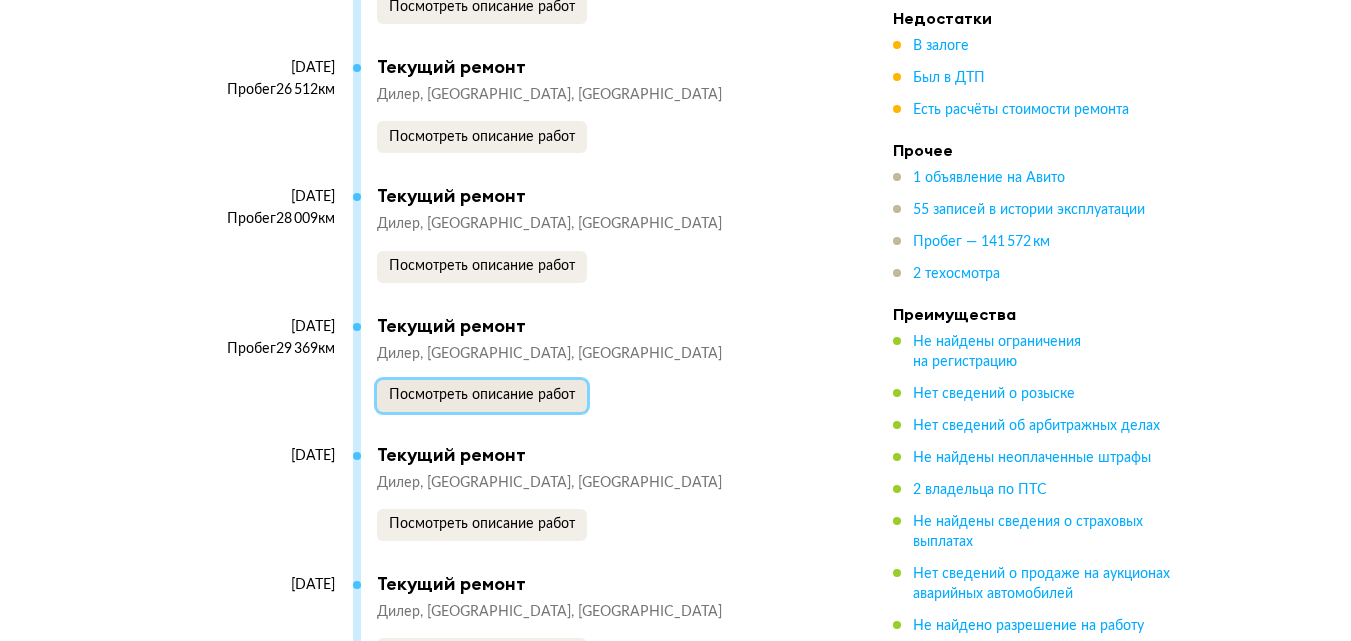 click on "Посмотреть описание работ" at bounding box center [482, 395] 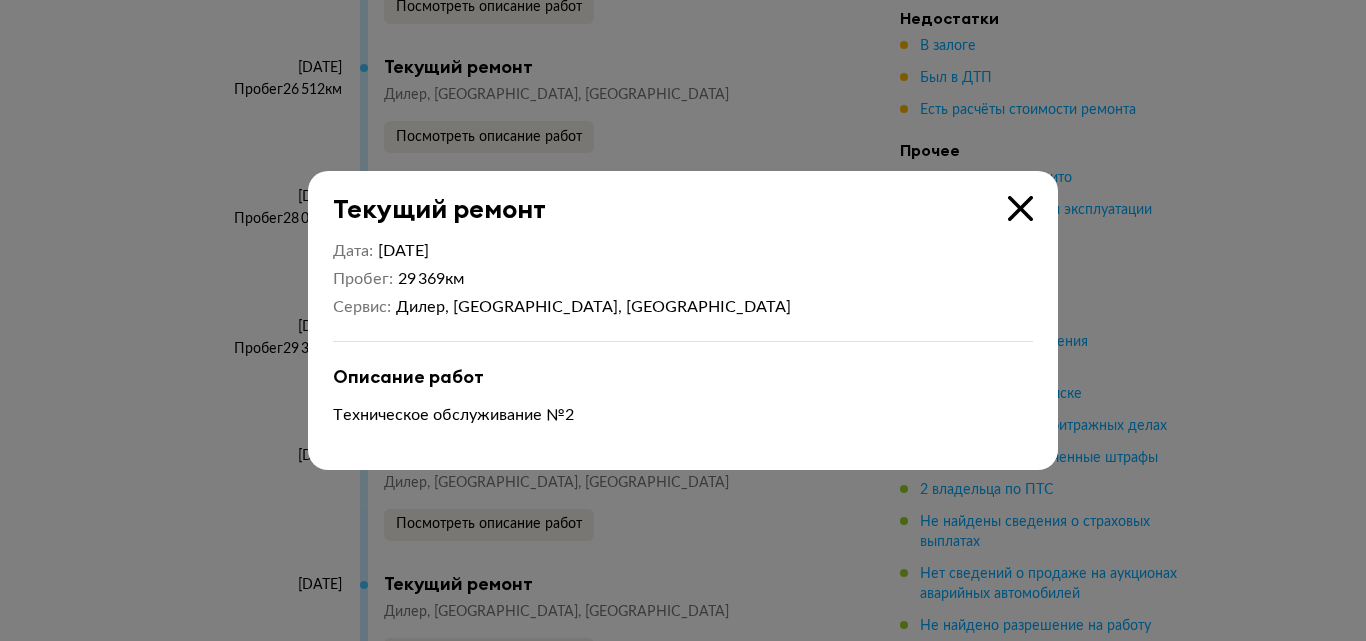 click at bounding box center [1020, 208] 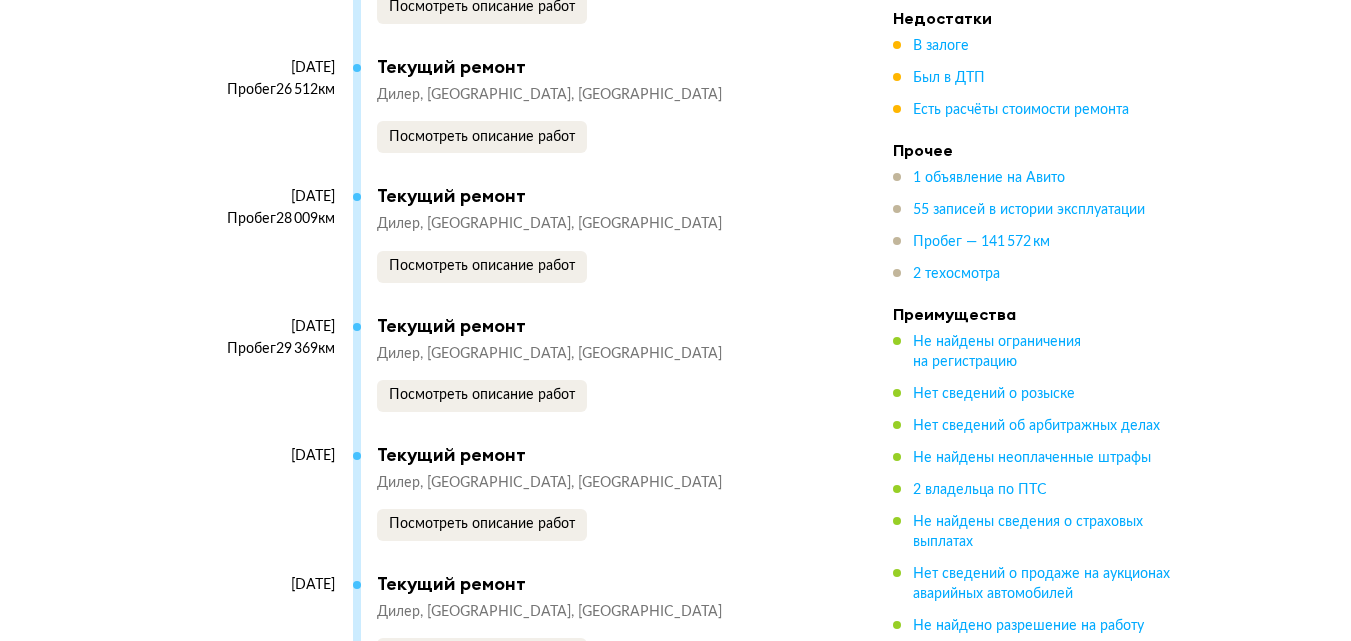 scroll, scrollTop: 7100, scrollLeft: 0, axis: vertical 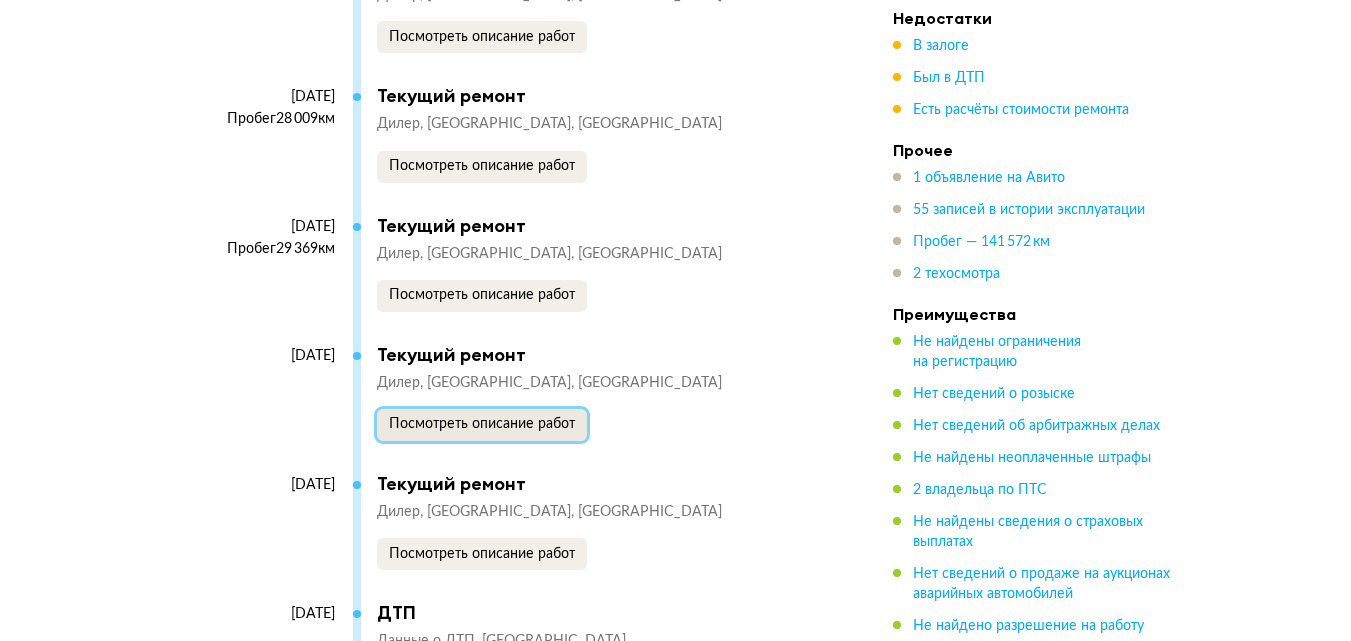click on "Посмотреть описание работ" at bounding box center (482, 424) 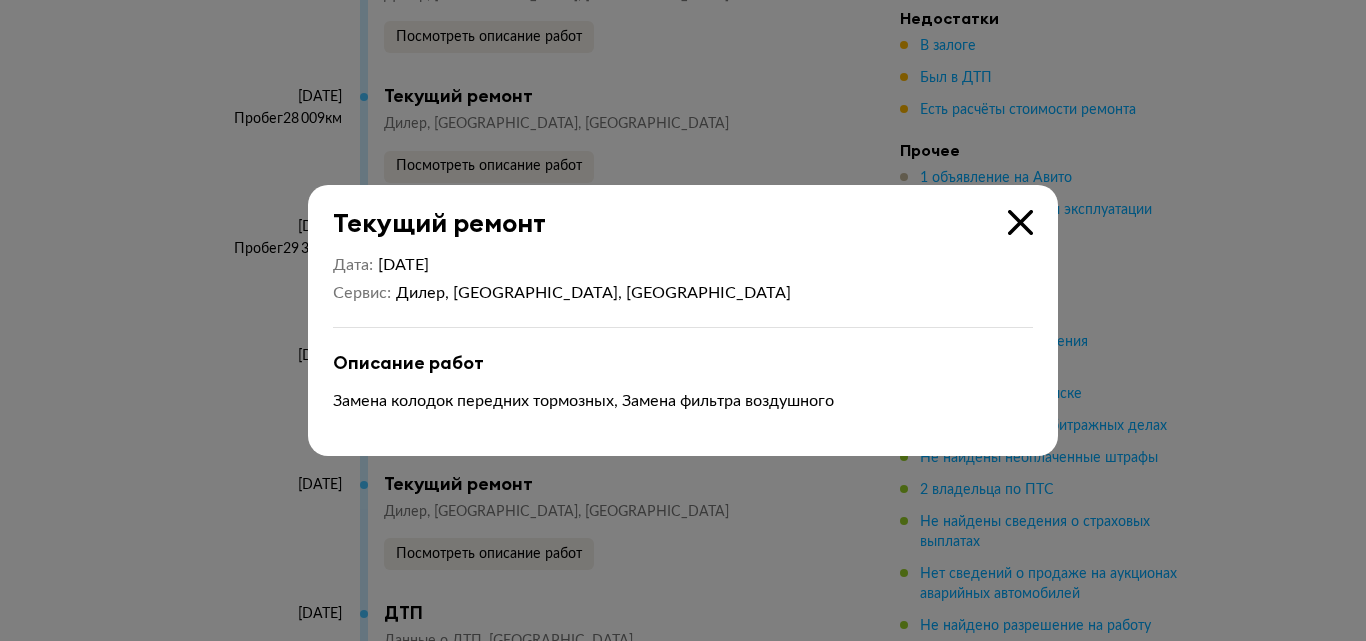 click at bounding box center (1020, 222) 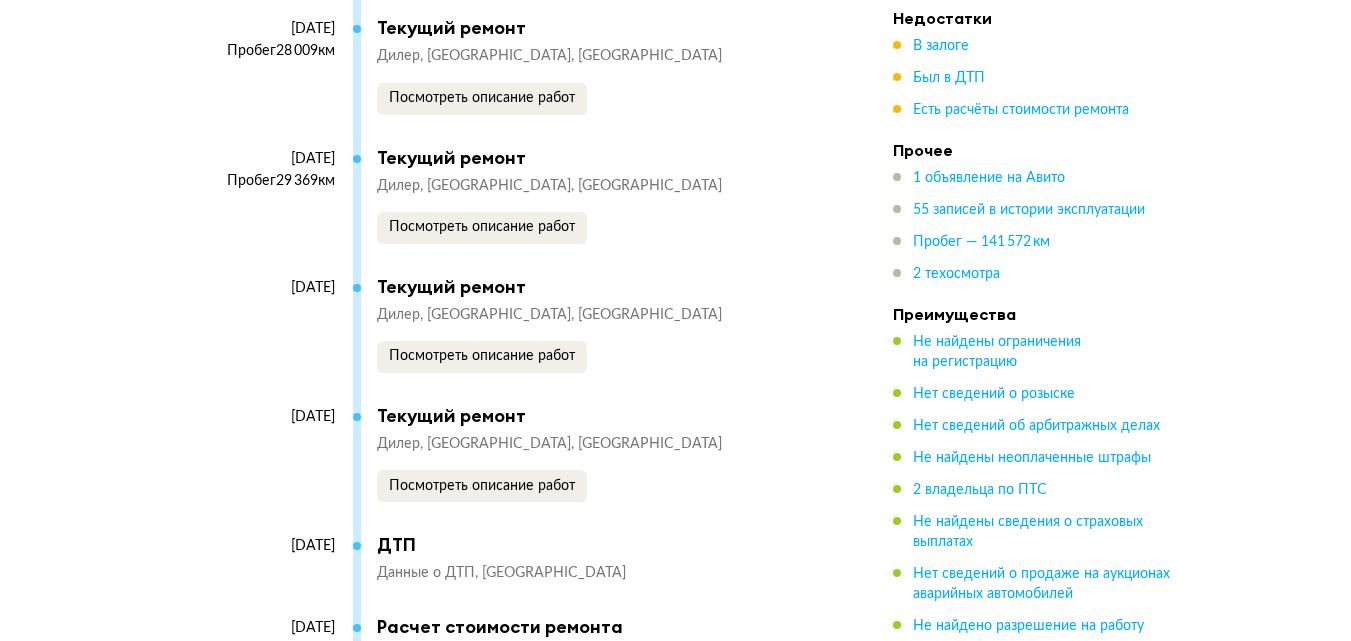 scroll, scrollTop: 7300, scrollLeft: 0, axis: vertical 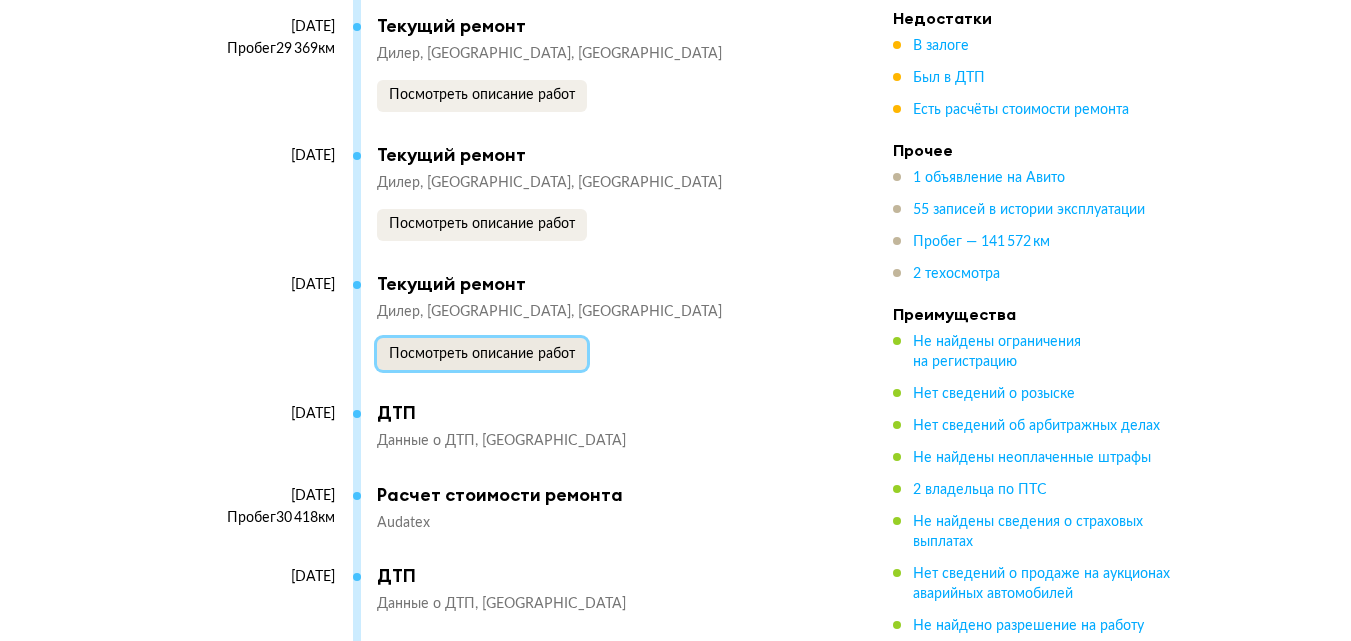 click on "Посмотреть описание работ" at bounding box center [482, 354] 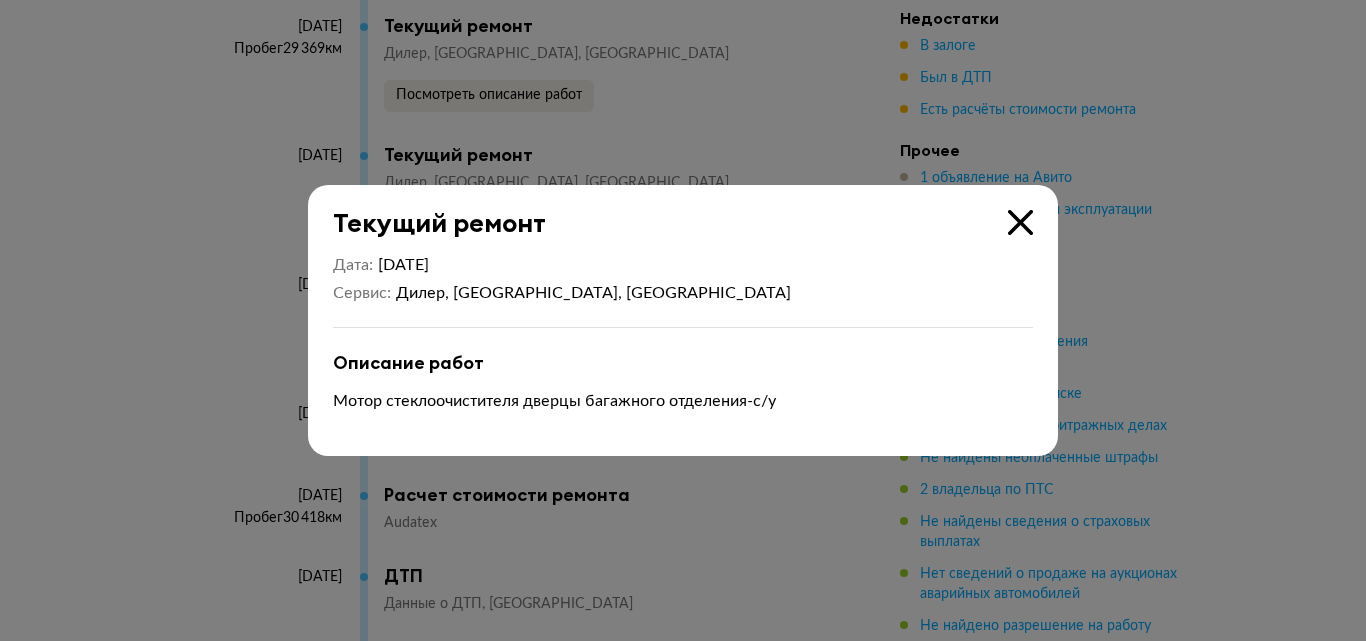 click at bounding box center (1020, 222) 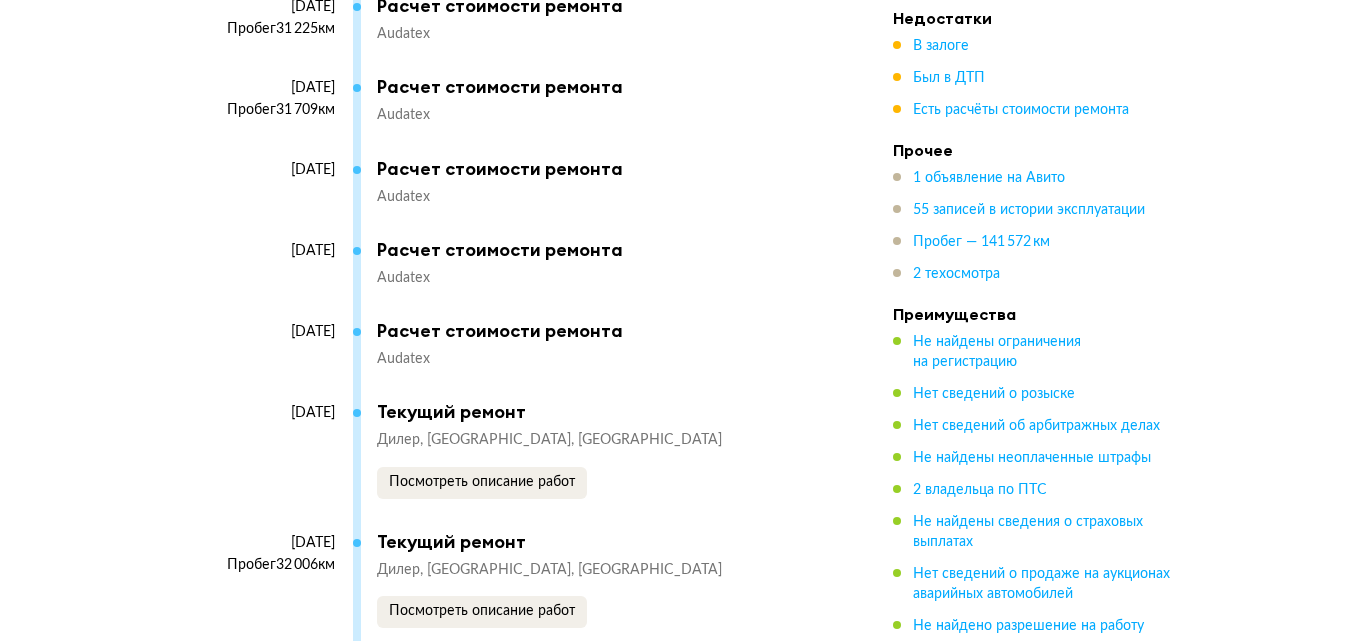 scroll, scrollTop: 8000, scrollLeft: 0, axis: vertical 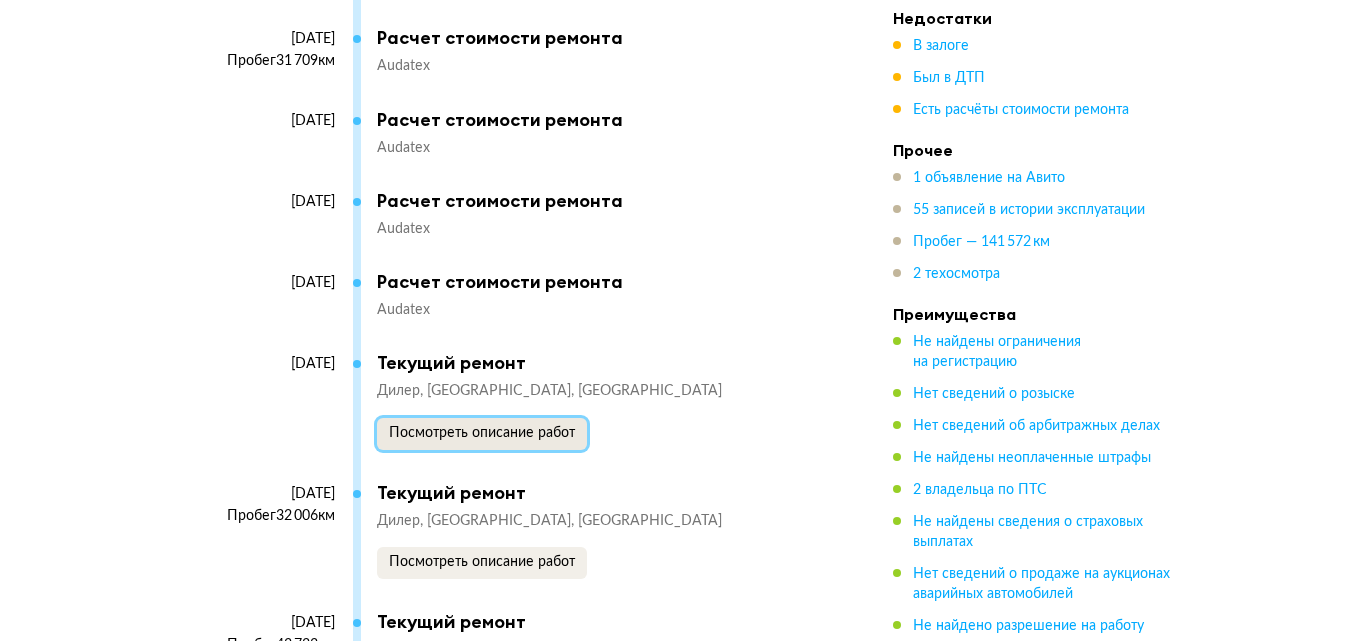 click on "Посмотреть описание работ" at bounding box center [482, 433] 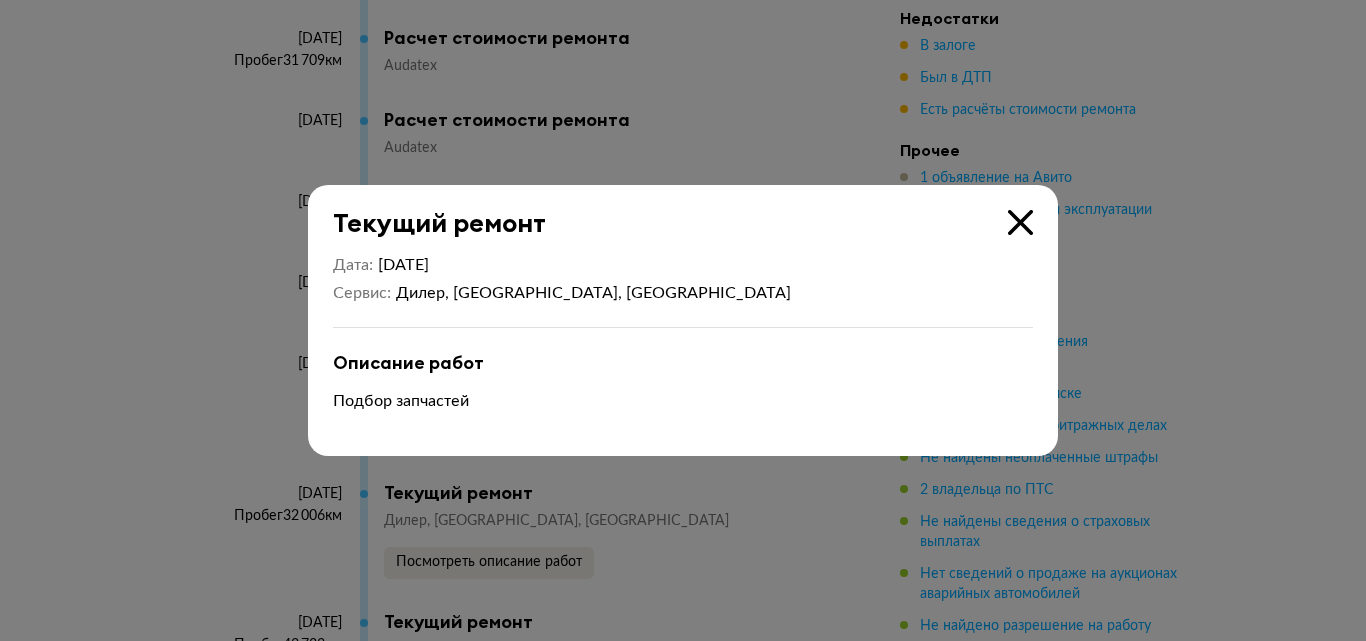 click at bounding box center [1020, 222] 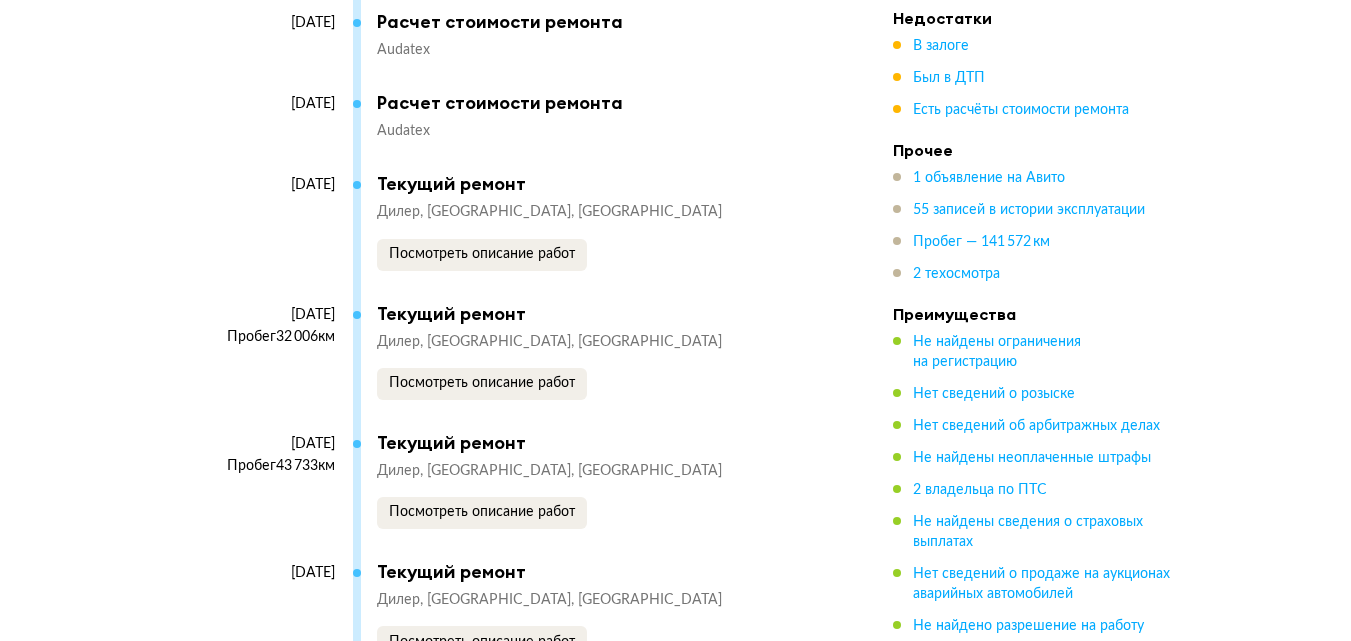 scroll, scrollTop: 8200, scrollLeft: 0, axis: vertical 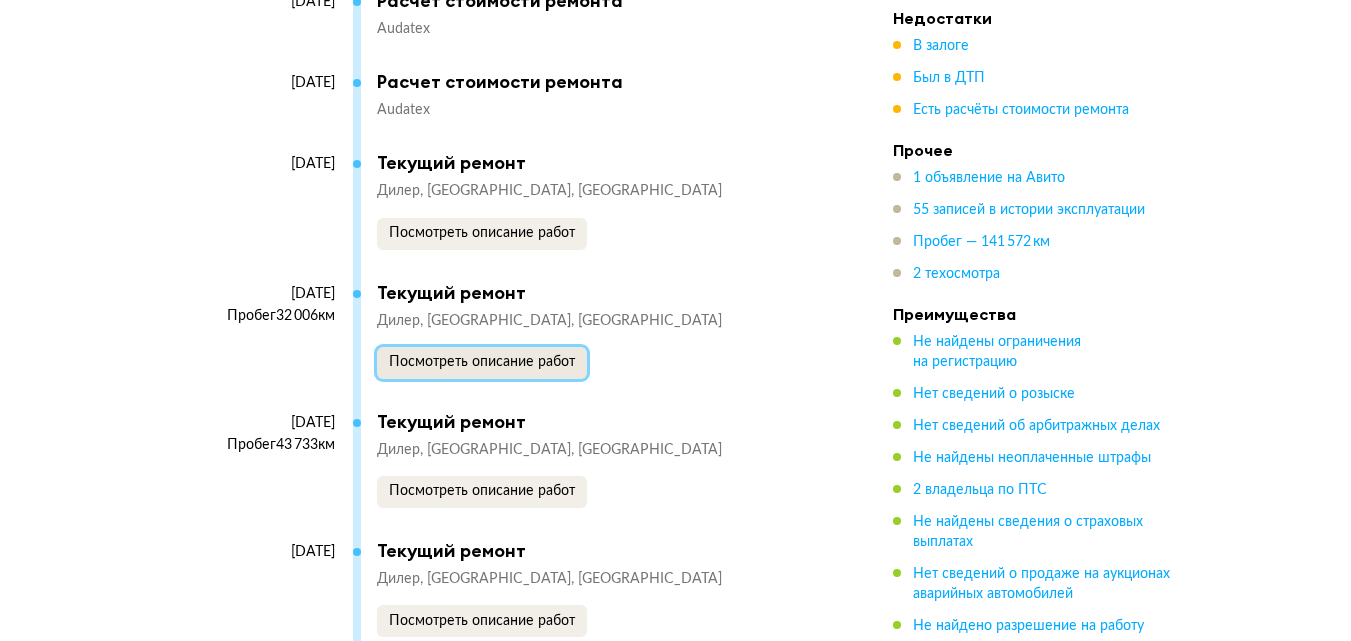 click on "Посмотреть описание работ" at bounding box center (482, 362) 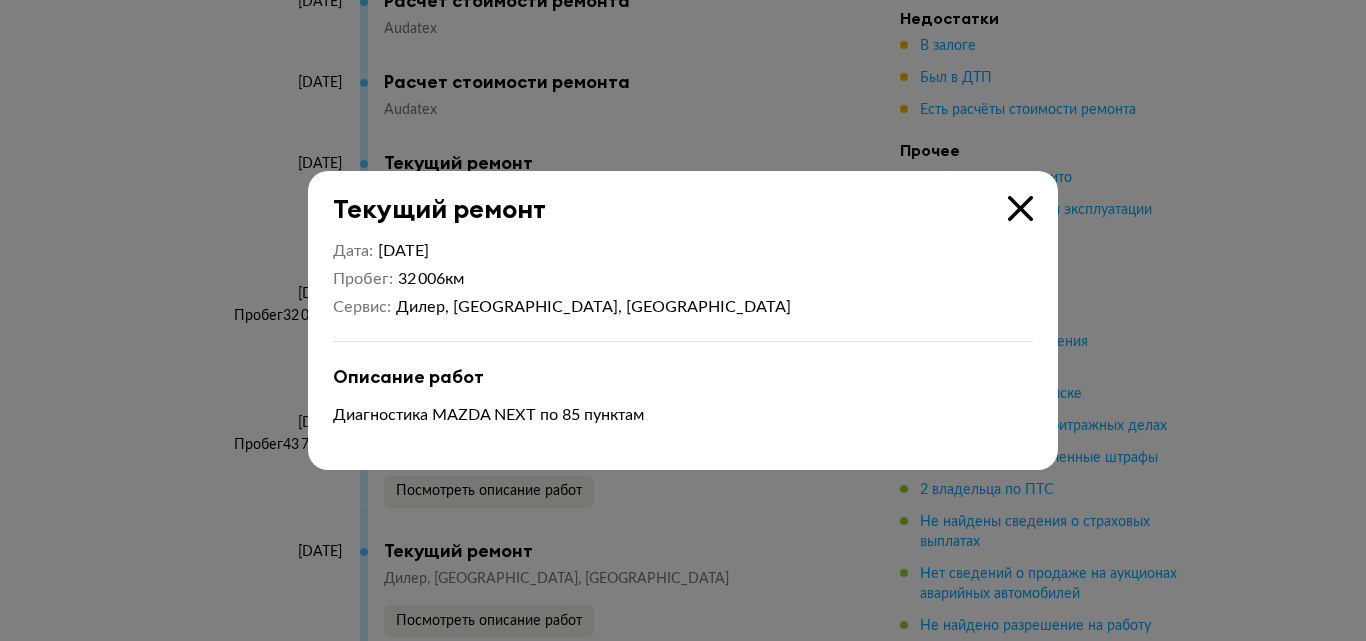 click at bounding box center (1020, 208) 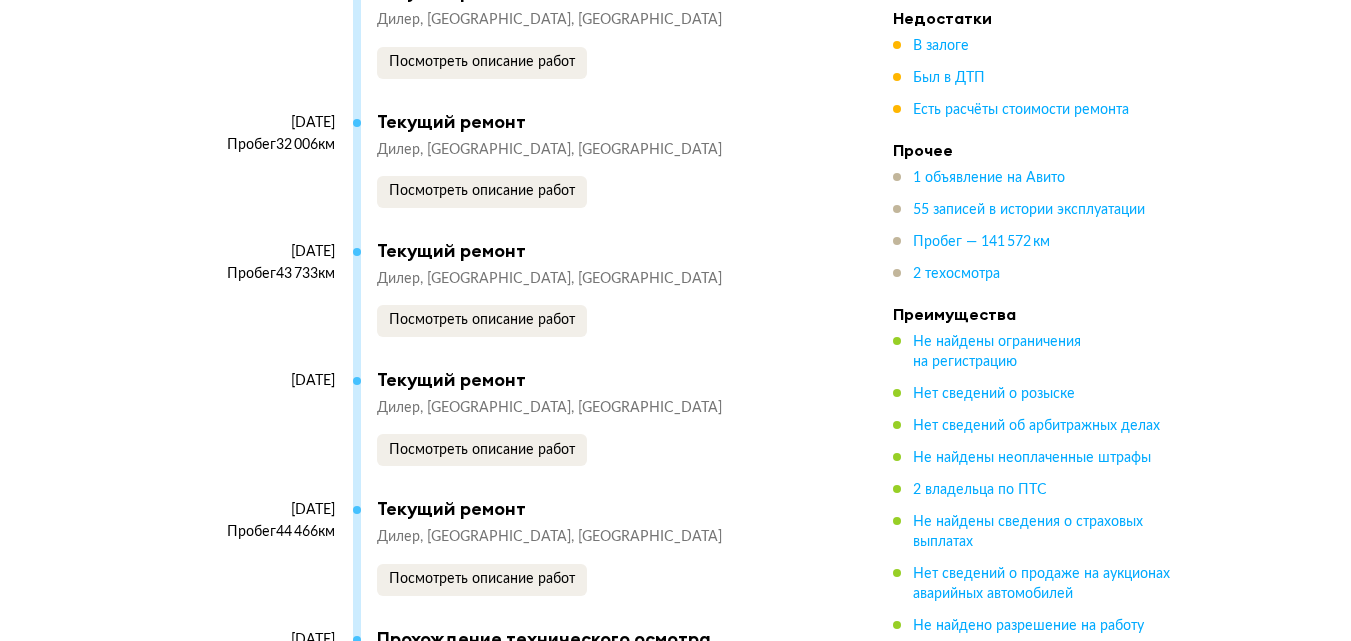 scroll, scrollTop: 8400, scrollLeft: 0, axis: vertical 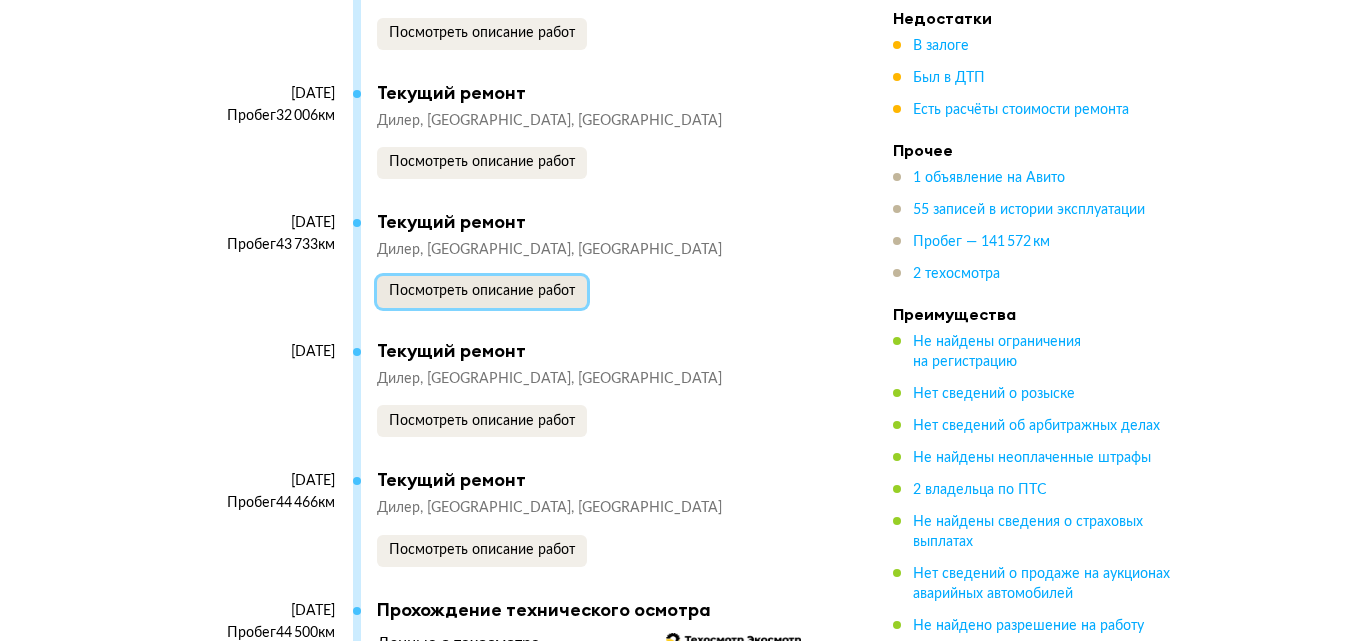 click on "Посмотреть описание работ" at bounding box center [482, 291] 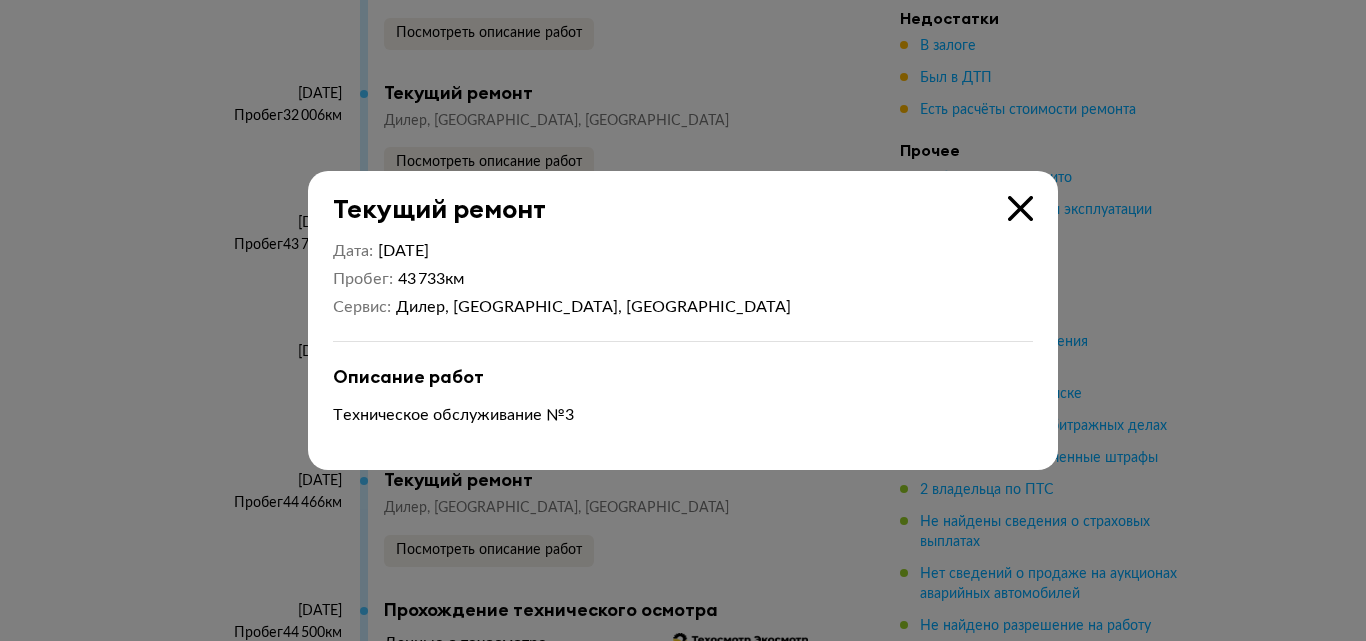 click at bounding box center [1020, 208] 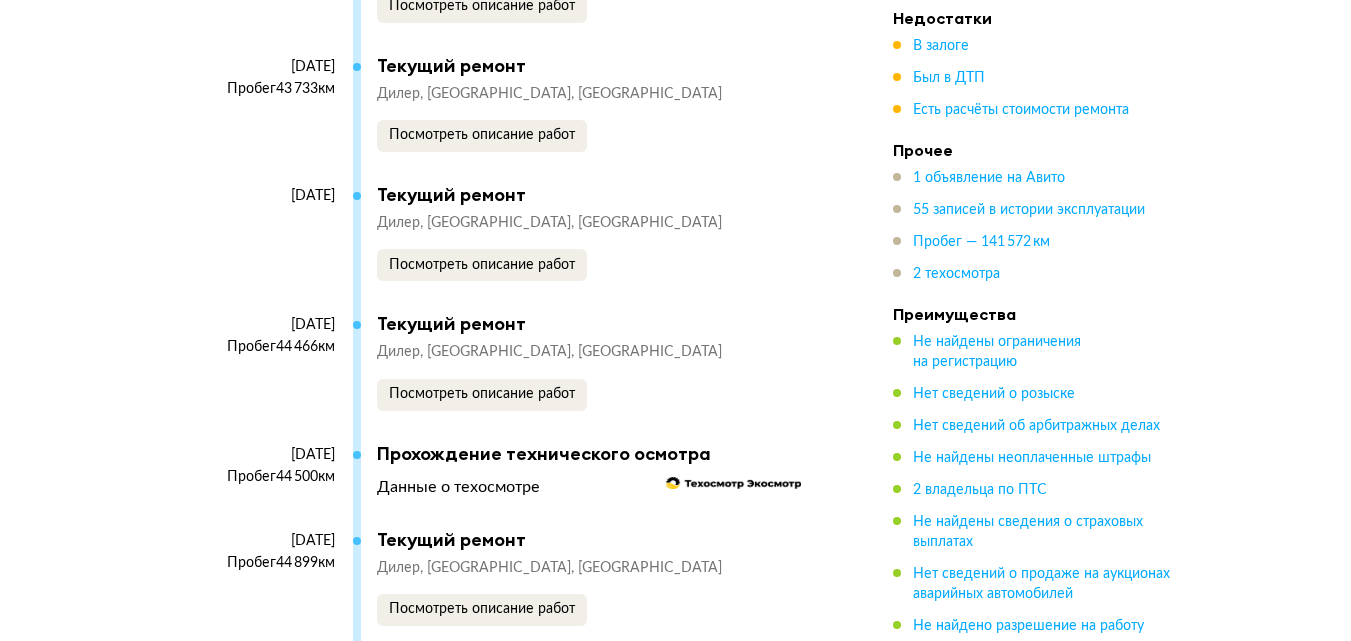 scroll, scrollTop: 8600, scrollLeft: 0, axis: vertical 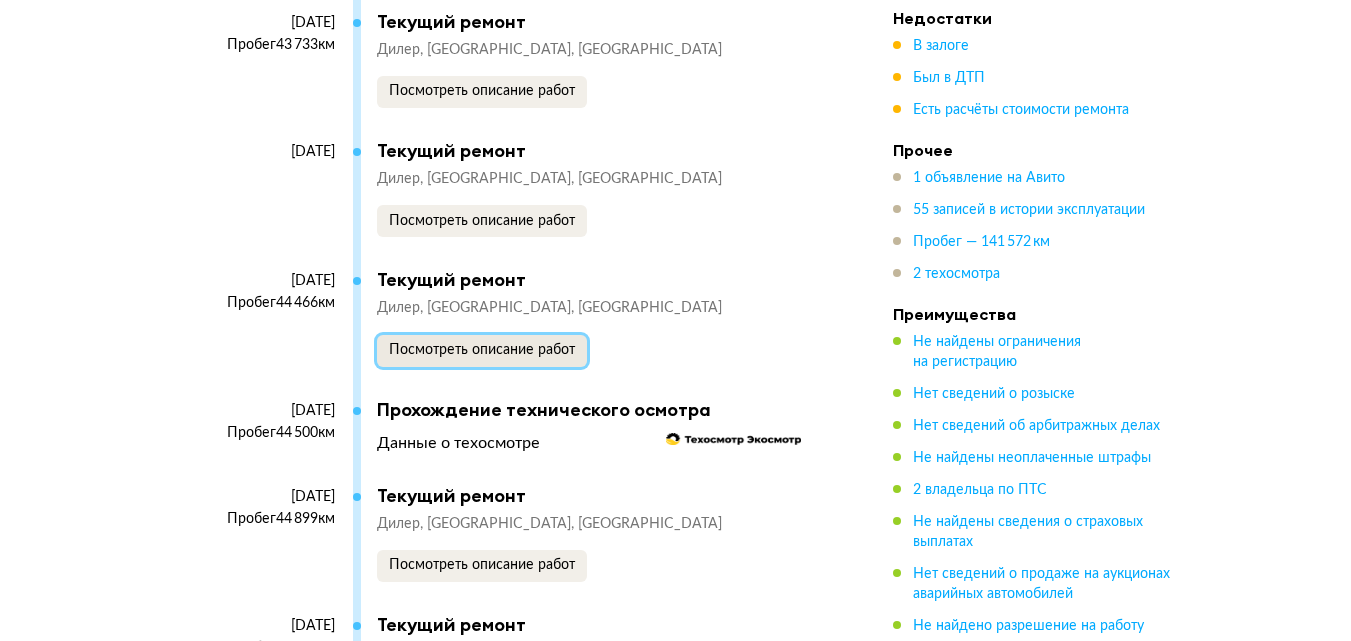 click on "Посмотреть описание работ" at bounding box center [482, 350] 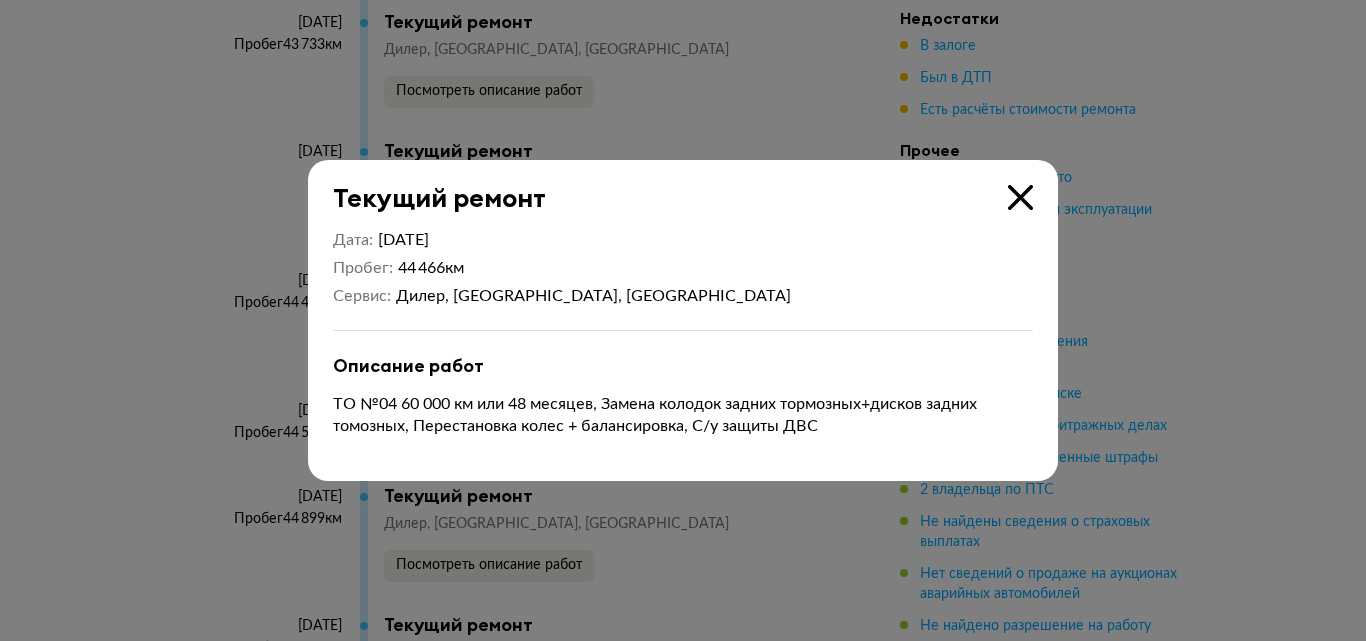 click at bounding box center [1020, 197] 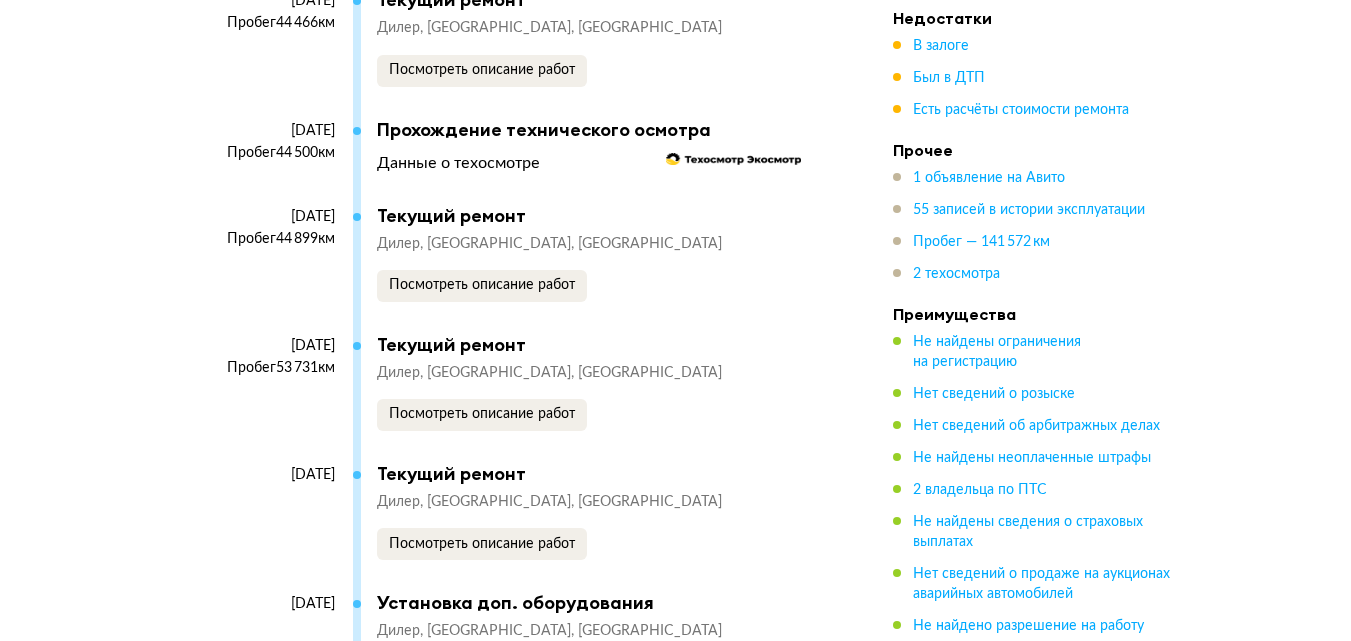 scroll, scrollTop: 8900, scrollLeft: 0, axis: vertical 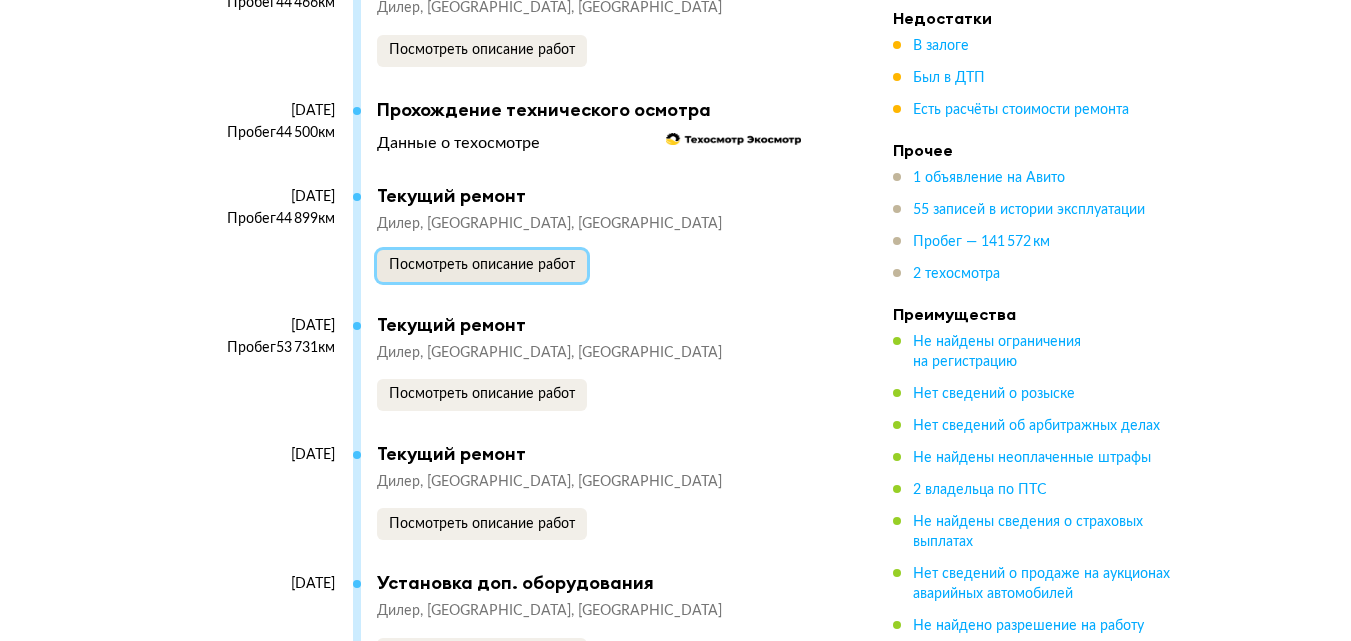 click on "Посмотреть описание работ" at bounding box center (482, 265) 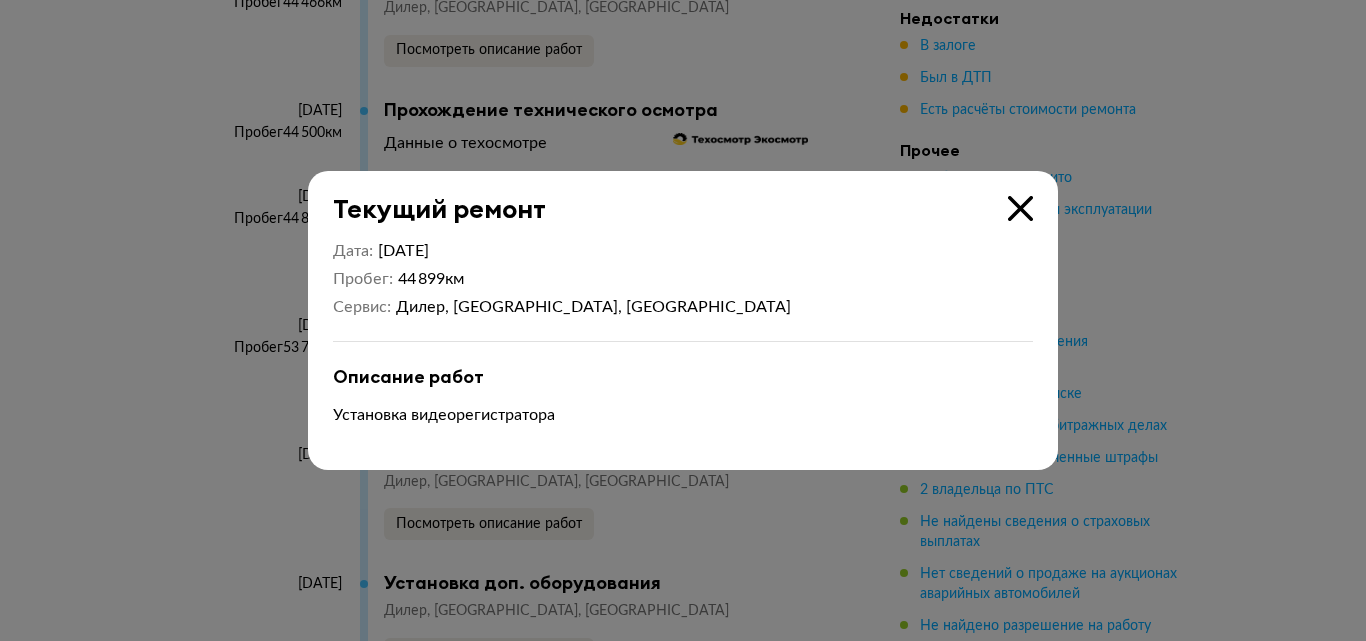 click at bounding box center [1020, 208] 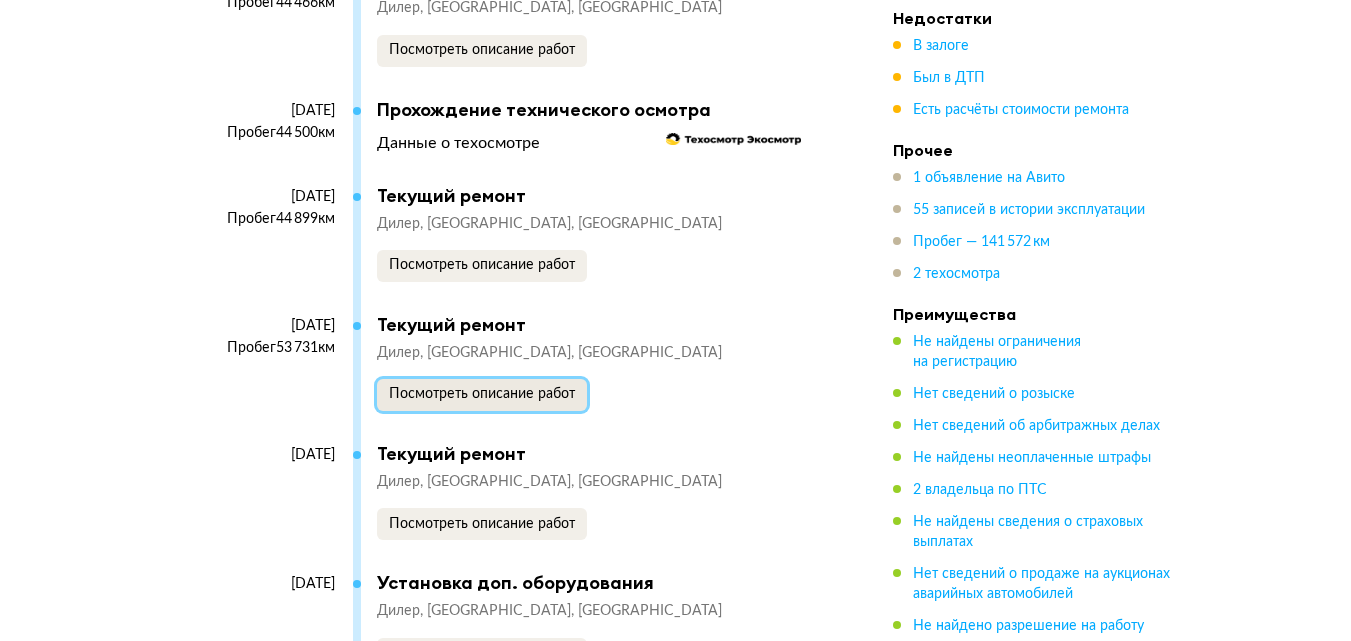 click on "Посмотреть описание работ" at bounding box center (482, 394) 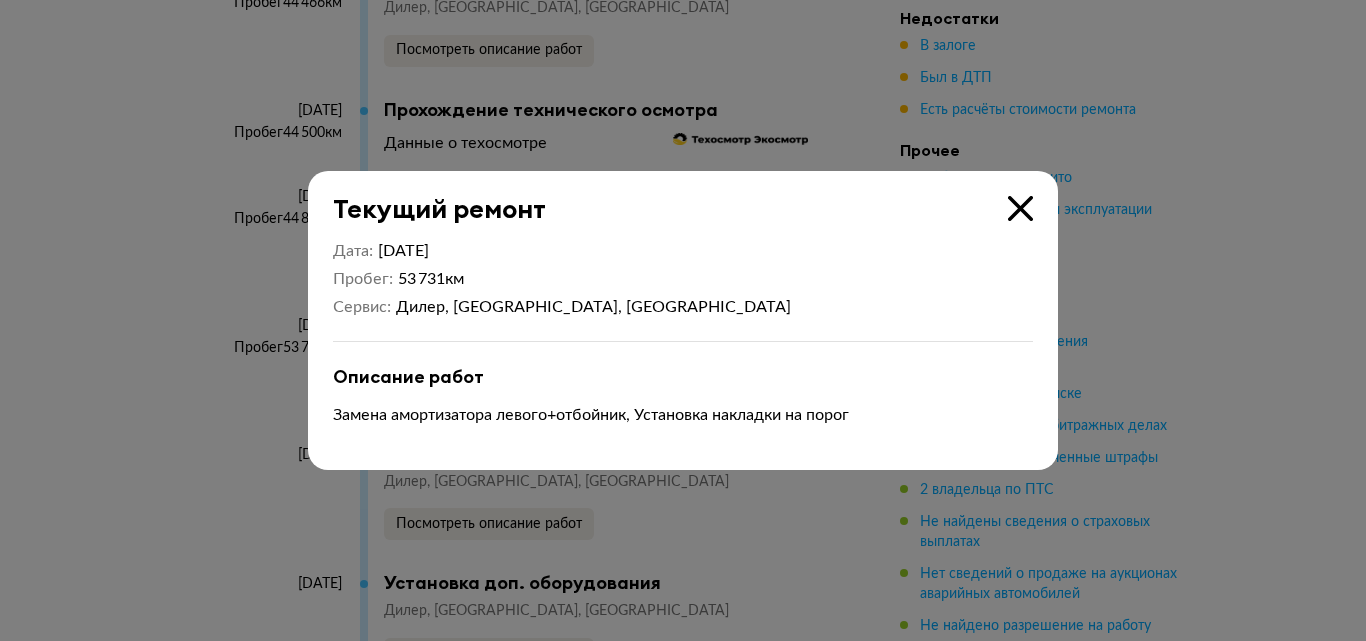click at bounding box center [1020, 208] 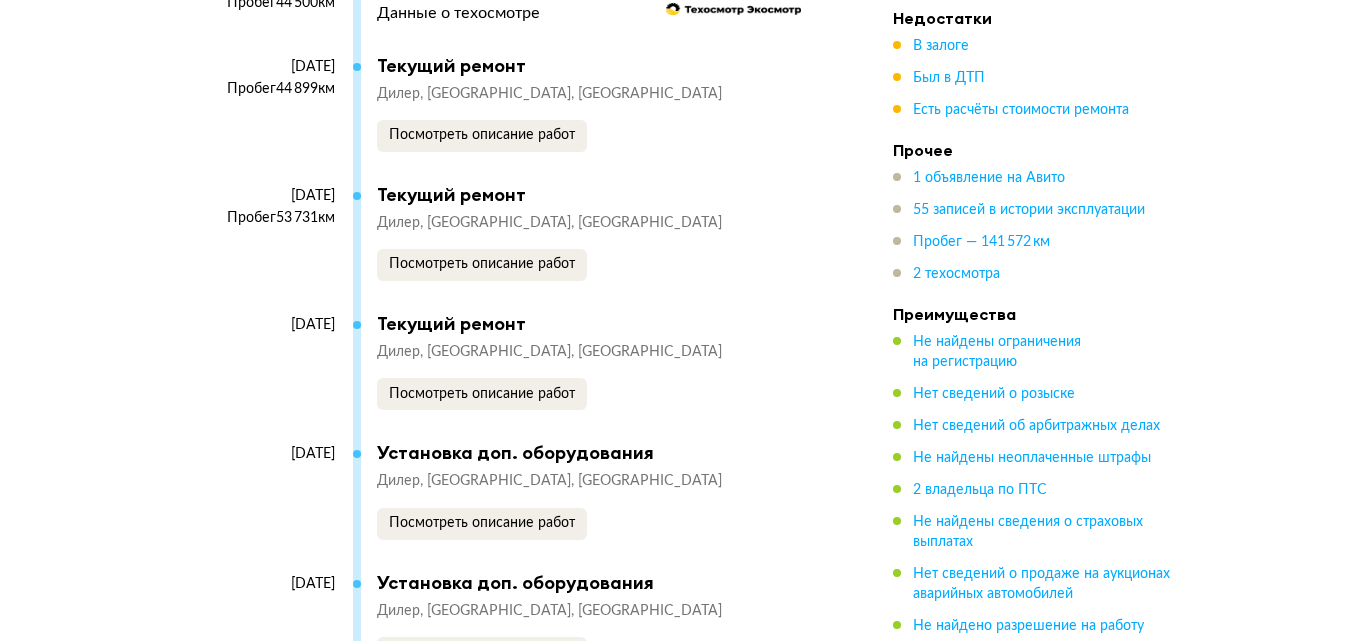 scroll, scrollTop: 9100, scrollLeft: 0, axis: vertical 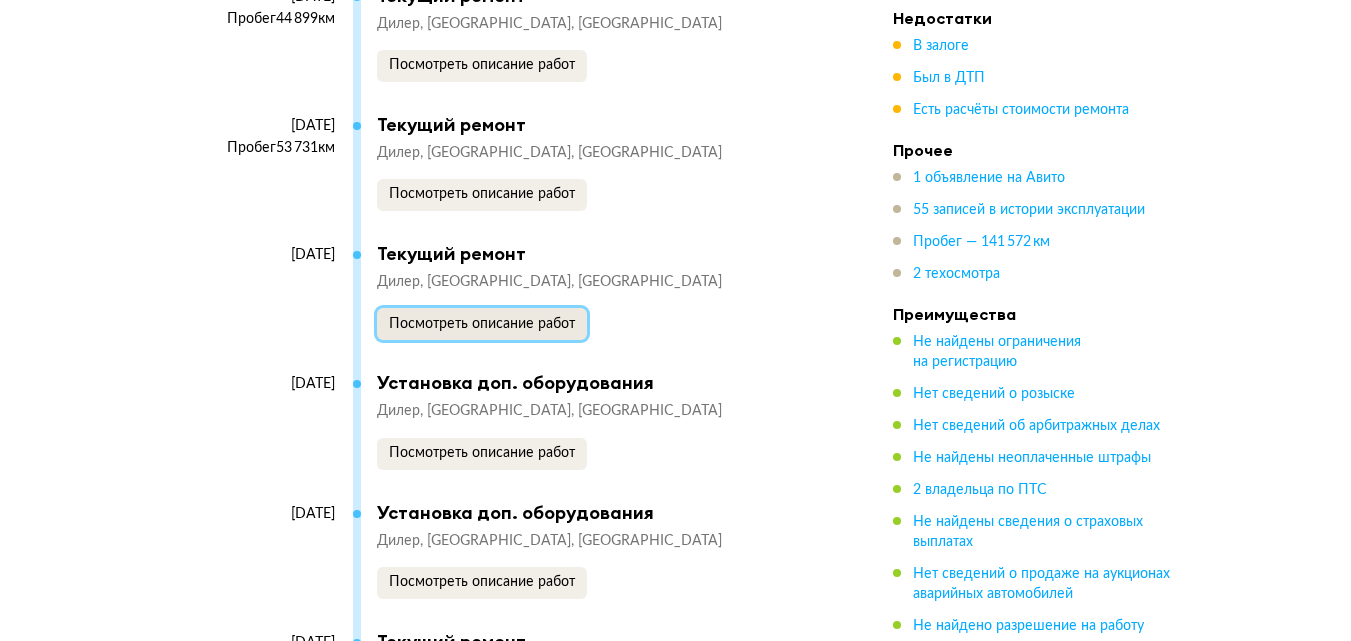 click on "Посмотреть описание работ" at bounding box center (482, 324) 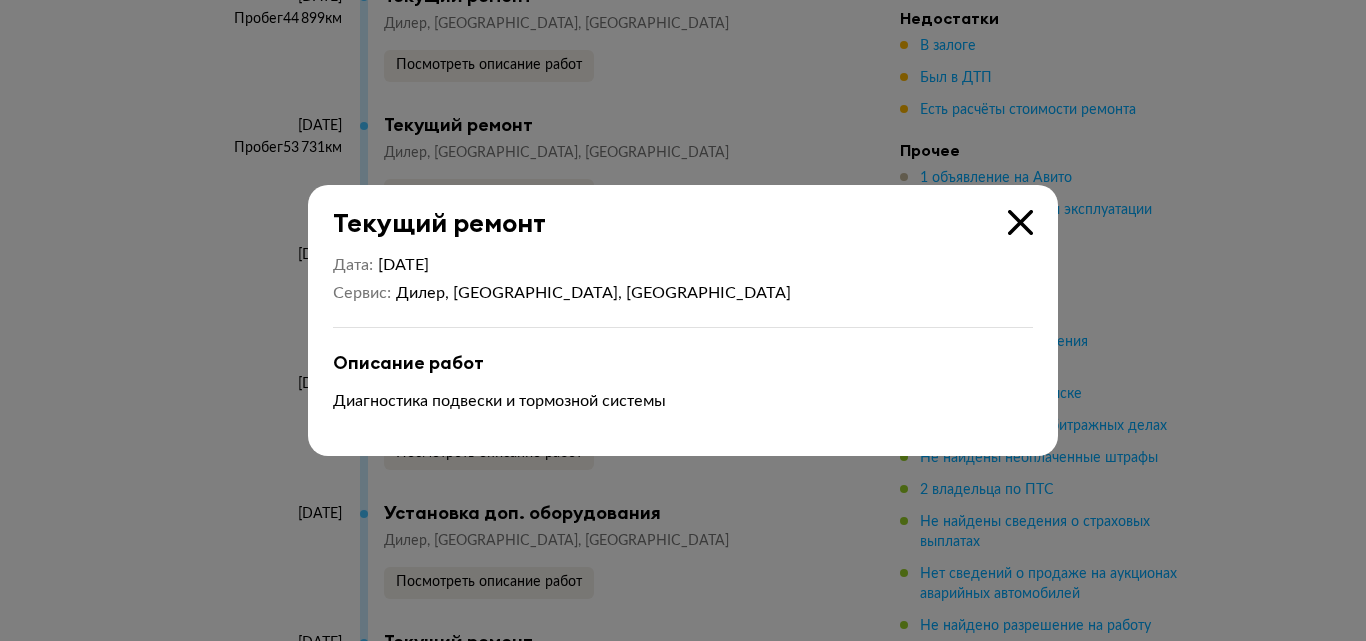click at bounding box center [1020, 222] 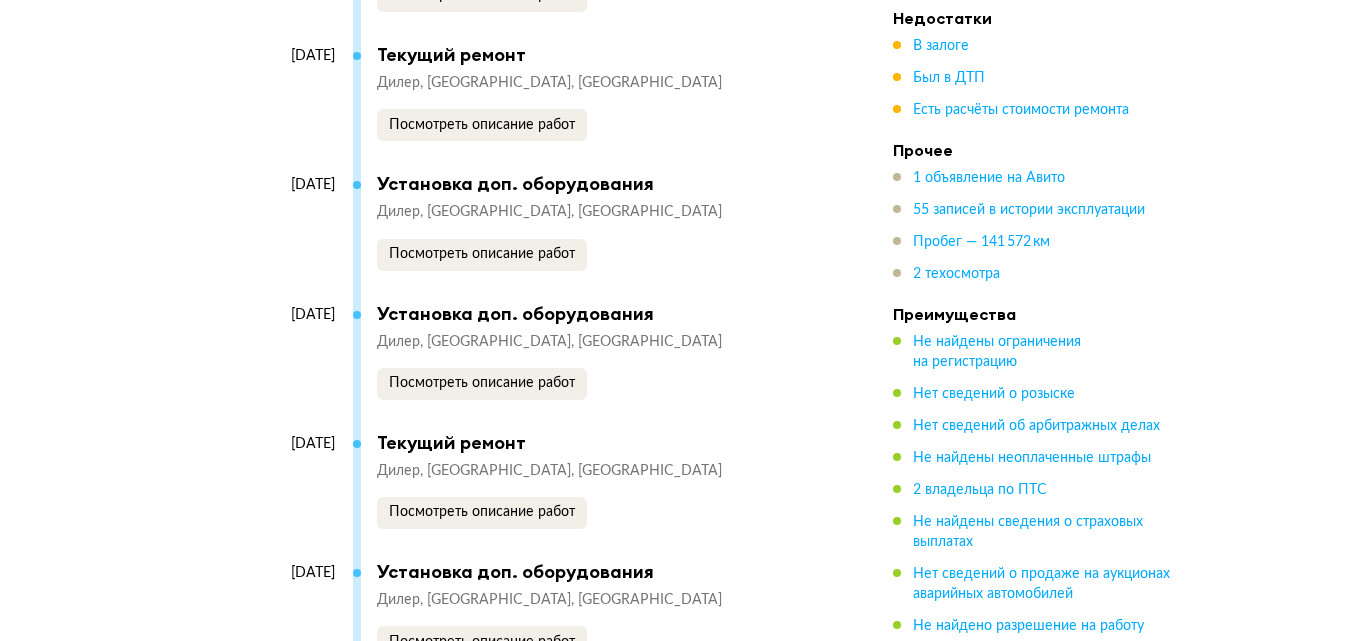 scroll, scrollTop: 9300, scrollLeft: 0, axis: vertical 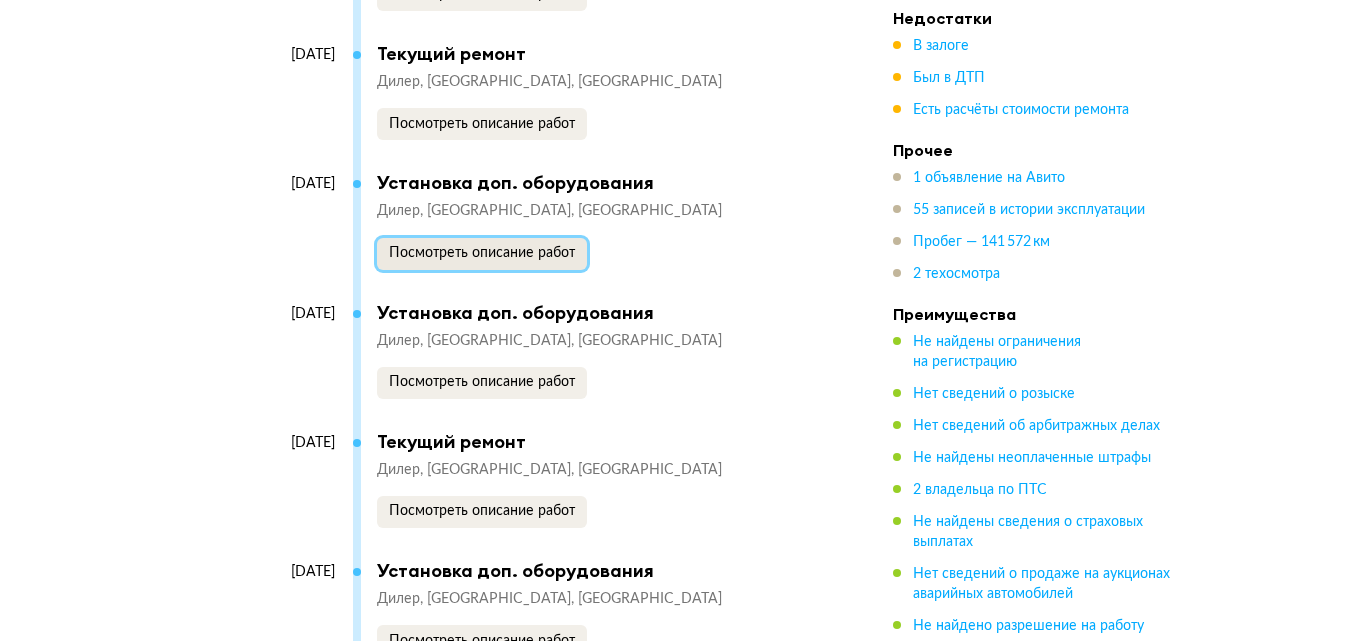 click on "Посмотреть описание работ" at bounding box center [482, 253] 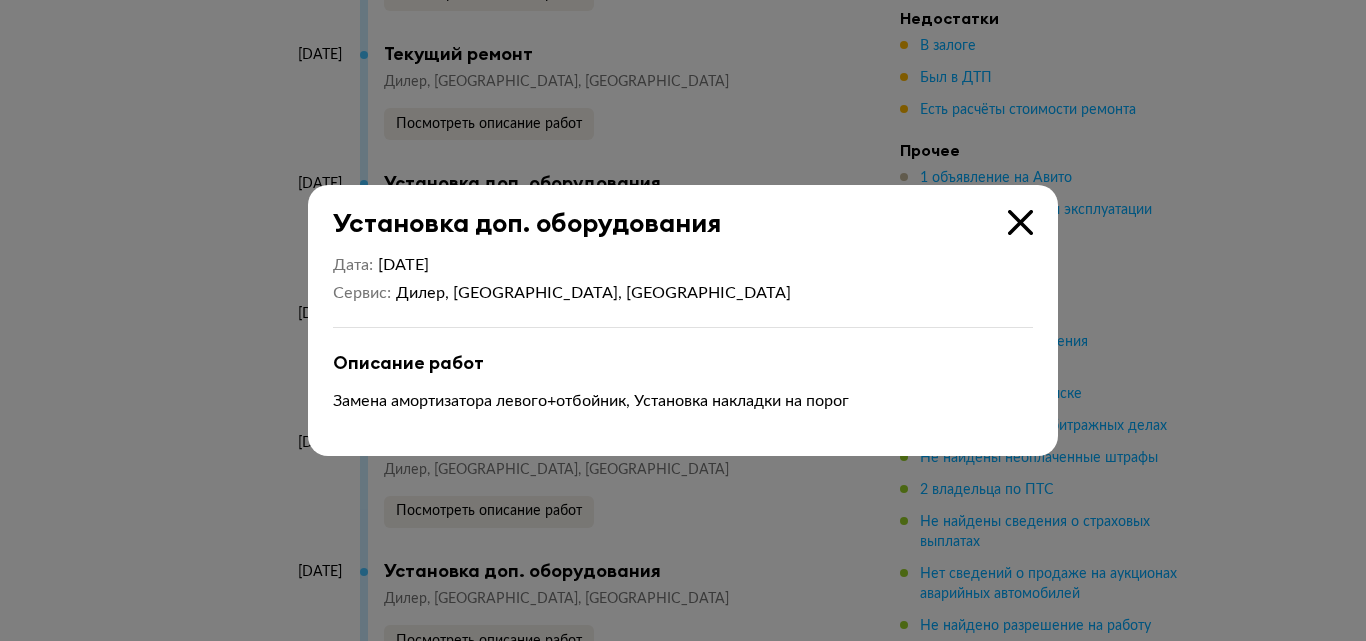click at bounding box center [1020, 222] 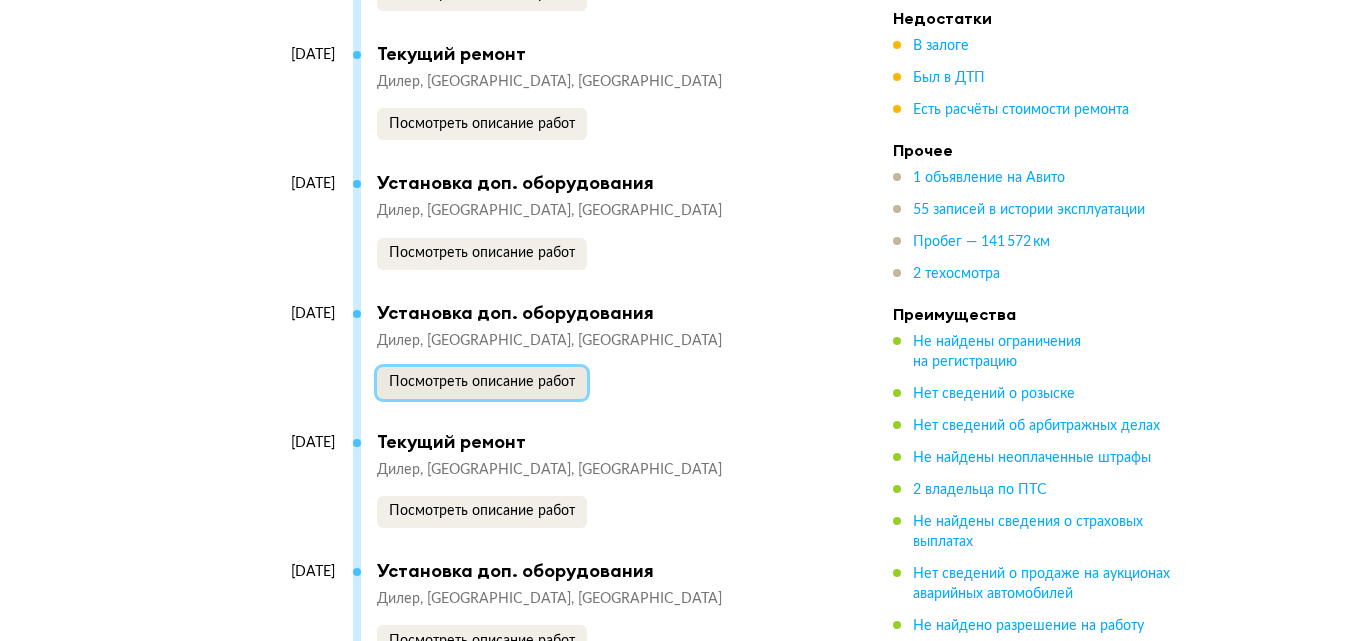 click on "Посмотреть описание работ" at bounding box center (482, 383) 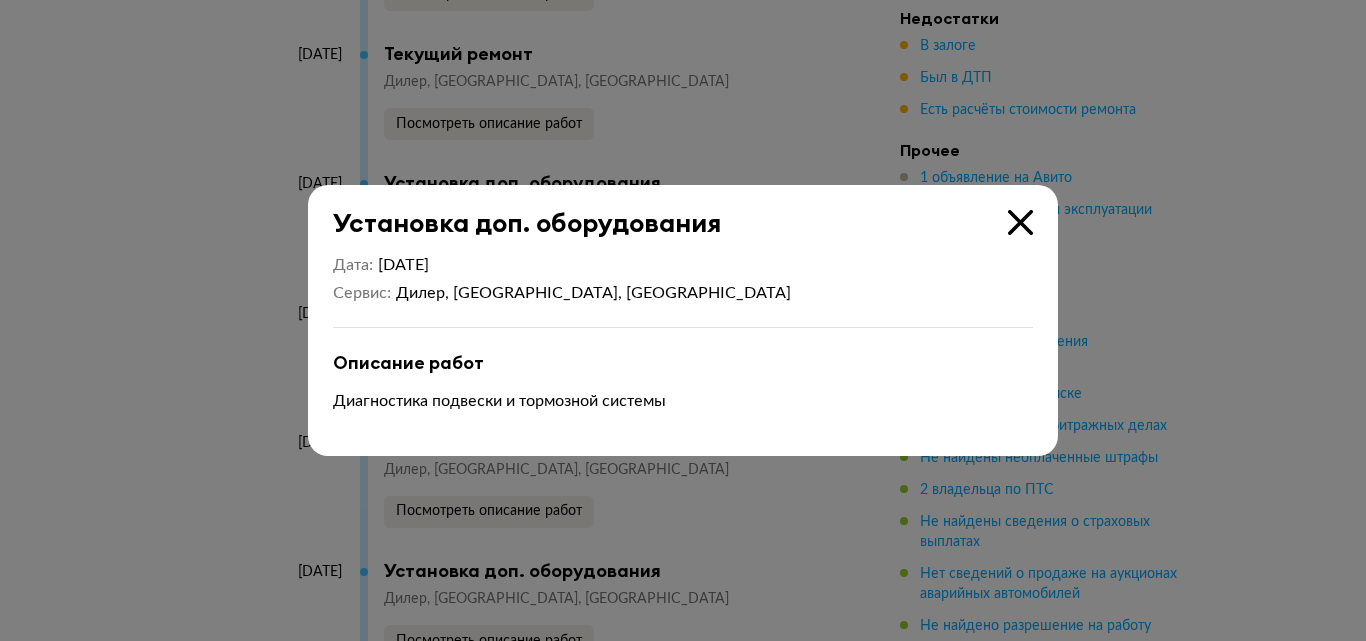 click at bounding box center [1020, 222] 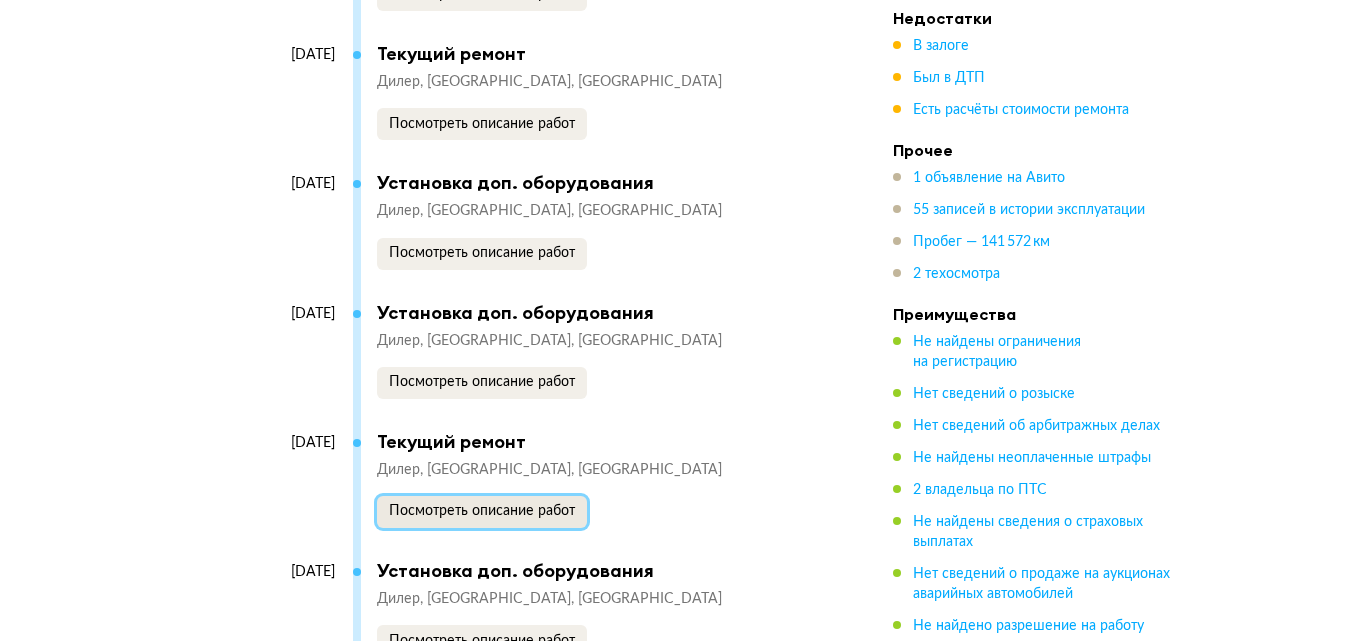 click on "Посмотреть описание работ" at bounding box center (482, 511) 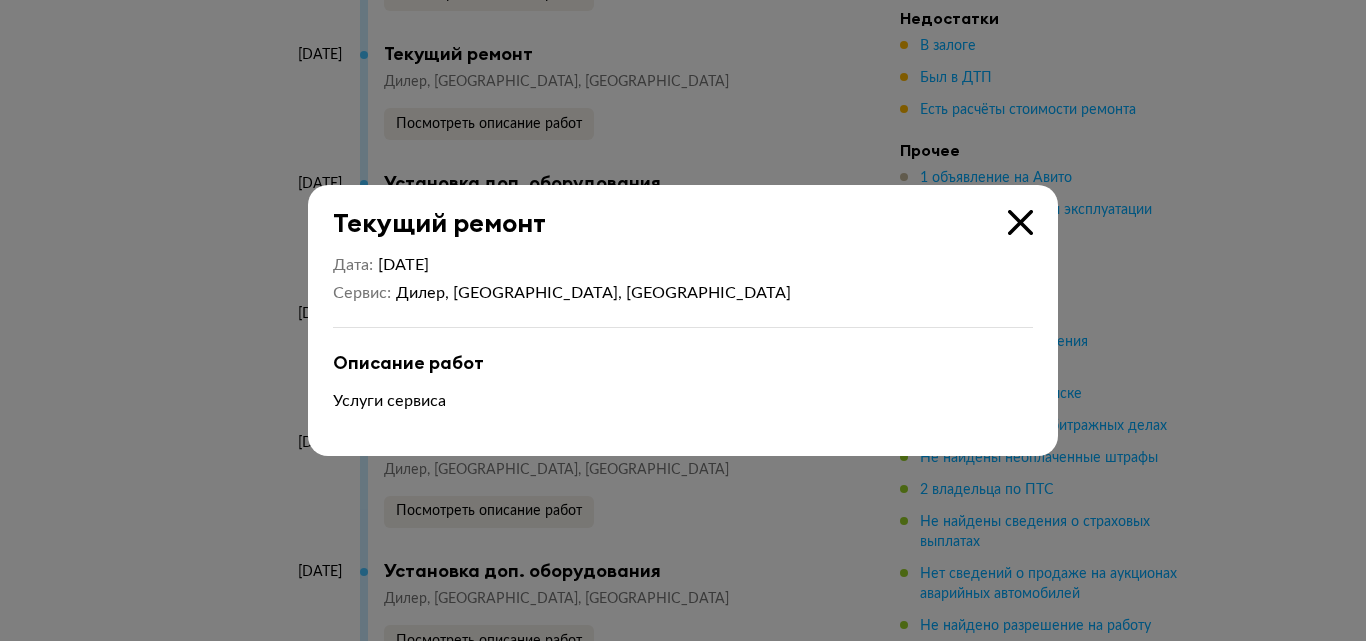click at bounding box center (1020, 222) 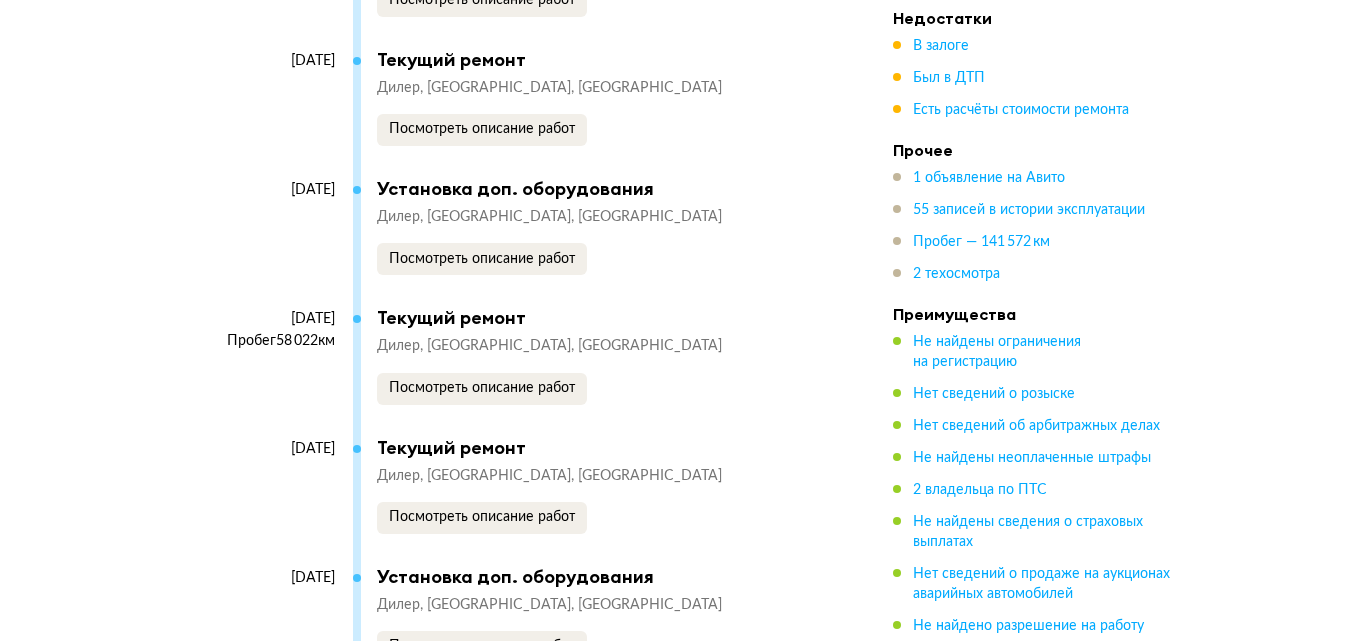 scroll, scrollTop: 9700, scrollLeft: 0, axis: vertical 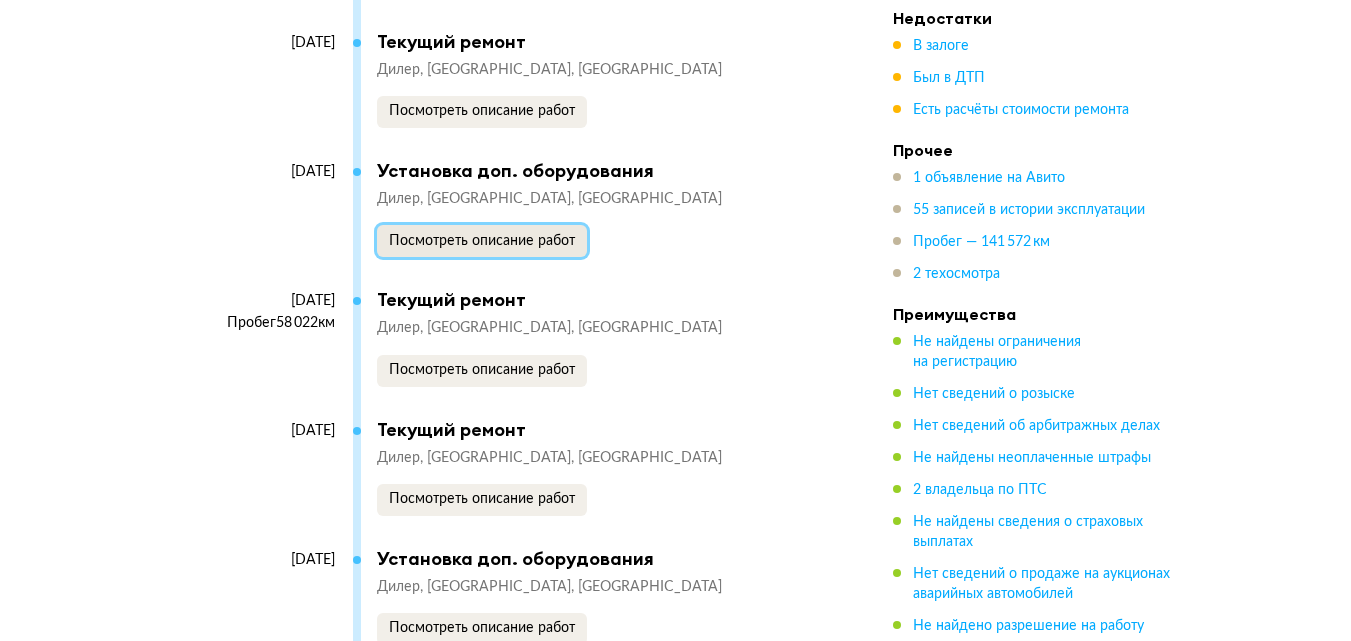 click on "Посмотреть описание работ" at bounding box center [482, 241] 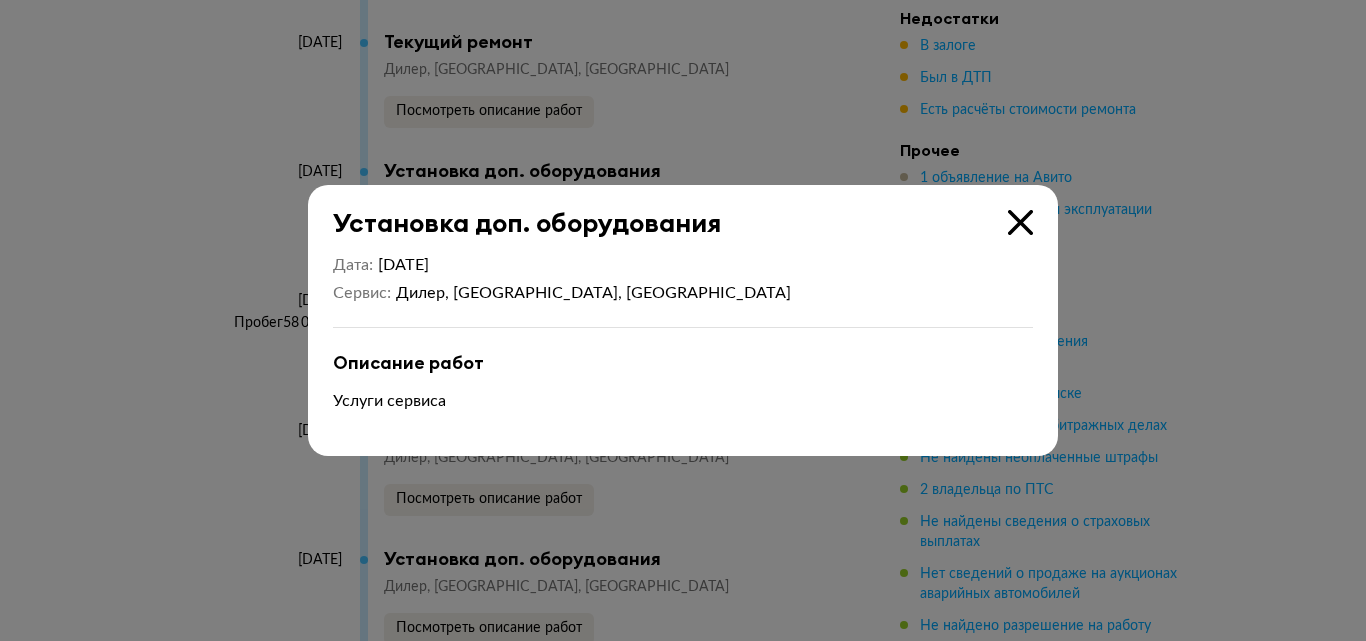 click at bounding box center (1020, 222) 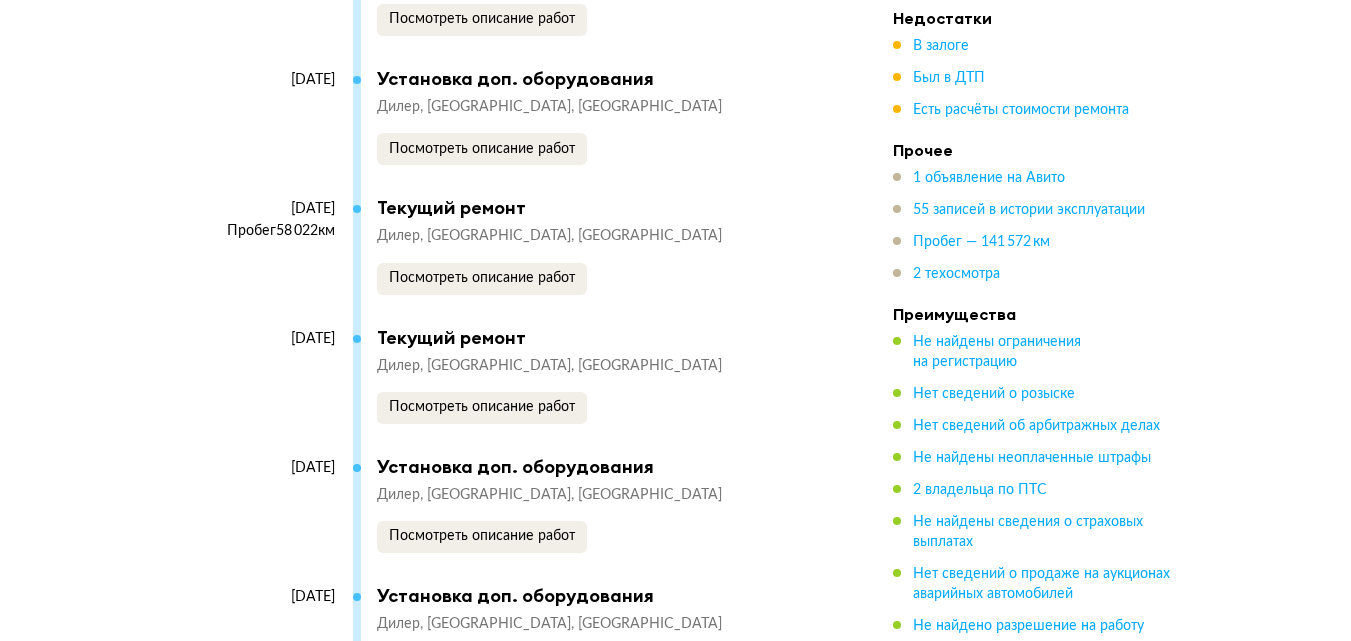 scroll, scrollTop: 9900, scrollLeft: 0, axis: vertical 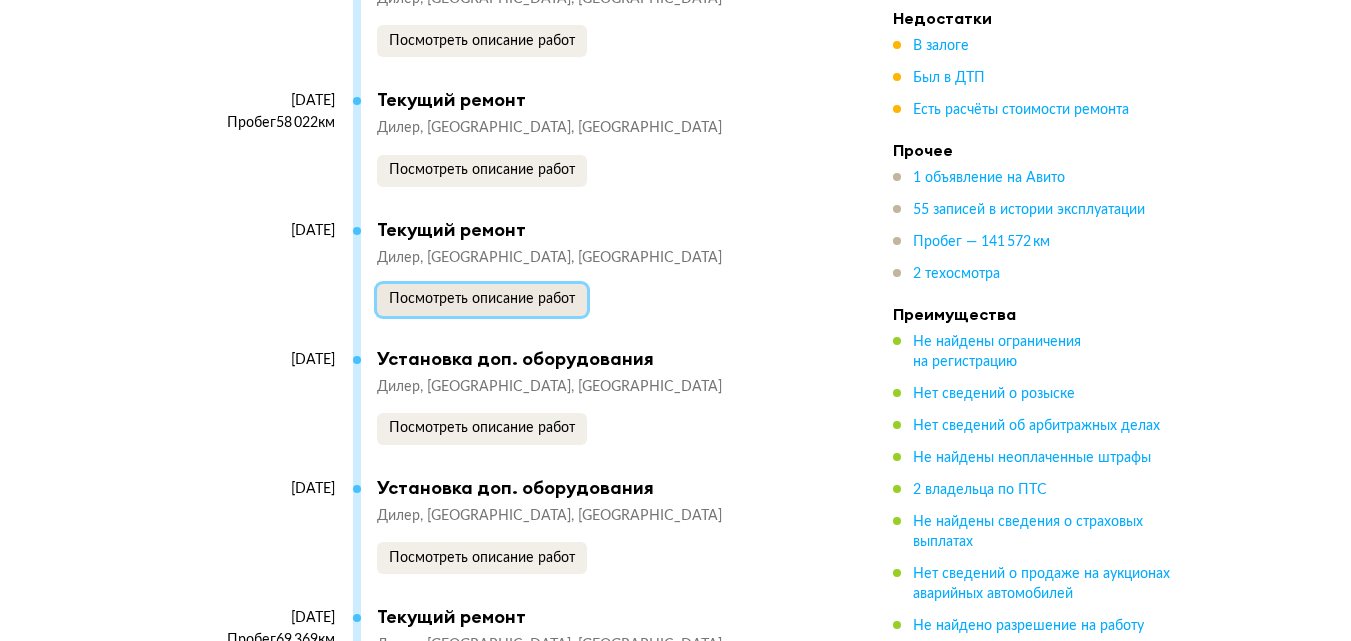 click on "Посмотреть описание работ" at bounding box center (482, 299) 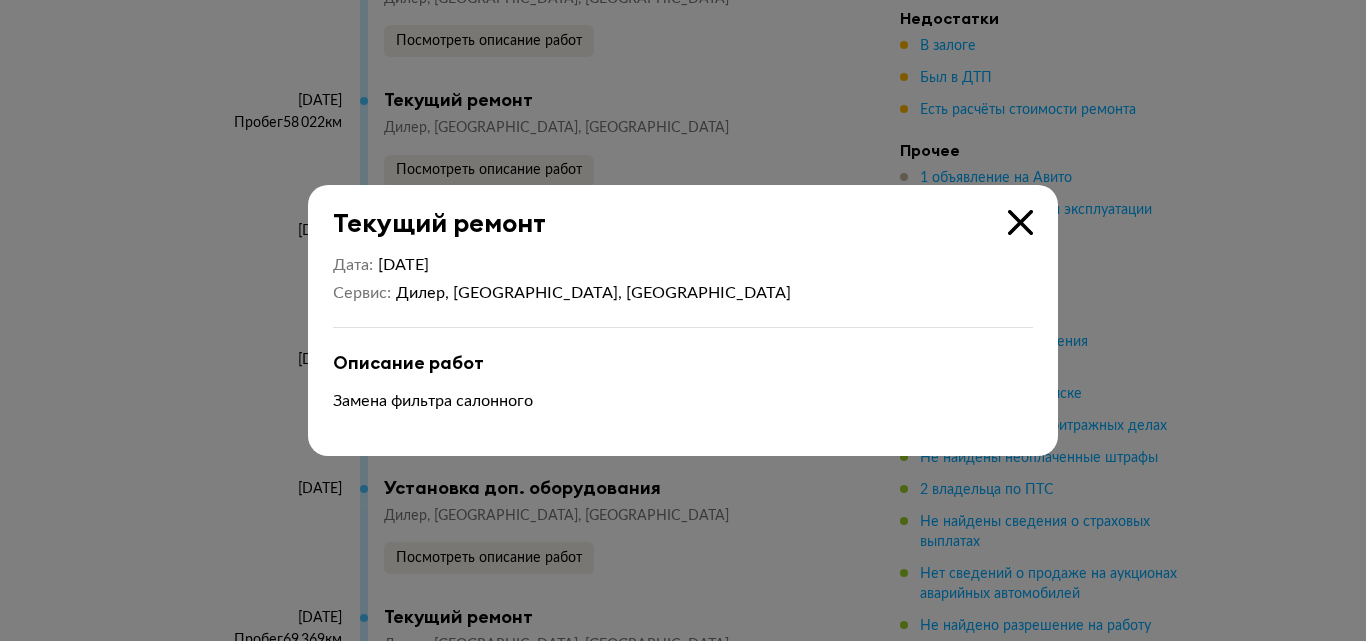 drag, startPoint x: 1018, startPoint y: 227, endPoint x: 1003, endPoint y: 232, distance: 15.811388 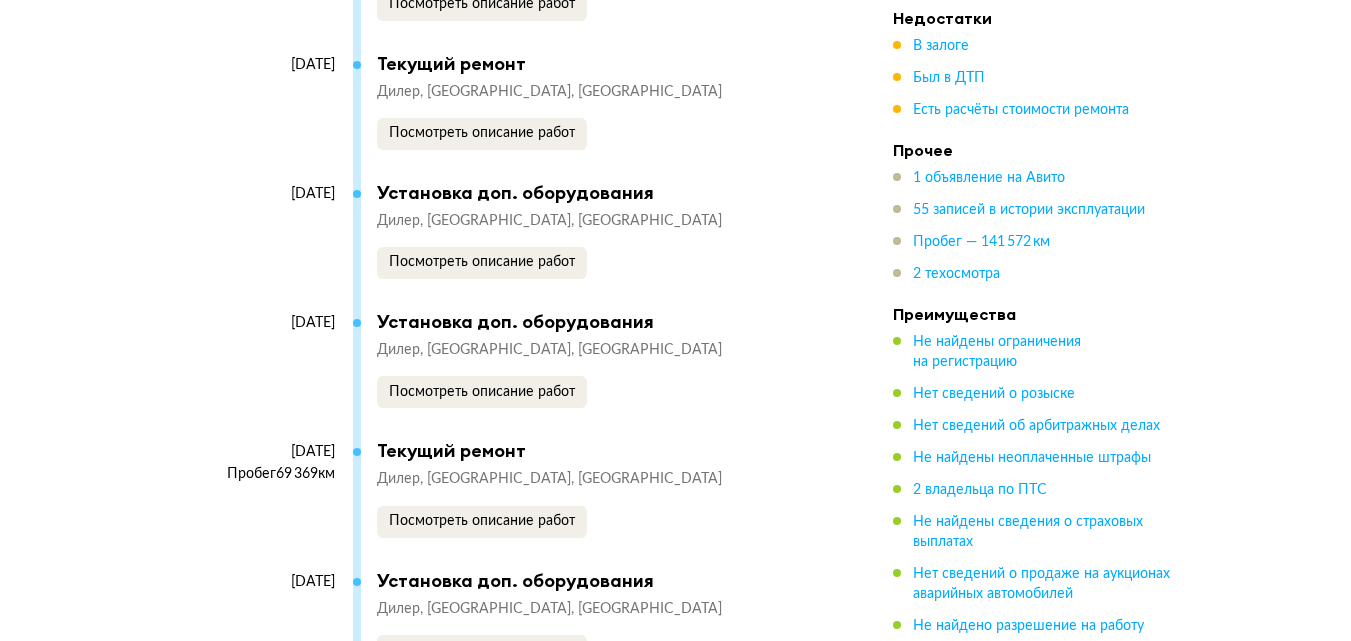 scroll, scrollTop: 10100, scrollLeft: 0, axis: vertical 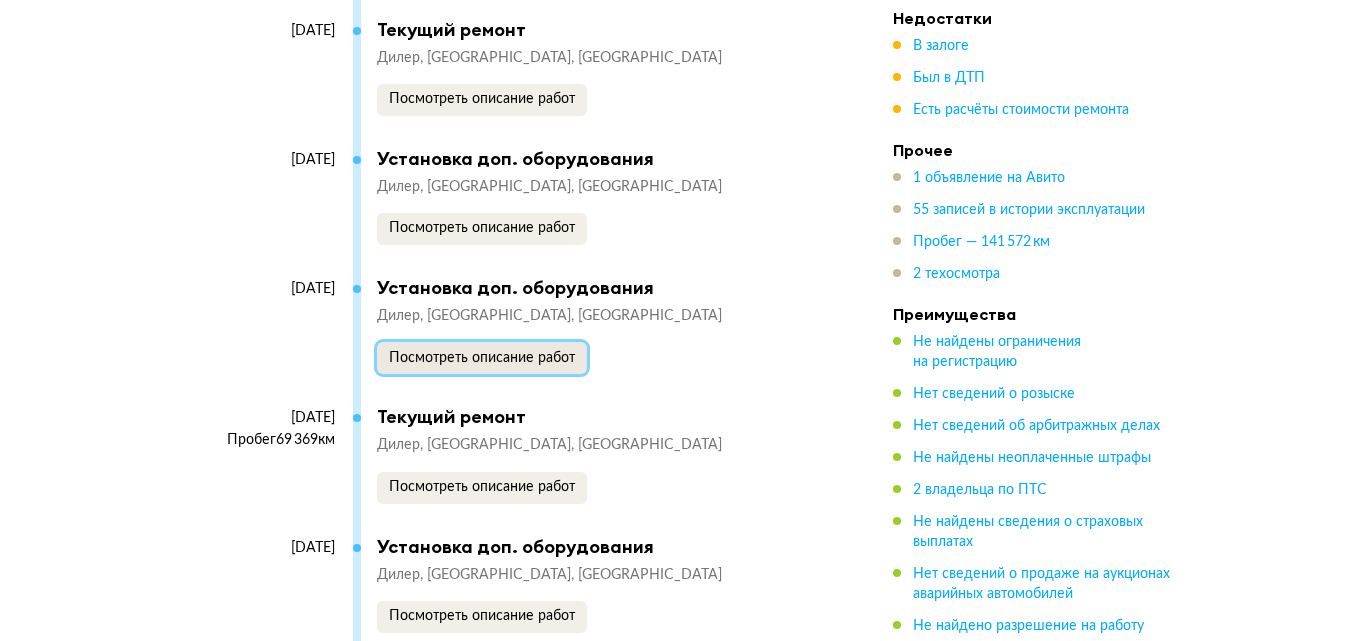 click on "Посмотреть описание работ" at bounding box center (482, 358) 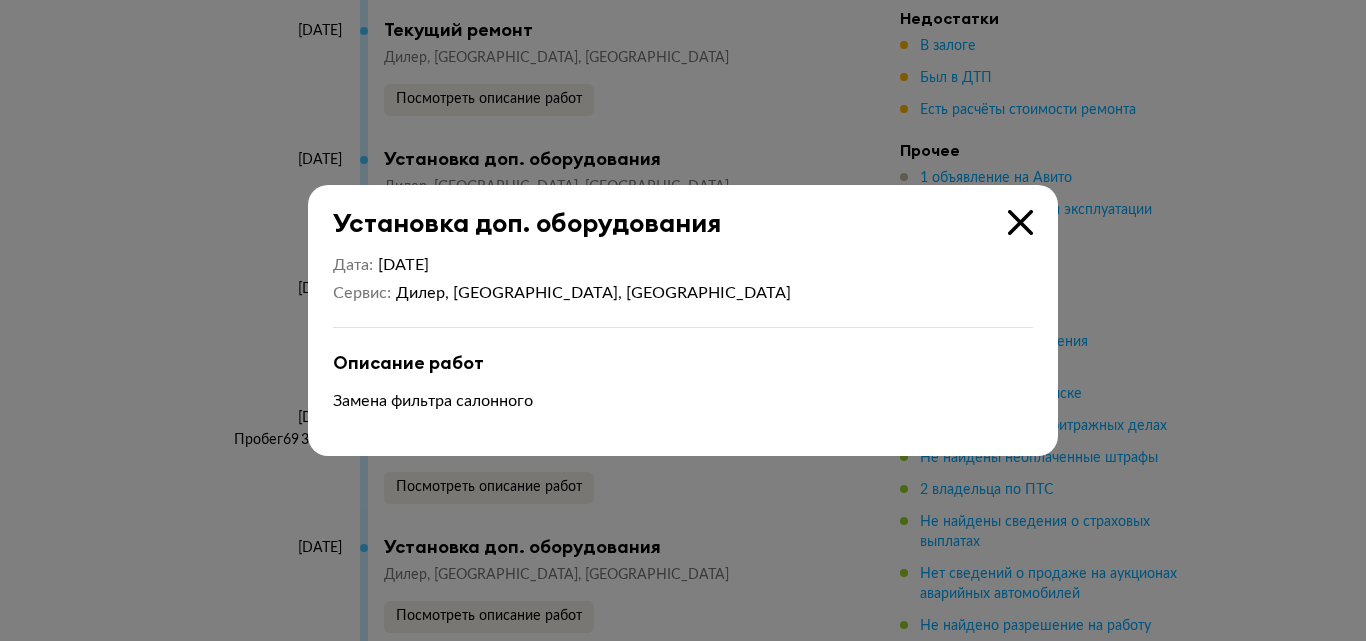 click at bounding box center (1020, 222) 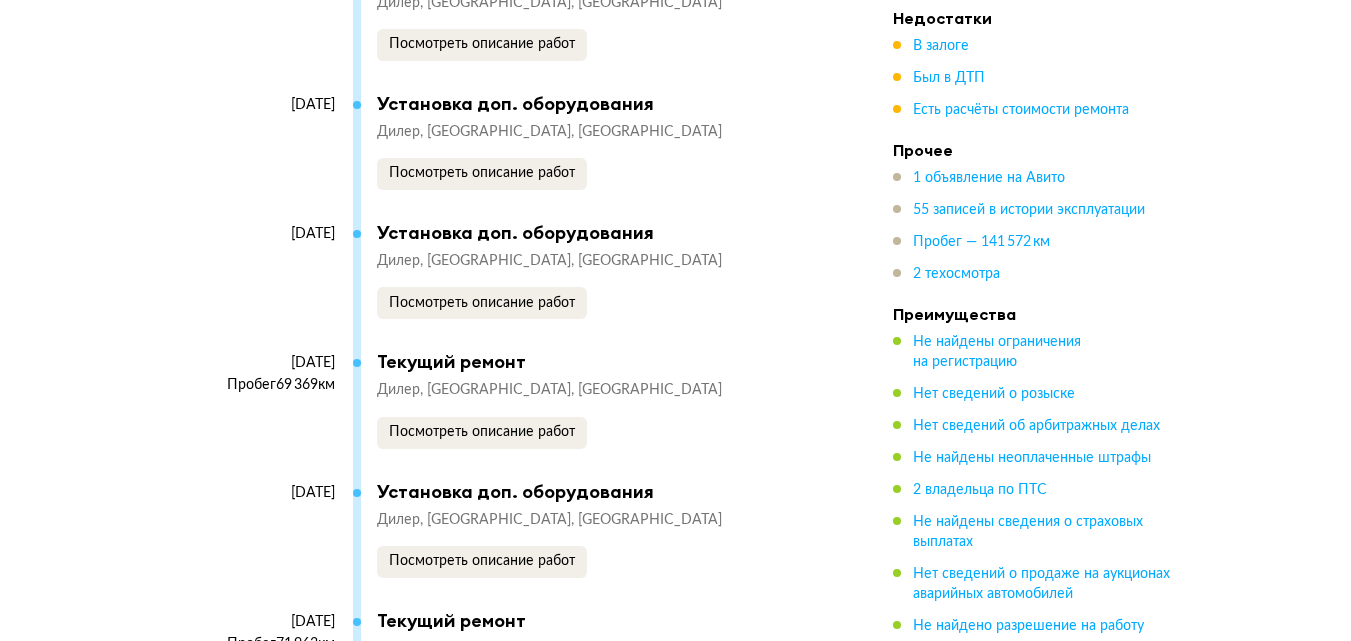 scroll, scrollTop: 10200, scrollLeft: 0, axis: vertical 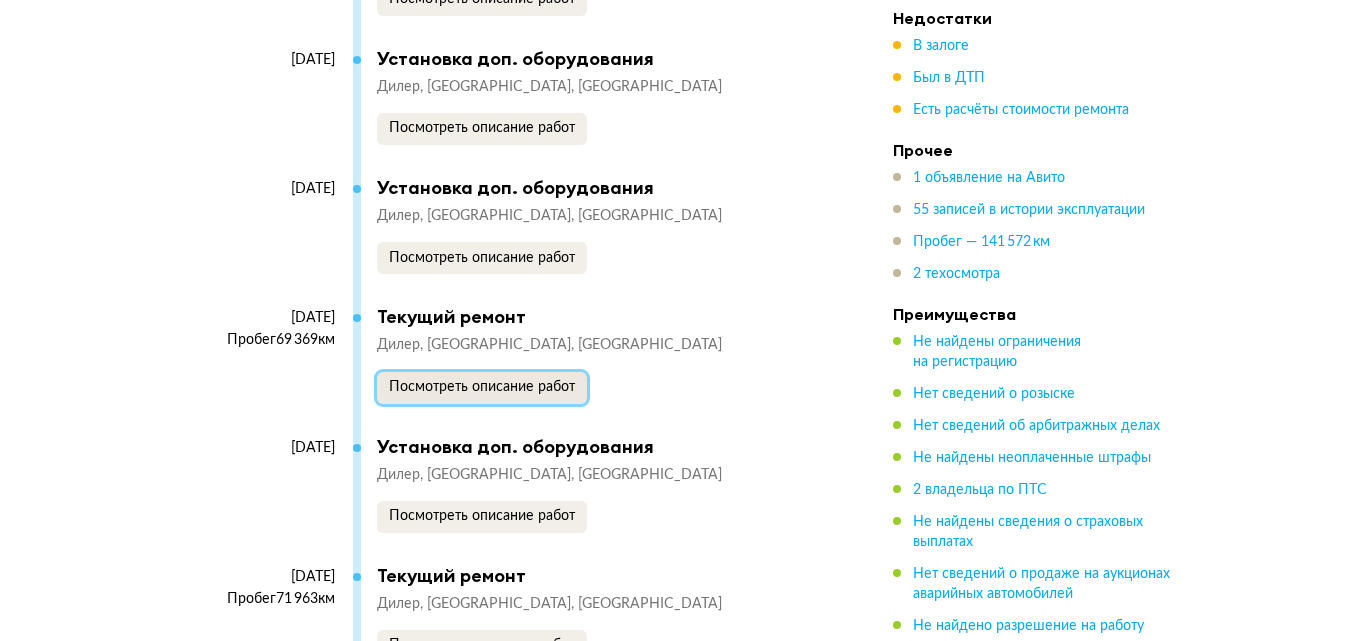 click on "Посмотреть описание работ" at bounding box center [482, 387] 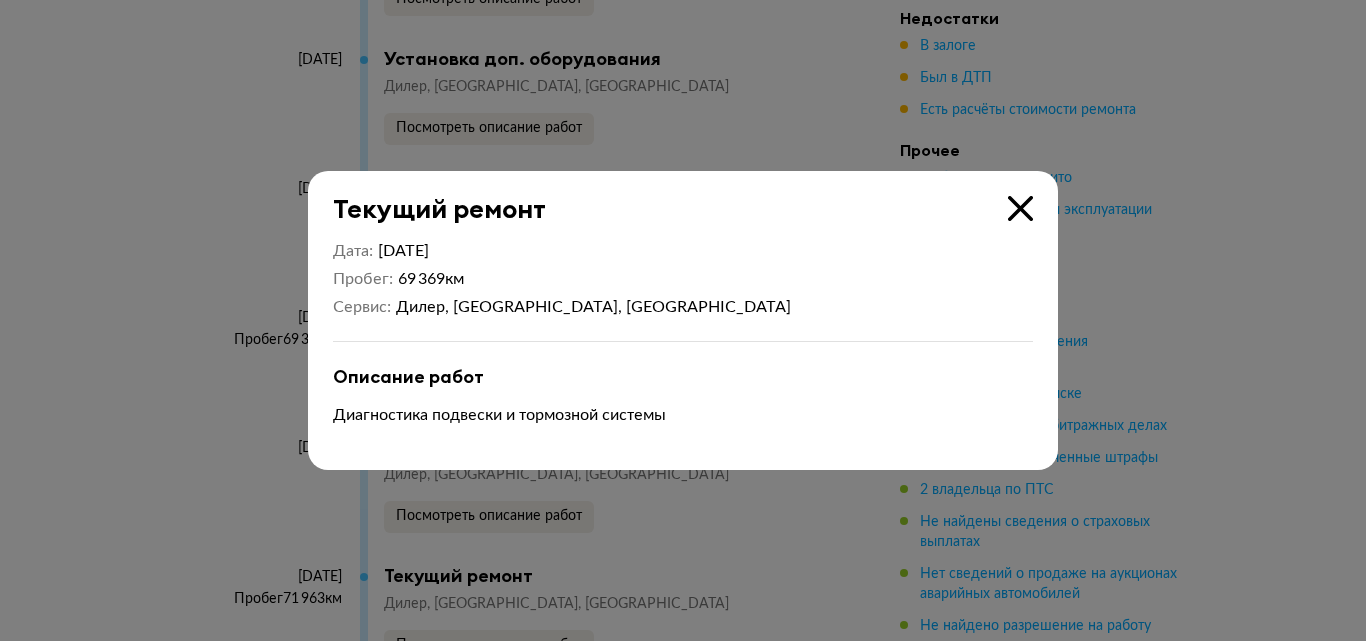click at bounding box center [1020, 208] 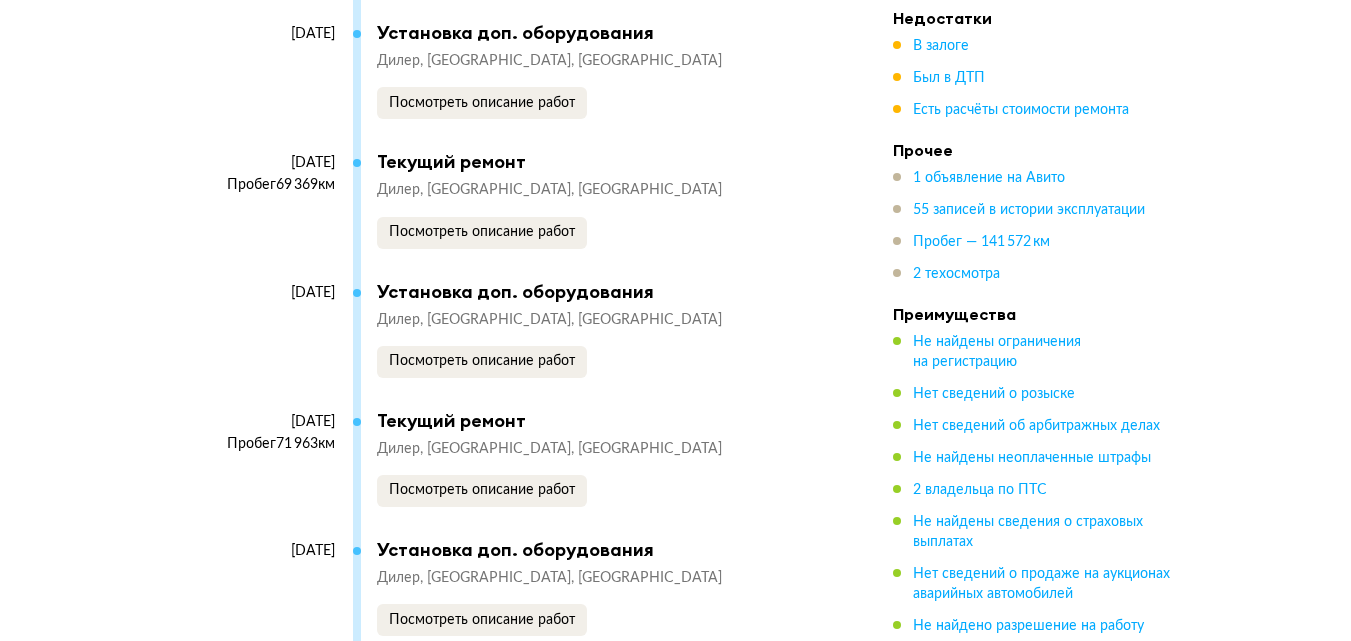scroll, scrollTop: 10400, scrollLeft: 0, axis: vertical 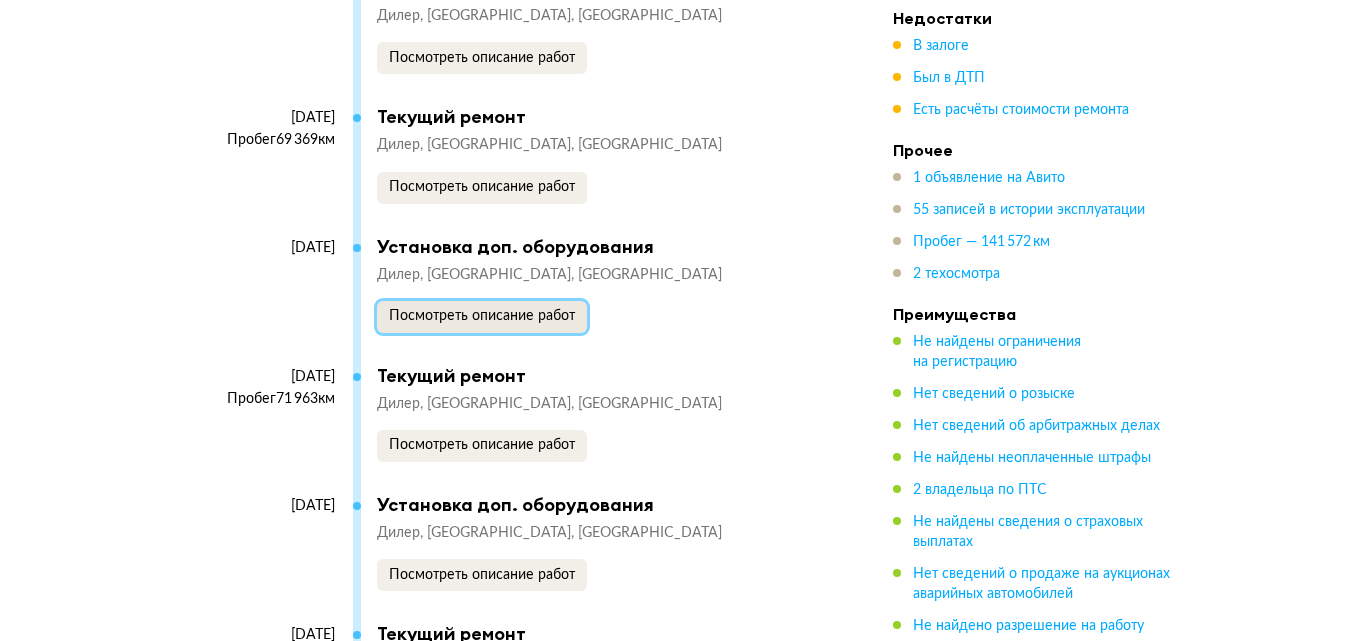 click on "Посмотреть описание работ" at bounding box center [482, 316] 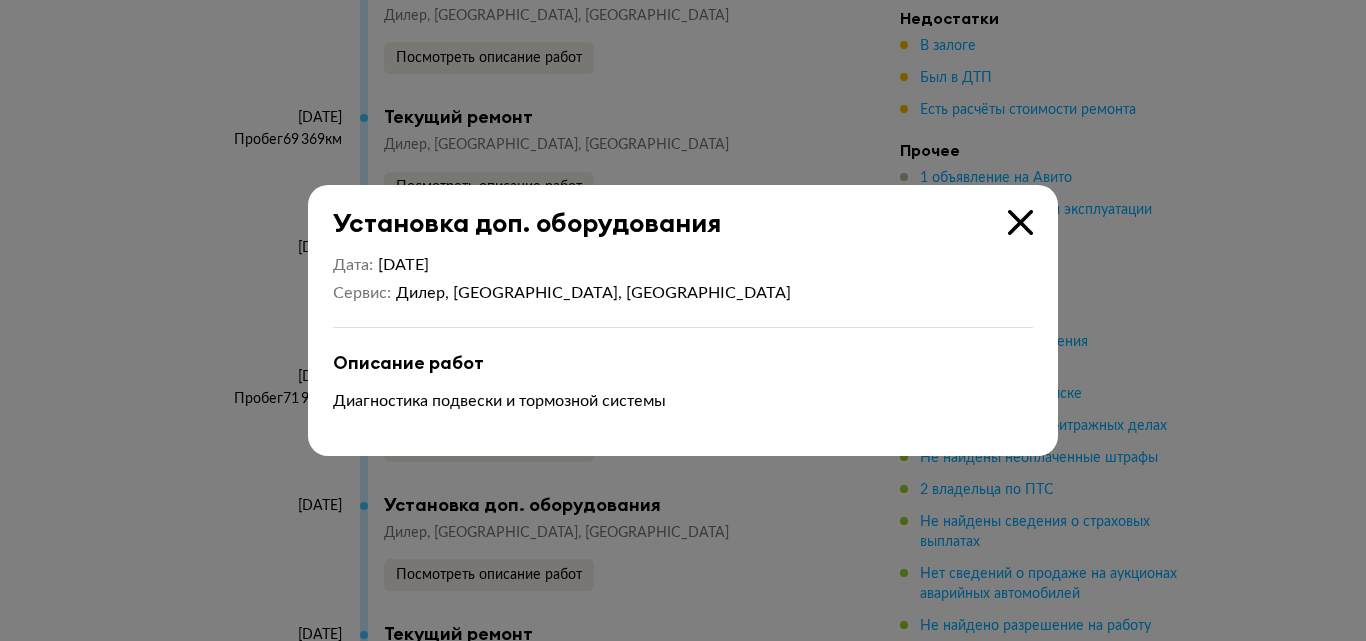 click at bounding box center [1020, 222] 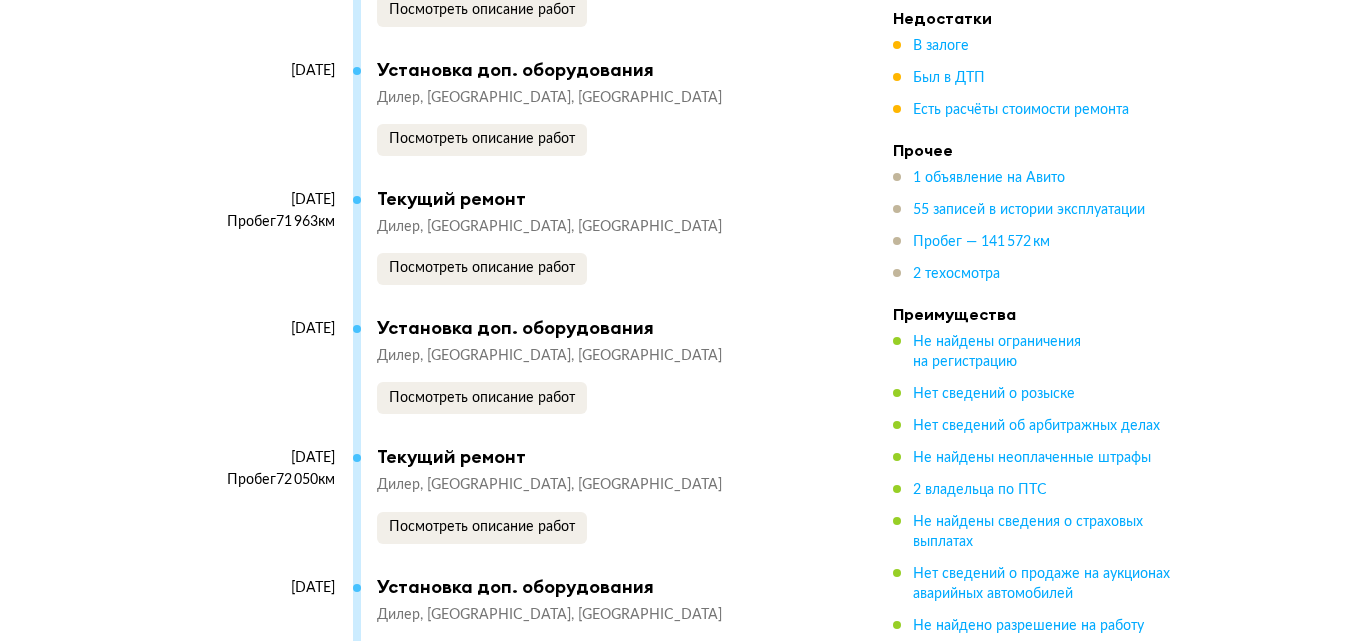 scroll, scrollTop: 10600, scrollLeft: 0, axis: vertical 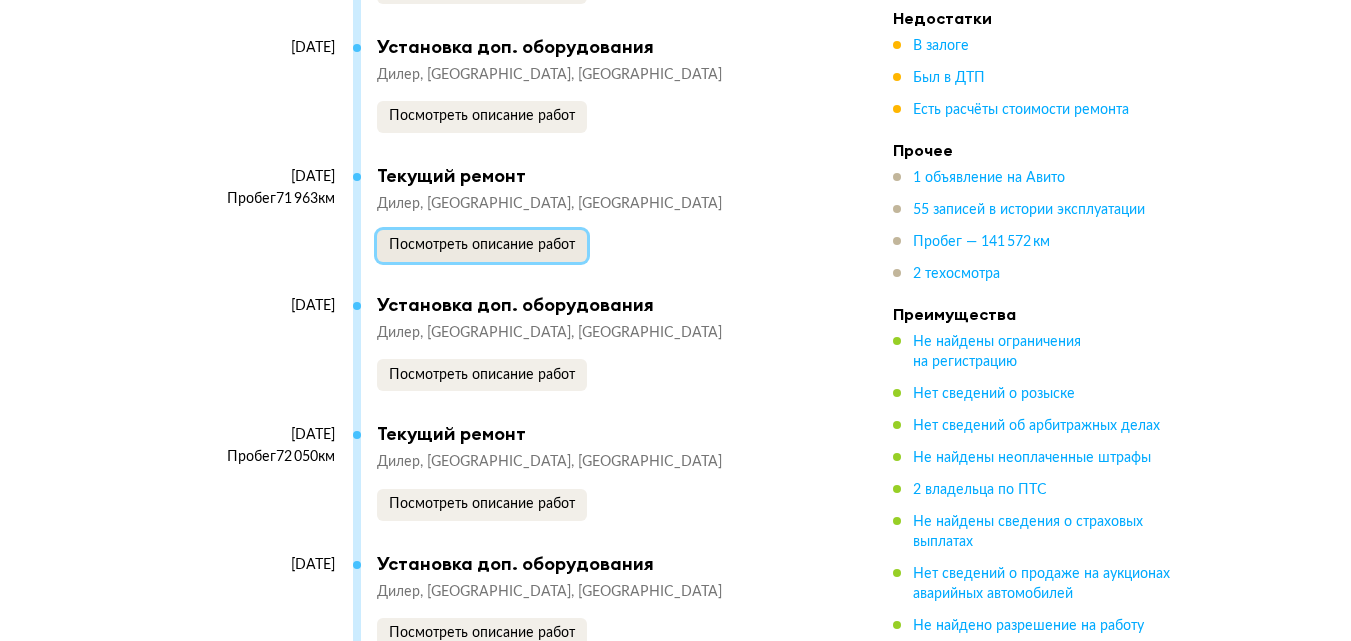 click on "Посмотреть описание работ" at bounding box center [482, 246] 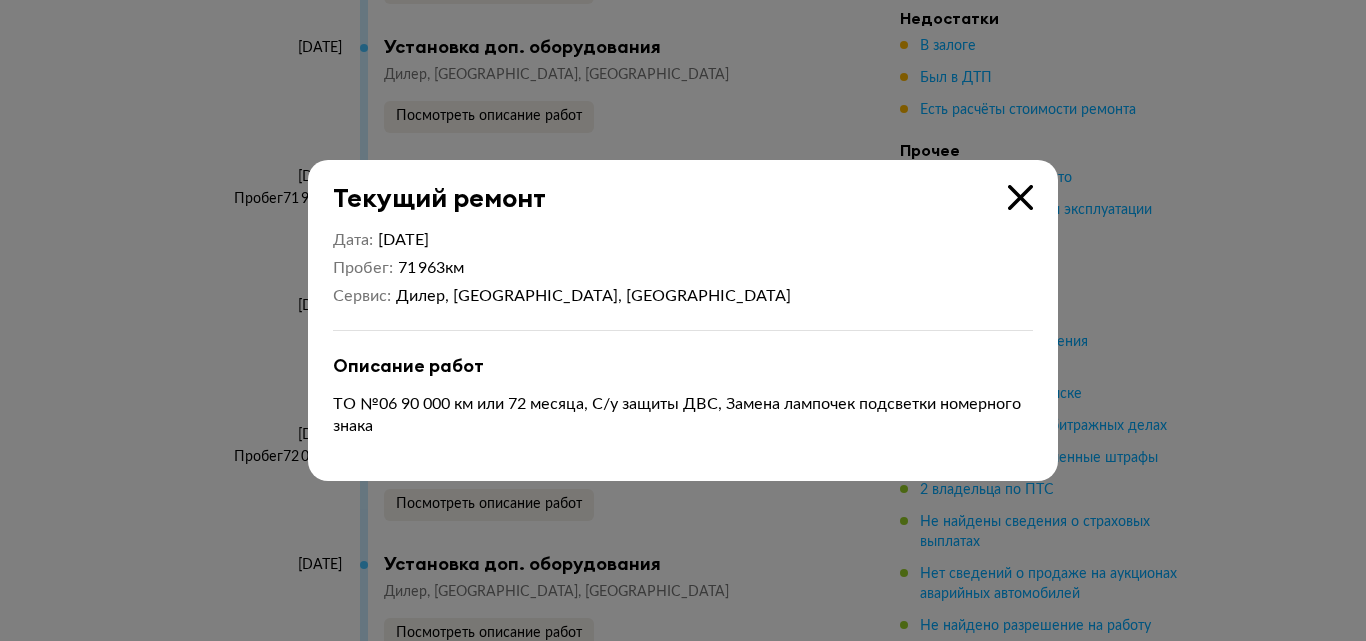 click at bounding box center (1020, 197) 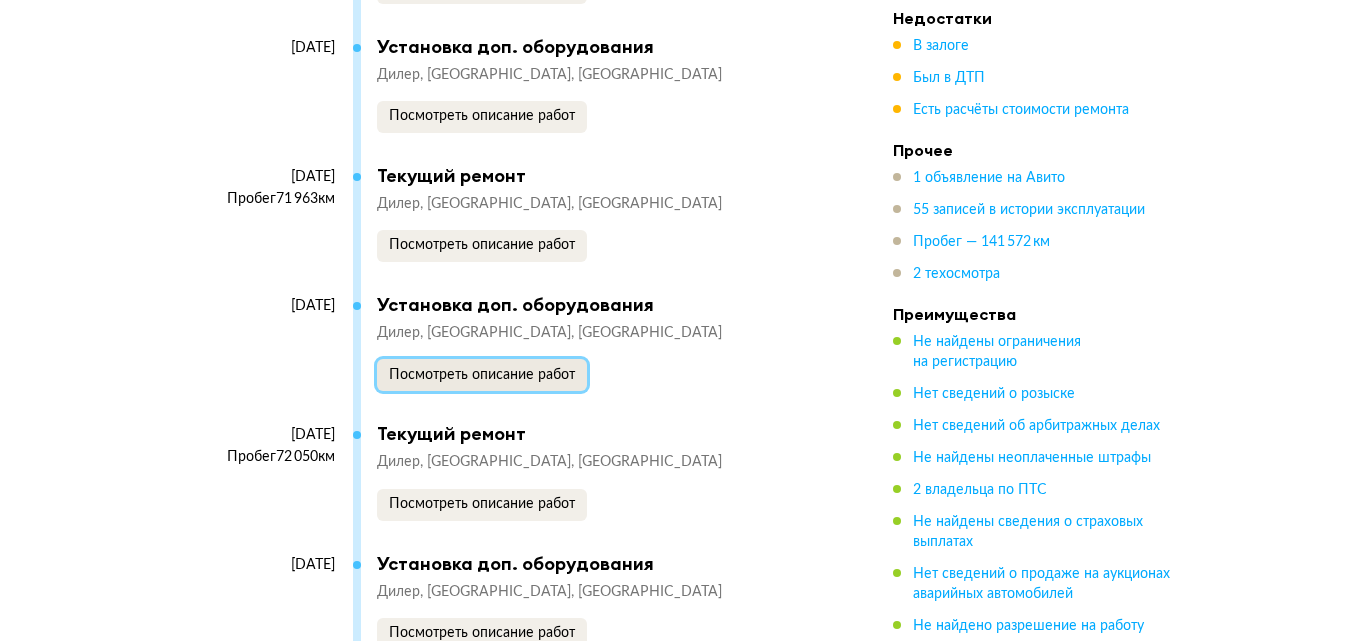 click on "Посмотреть описание работ" at bounding box center [482, 375] 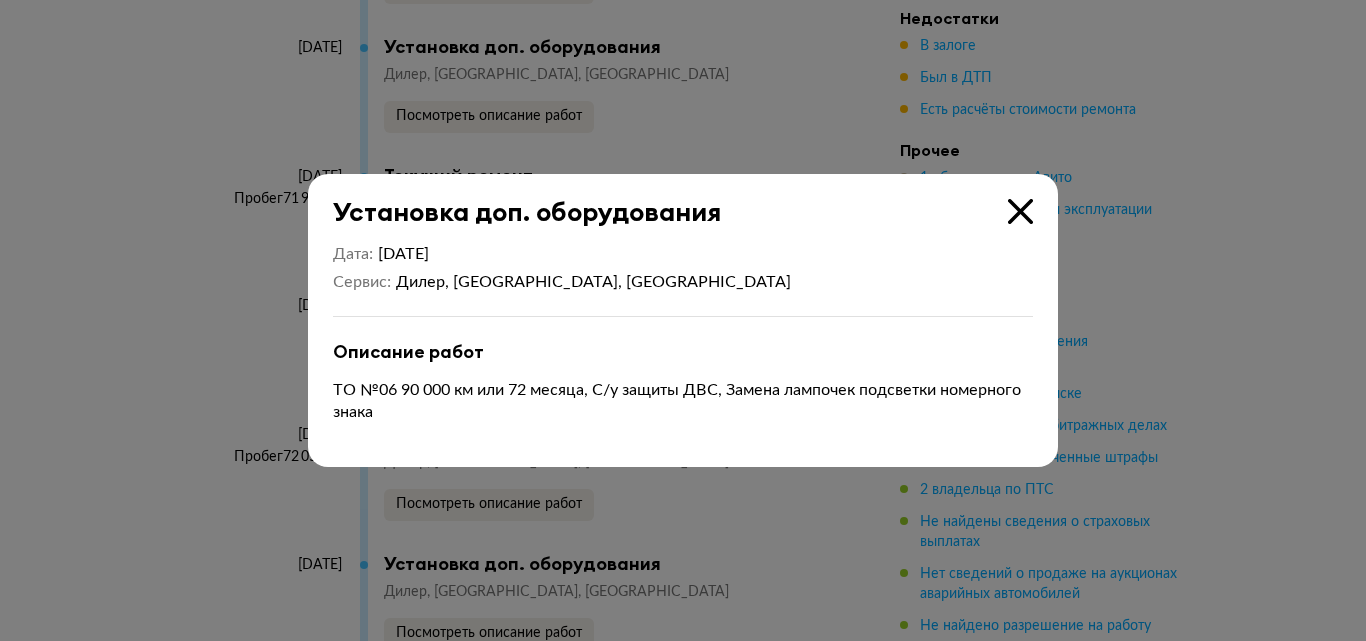 click at bounding box center [1020, 211] 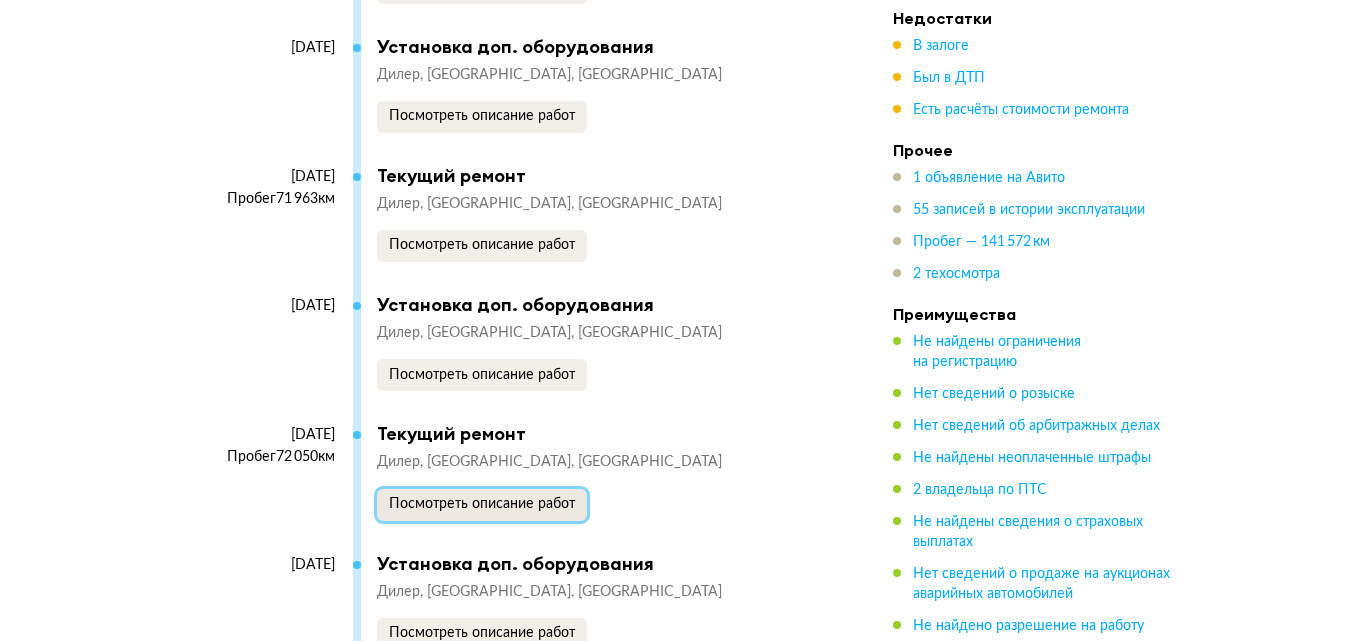 click on "Посмотреть описание работ" at bounding box center (482, 504) 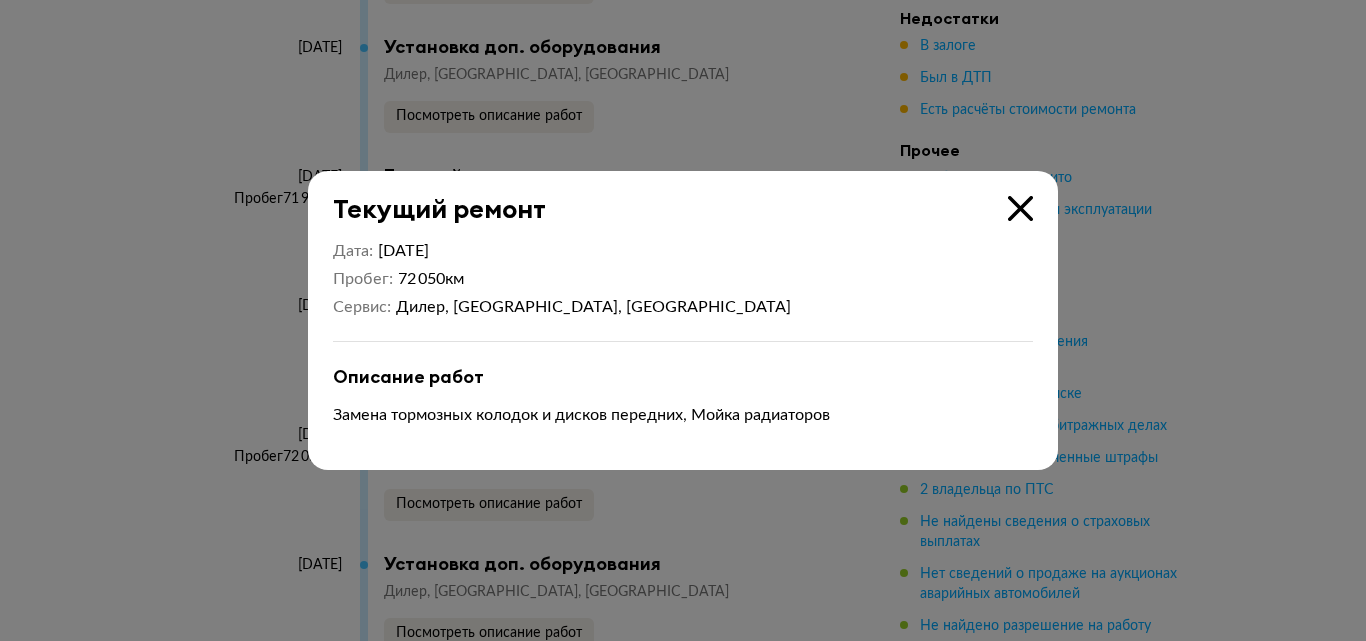 click at bounding box center [1020, 208] 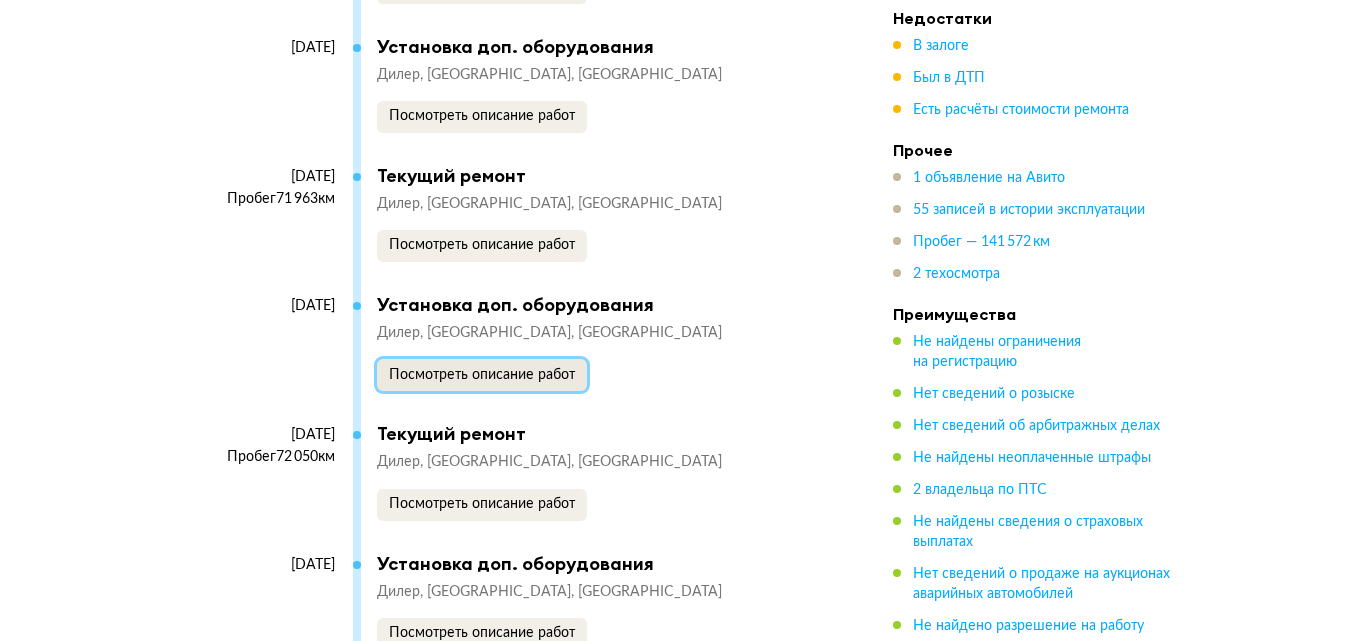 click on "Посмотреть описание работ" at bounding box center (482, 375) 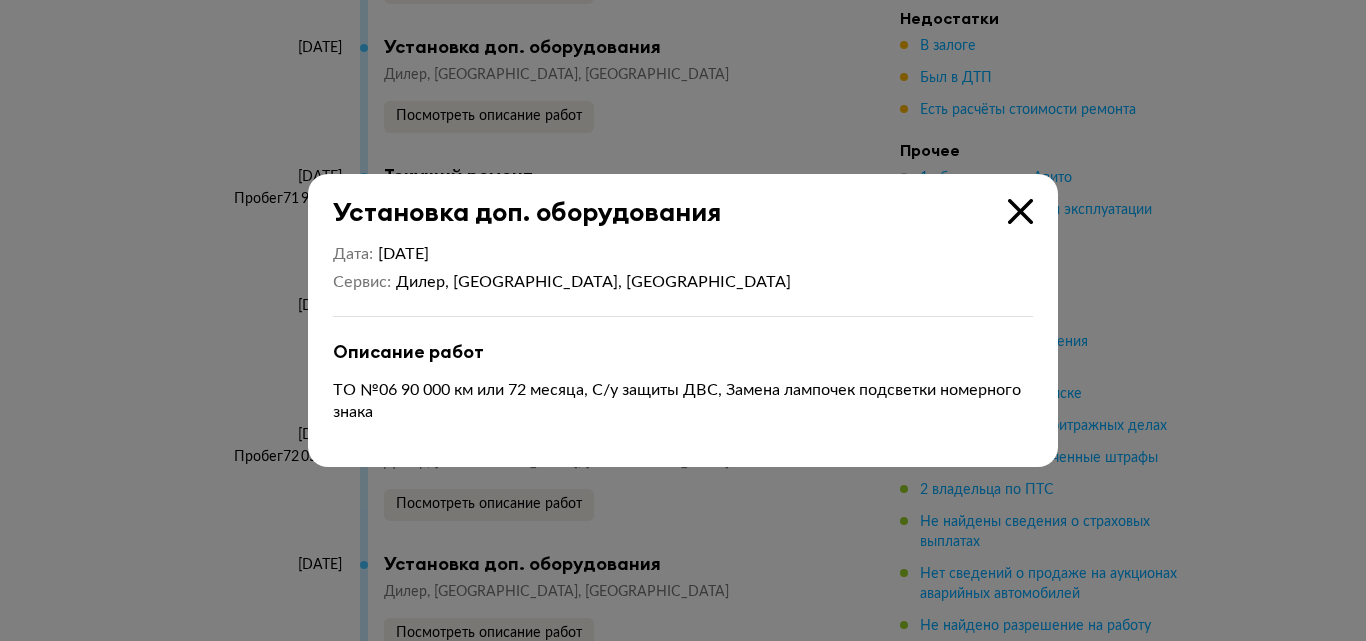 click at bounding box center (1020, 211) 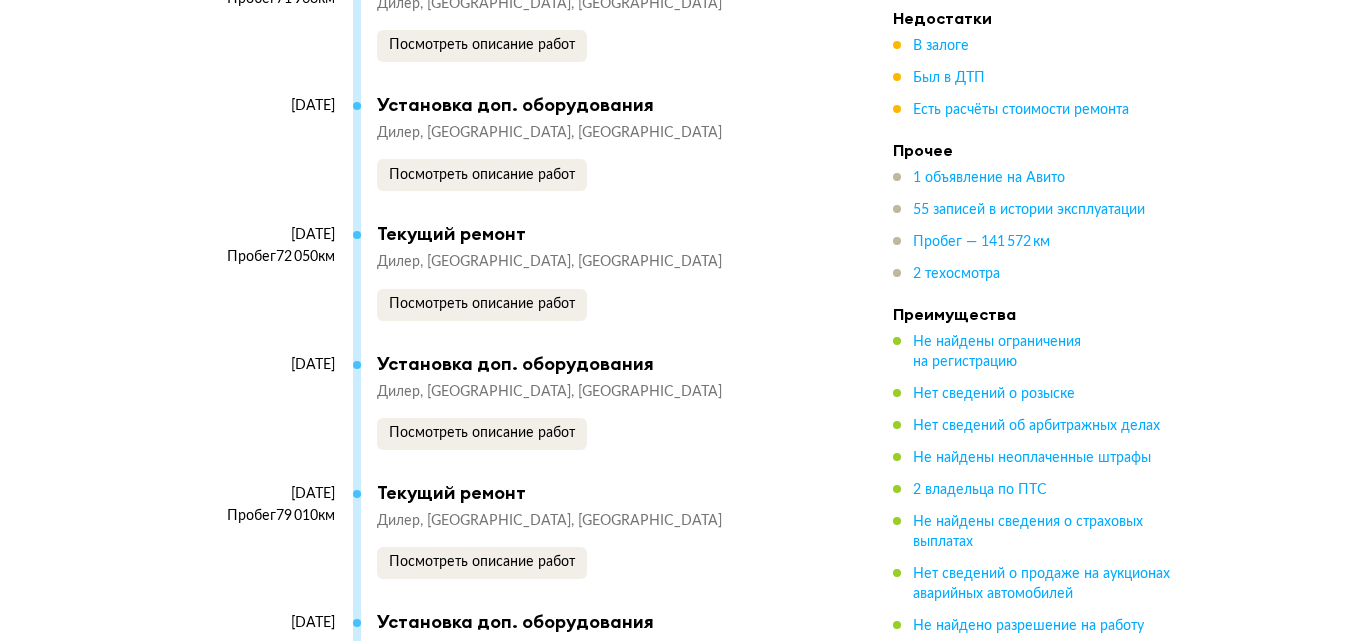 scroll, scrollTop: 10900, scrollLeft: 0, axis: vertical 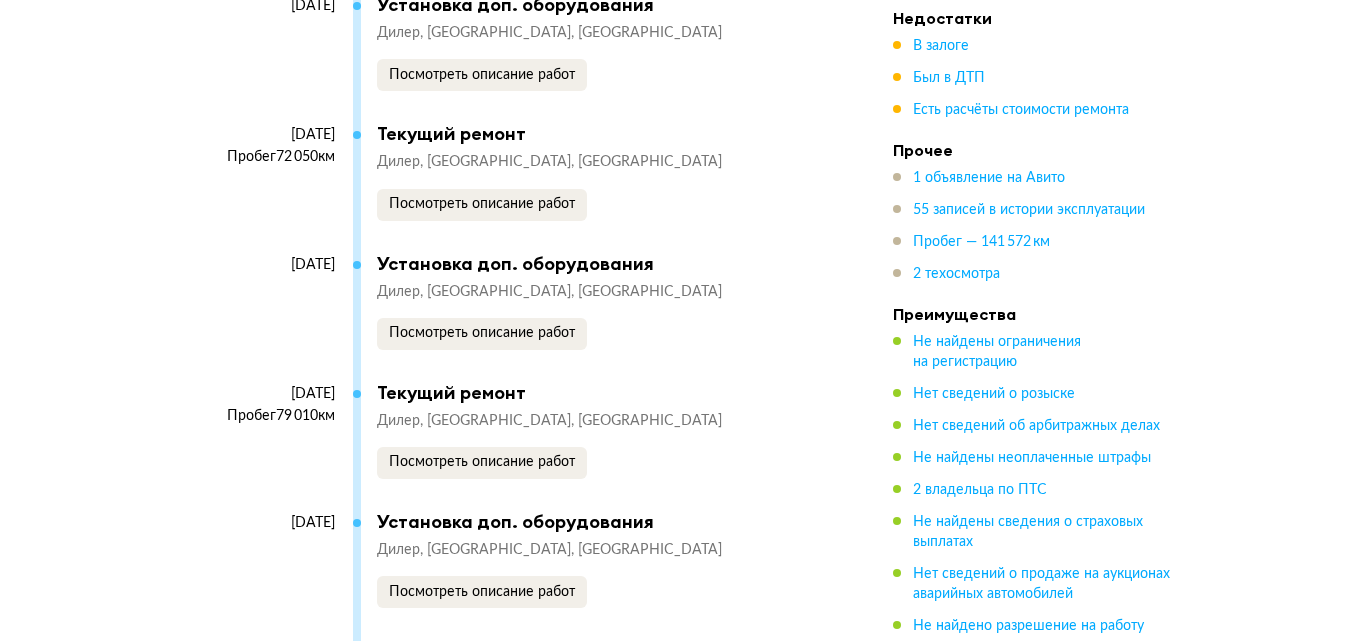 click on "[GEOGRAPHIC_DATA], [GEOGRAPHIC_DATA] Посмотреть описание работ" at bounding box center [595, 316] 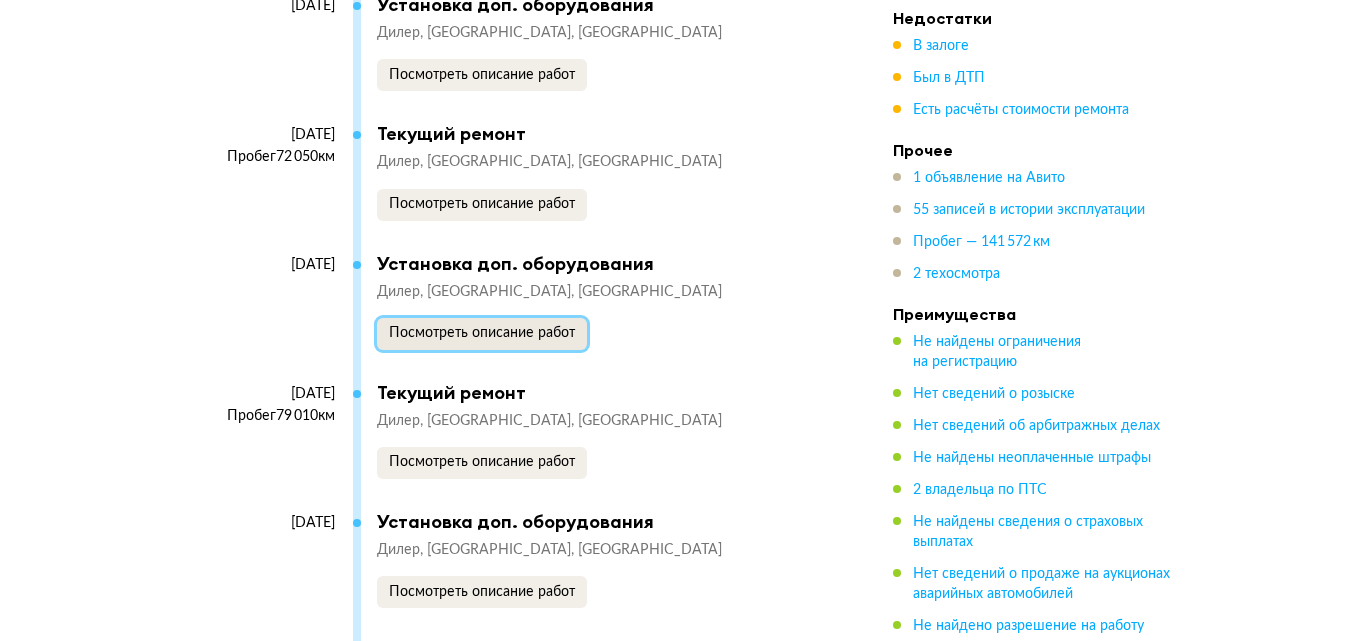click on "Посмотреть описание работ" at bounding box center (482, 333) 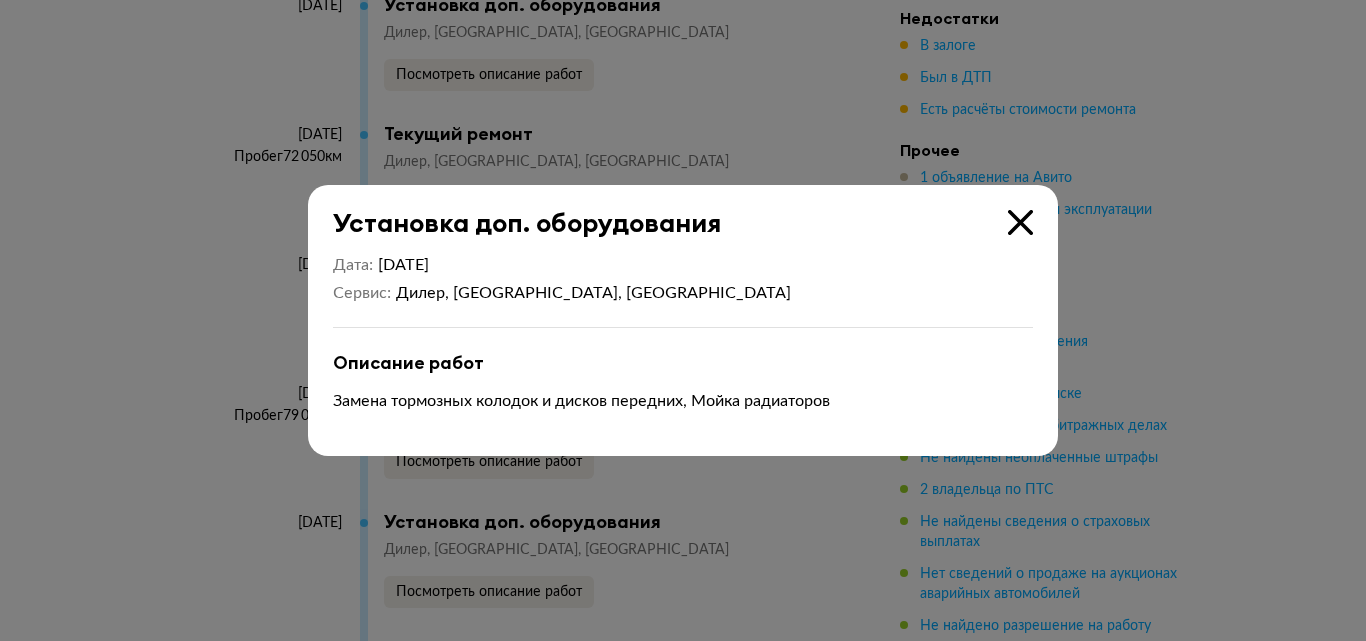 click at bounding box center [1020, 222] 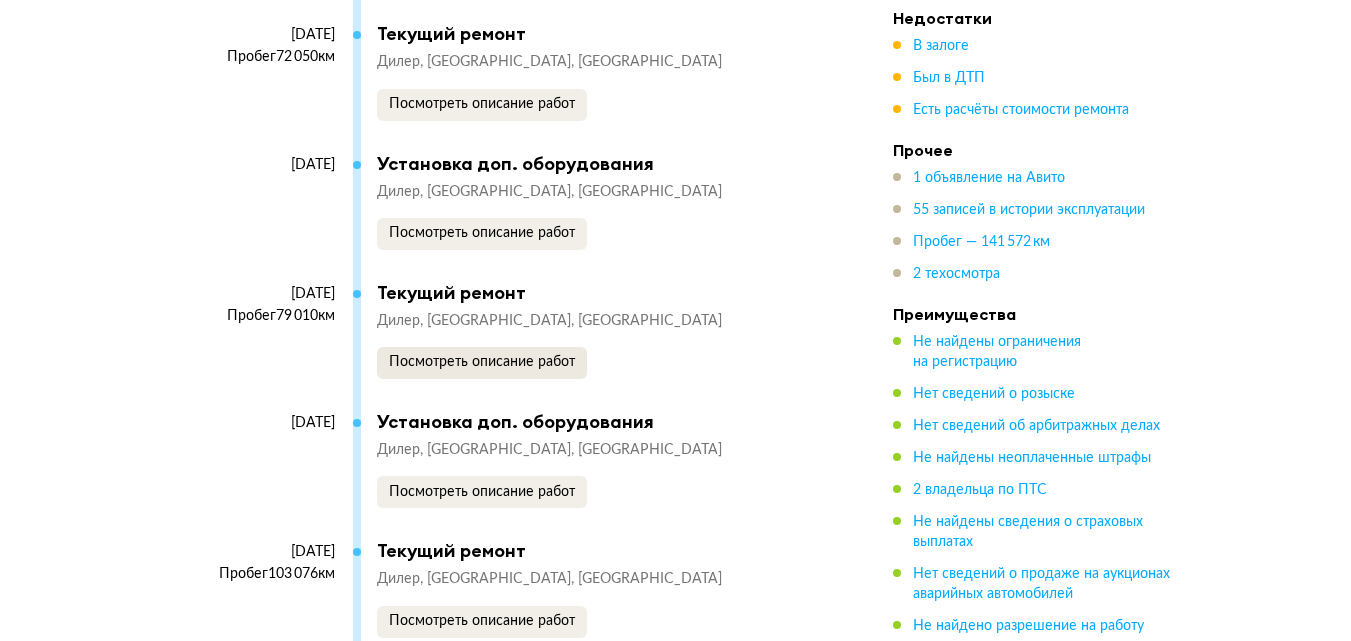 scroll, scrollTop: 11100, scrollLeft: 0, axis: vertical 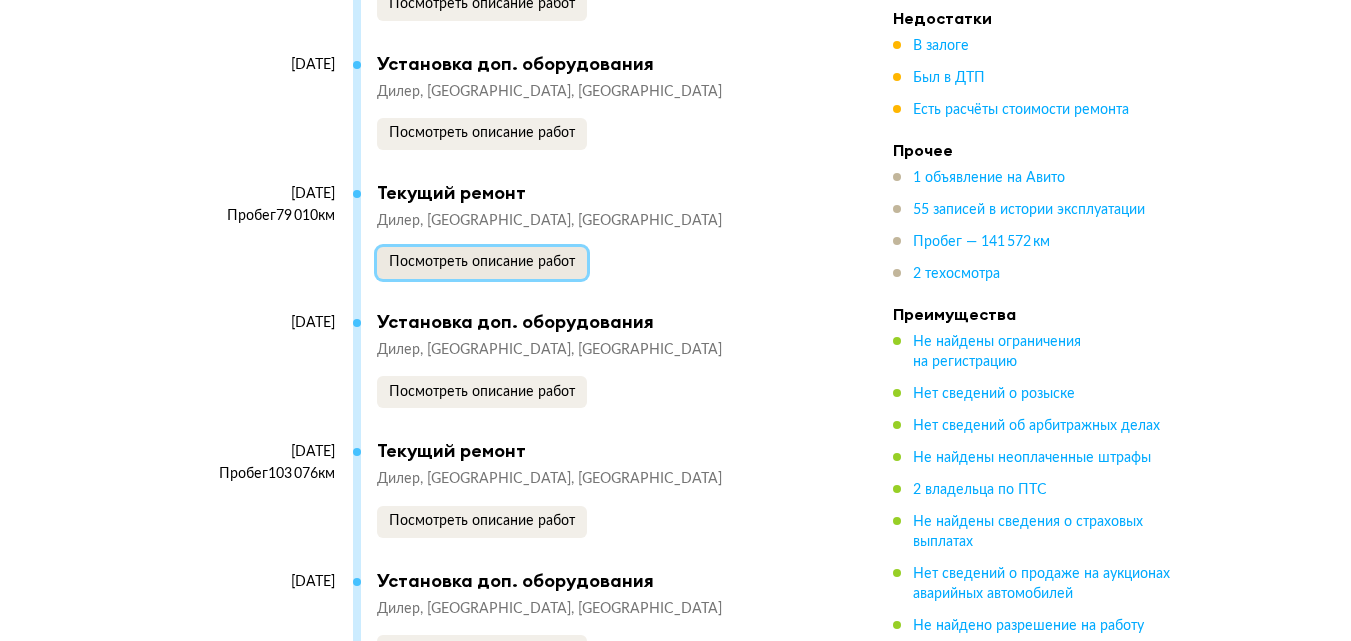 click on "Посмотреть описание работ" at bounding box center [482, 262] 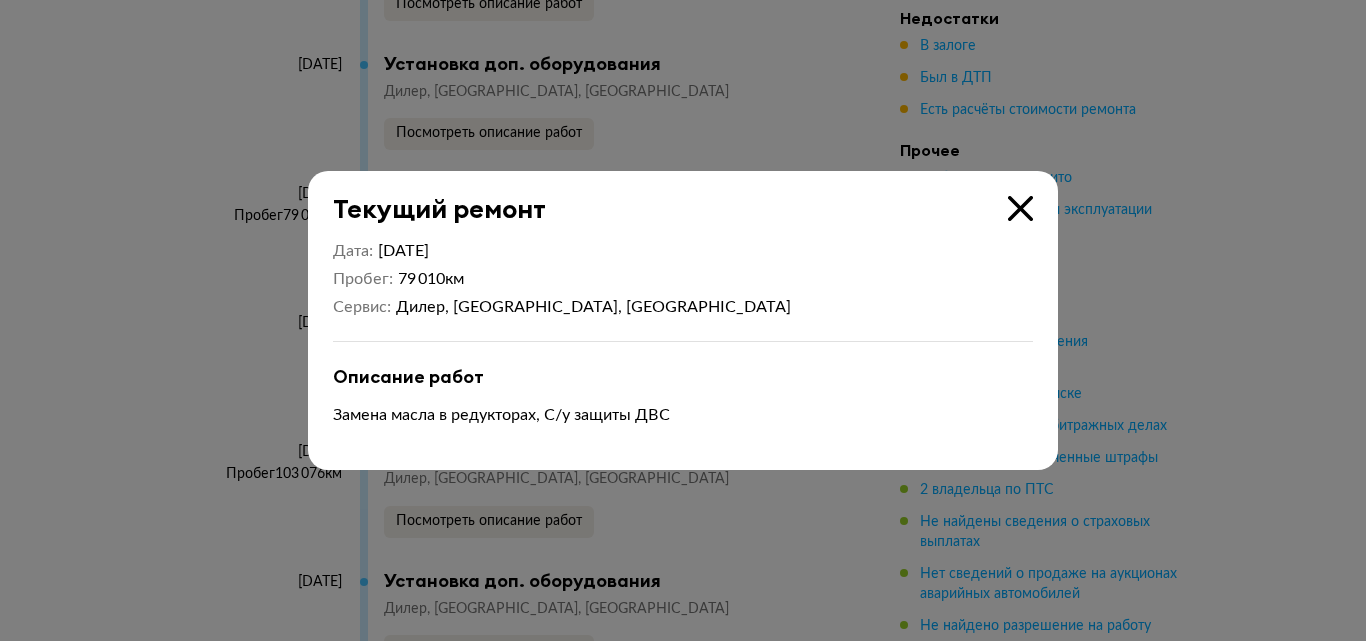 click at bounding box center [1020, 208] 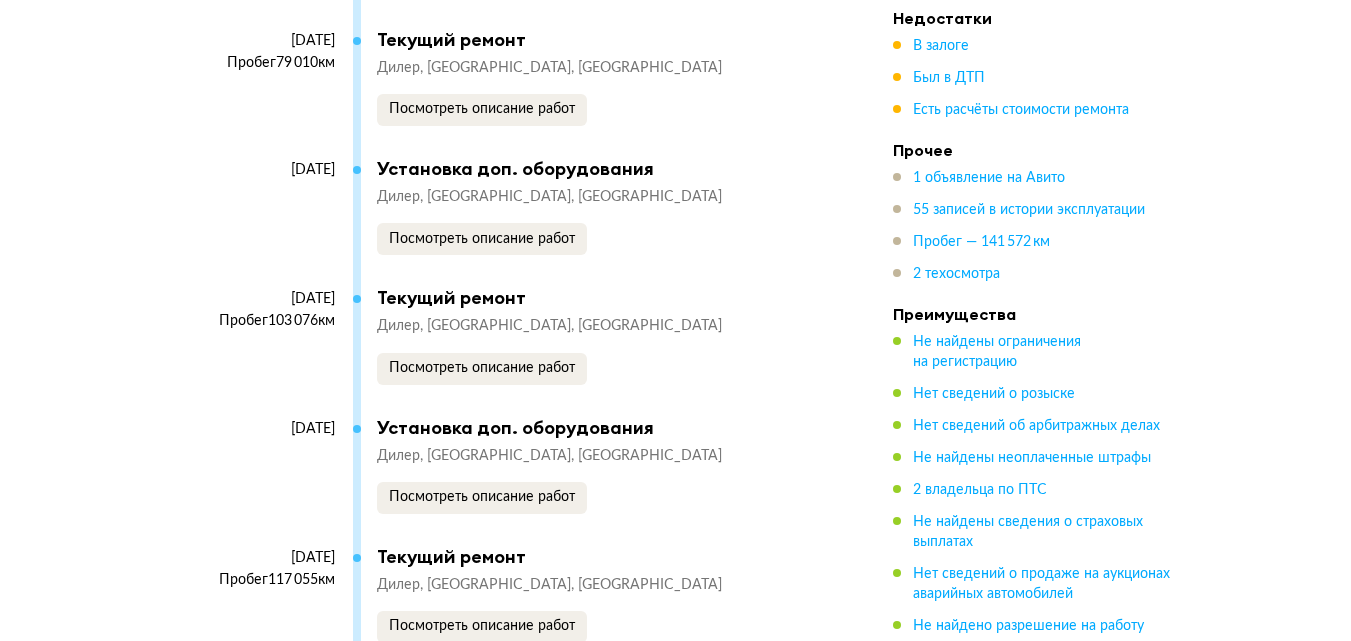 scroll, scrollTop: 11300, scrollLeft: 0, axis: vertical 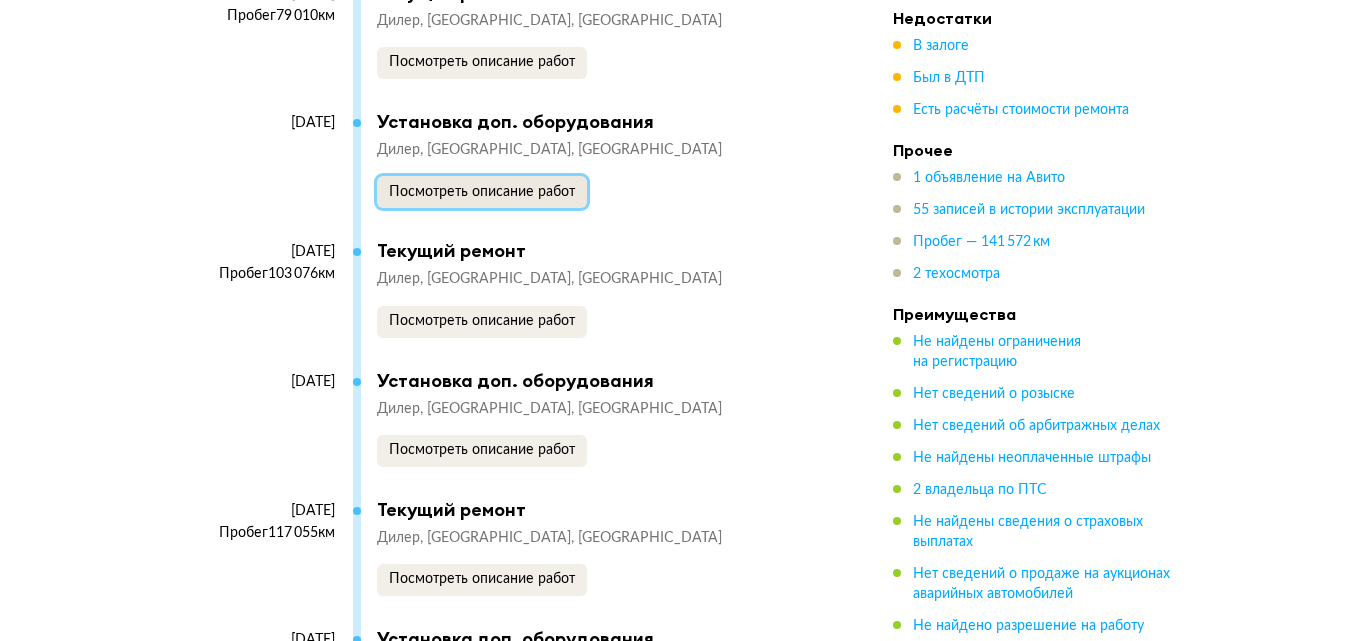 click on "Посмотреть описание работ" at bounding box center [482, 192] 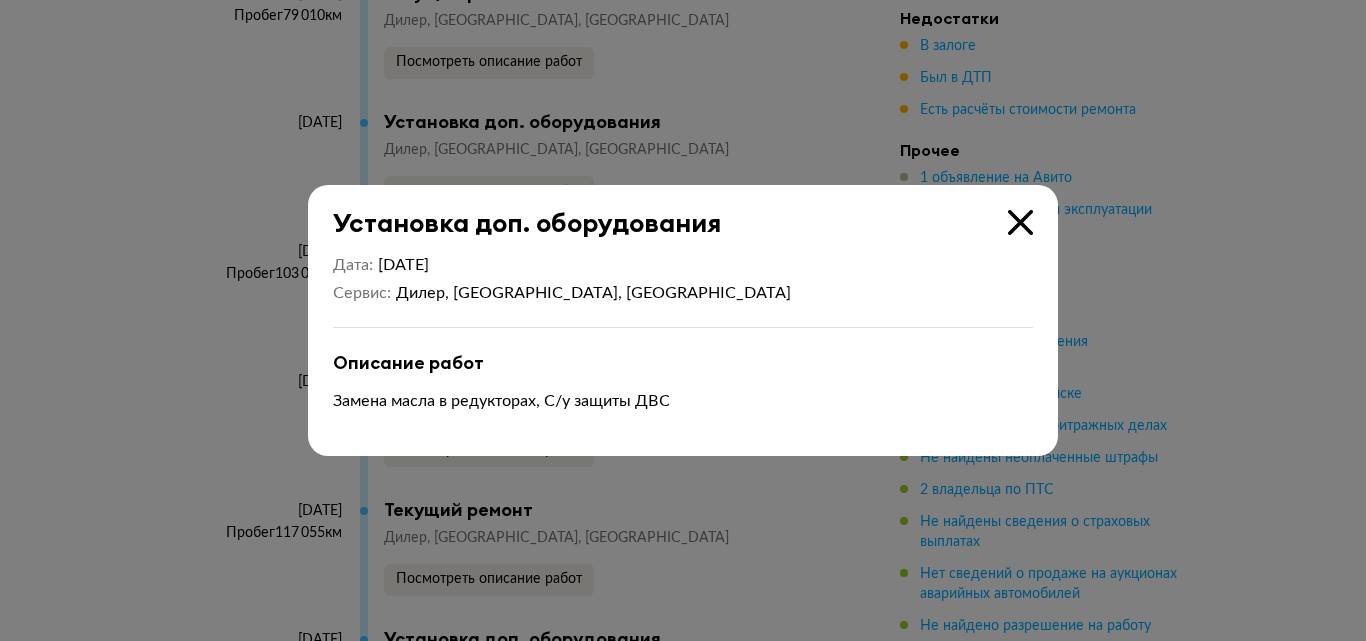 click at bounding box center (1020, 222) 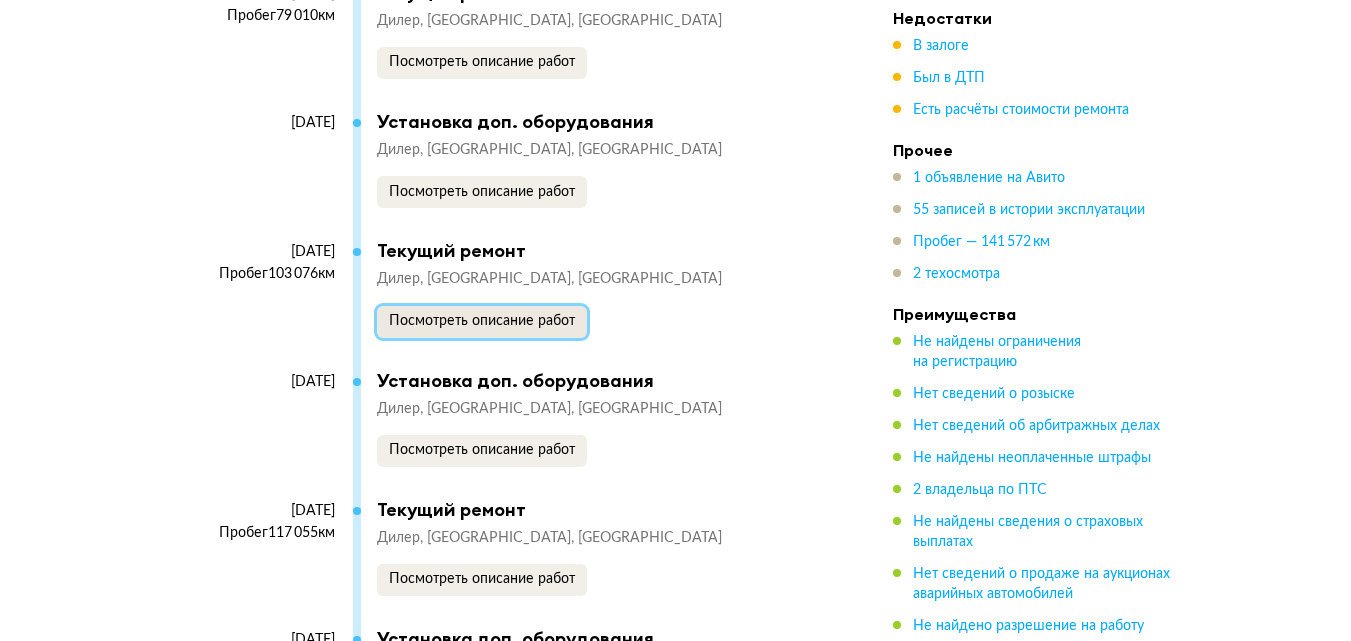 click on "Посмотреть описание работ" at bounding box center [482, 321] 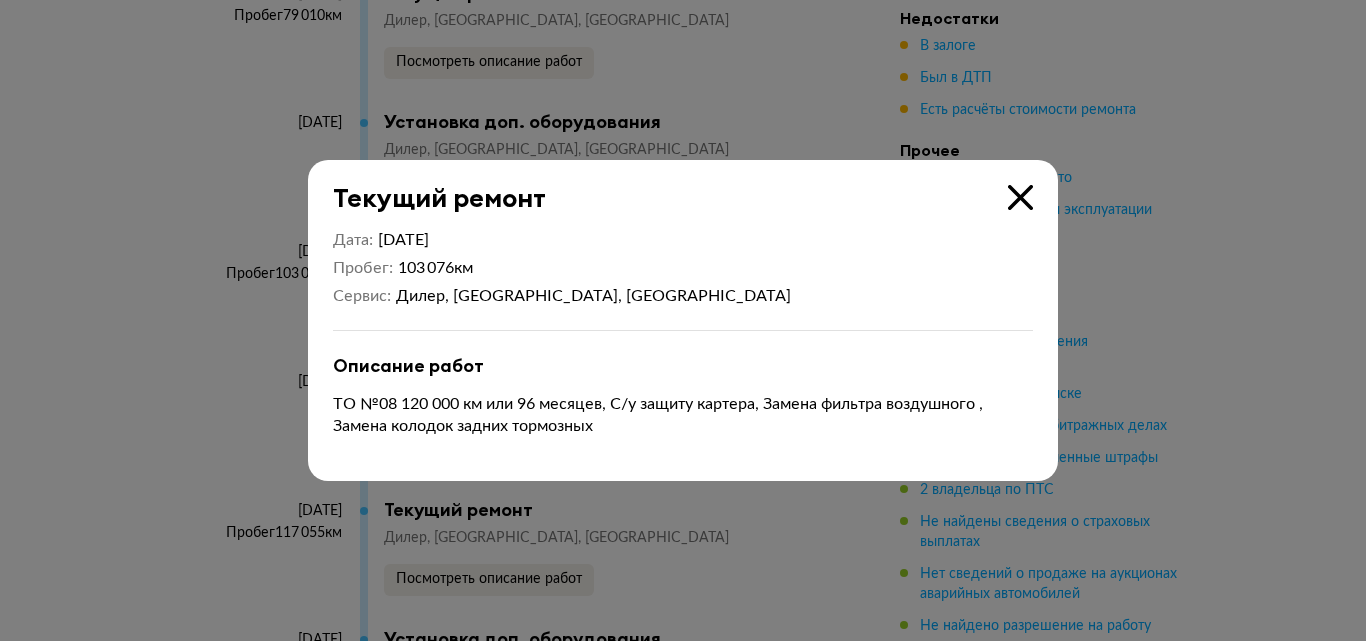 click at bounding box center [1020, 197] 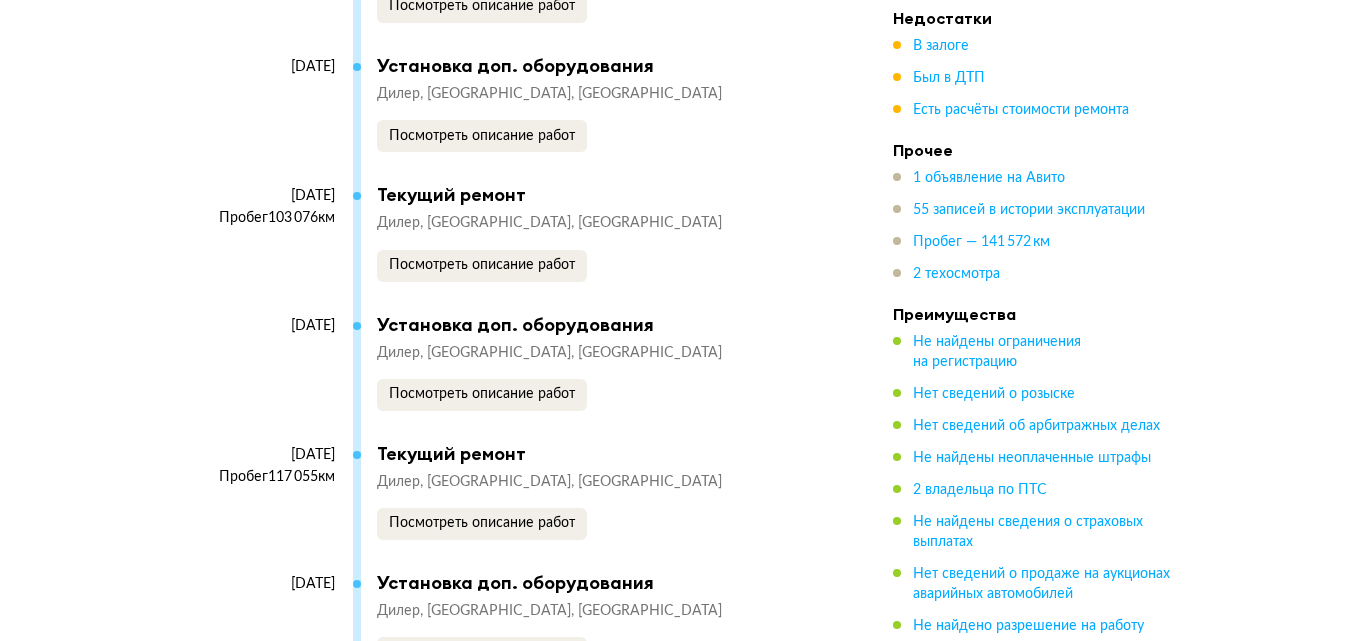 scroll, scrollTop: 11500, scrollLeft: 0, axis: vertical 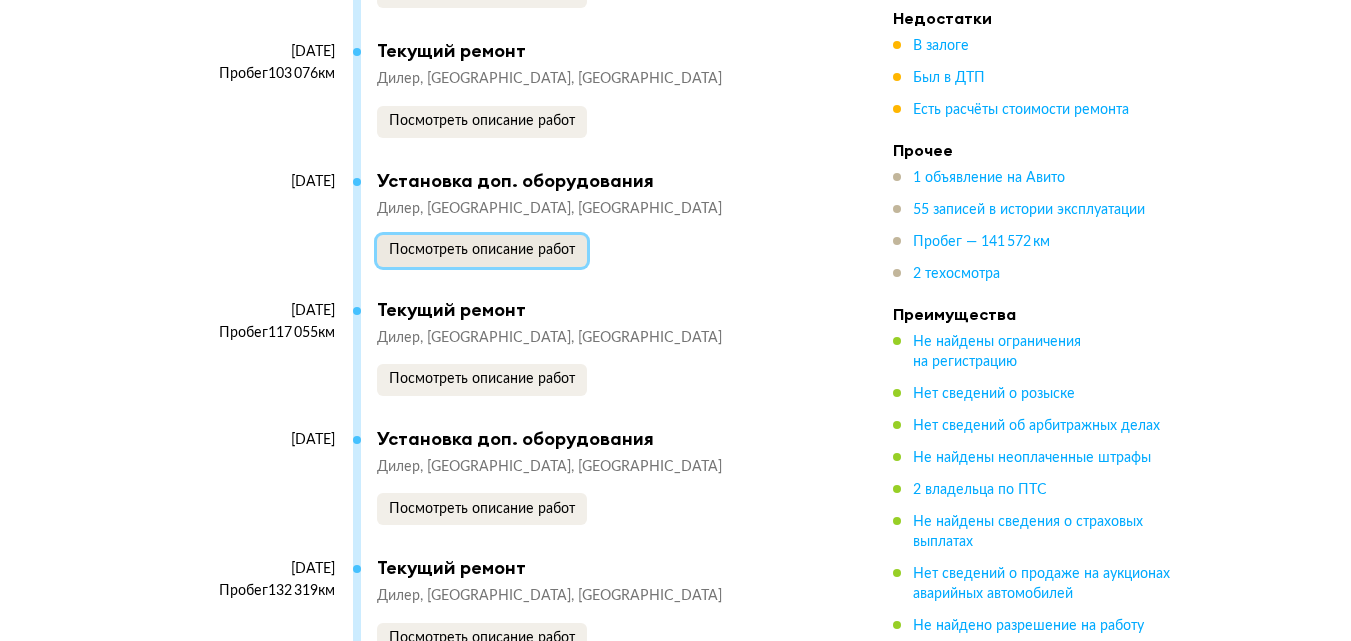 click on "Посмотреть описание работ" at bounding box center [482, 250] 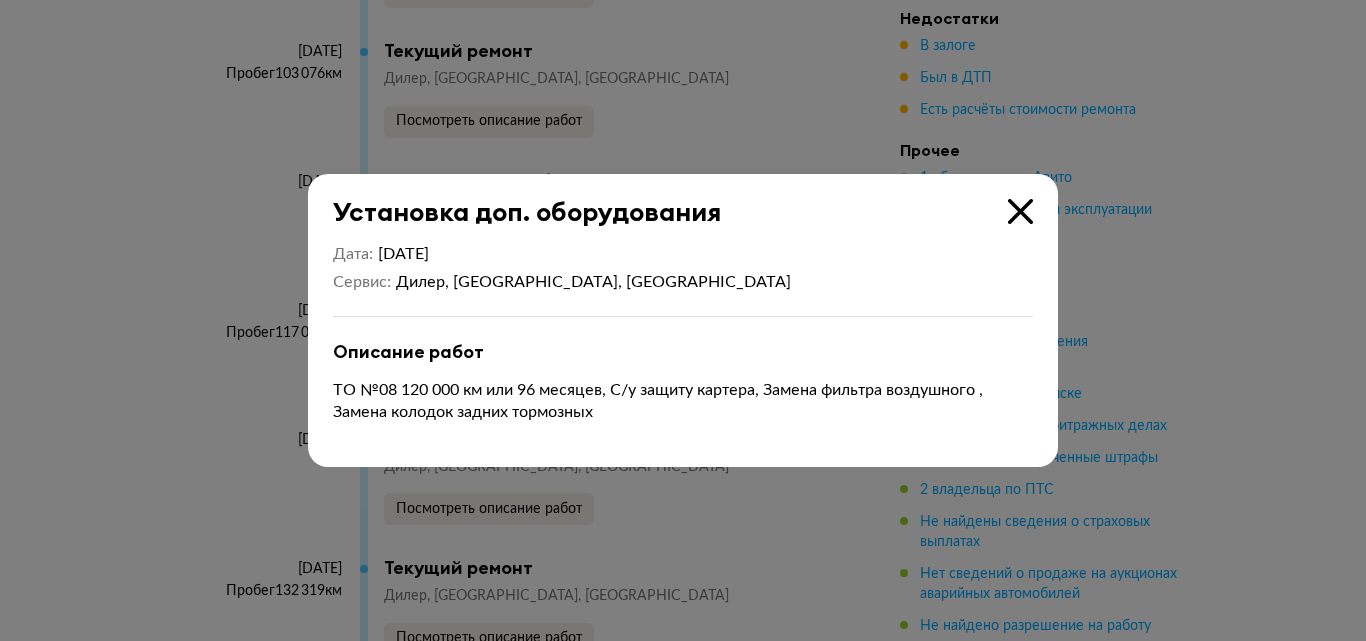 click at bounding box center (1020, 211) 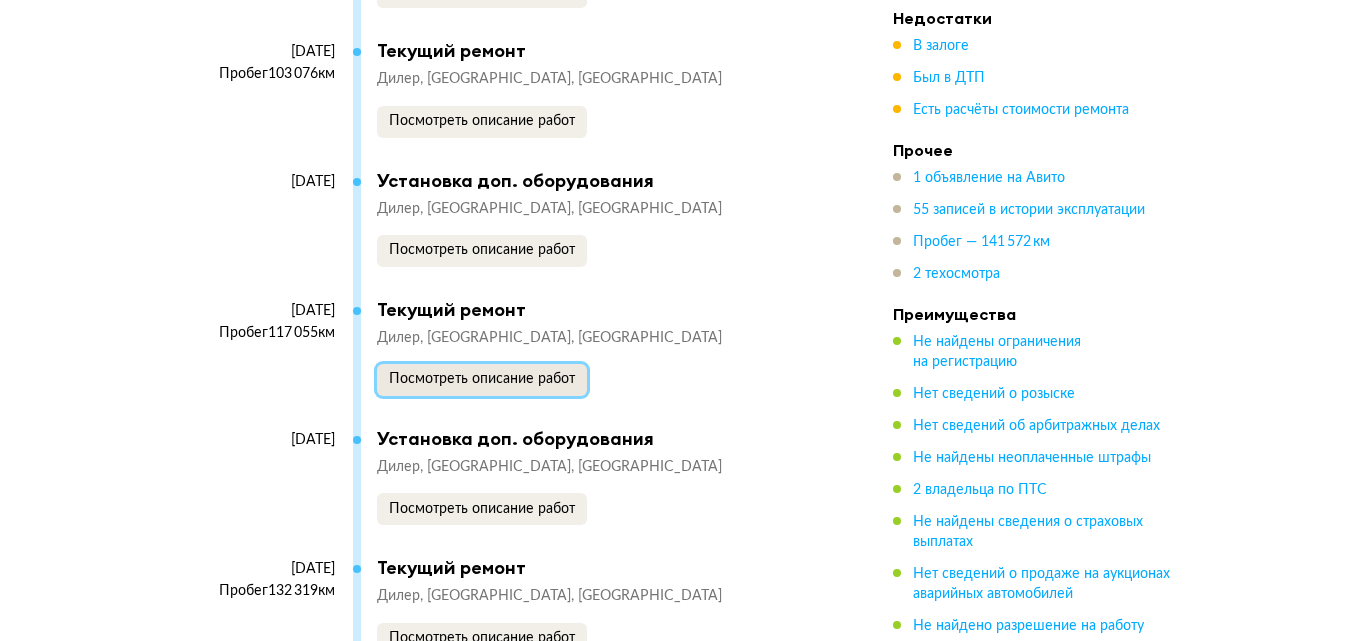 click on "Посмотреть описание работ" at bounding box center [482, 379] 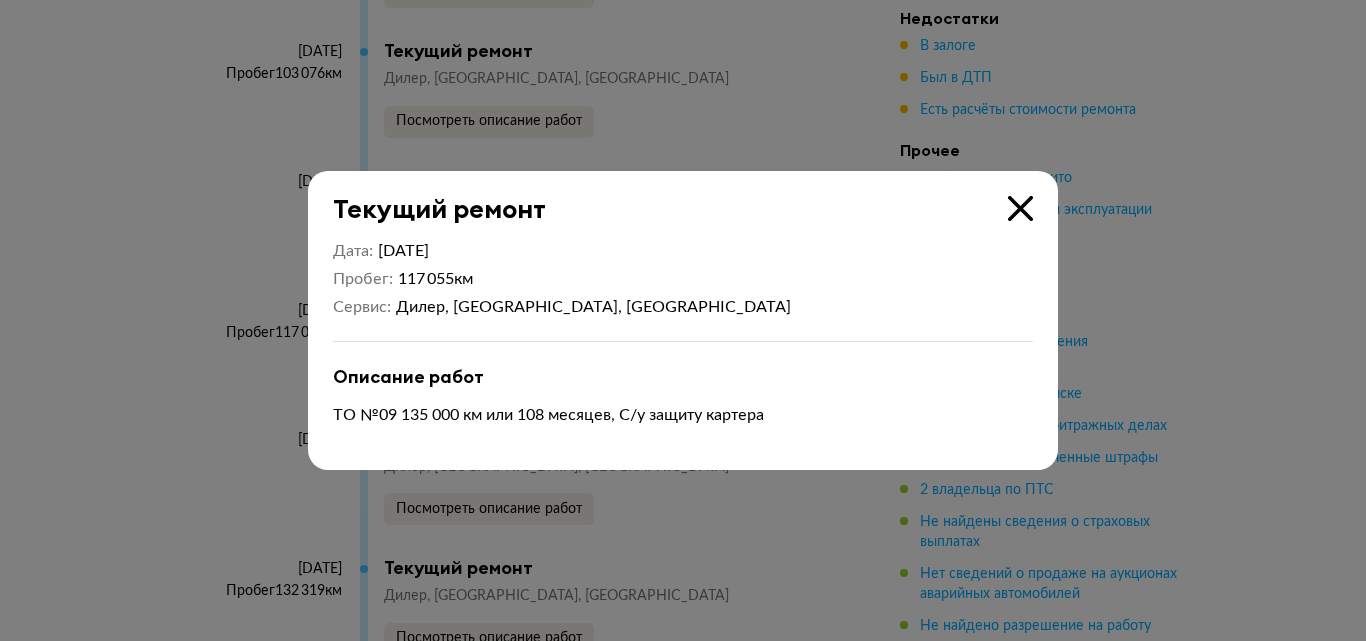 click at bounding box center [1020, 208] 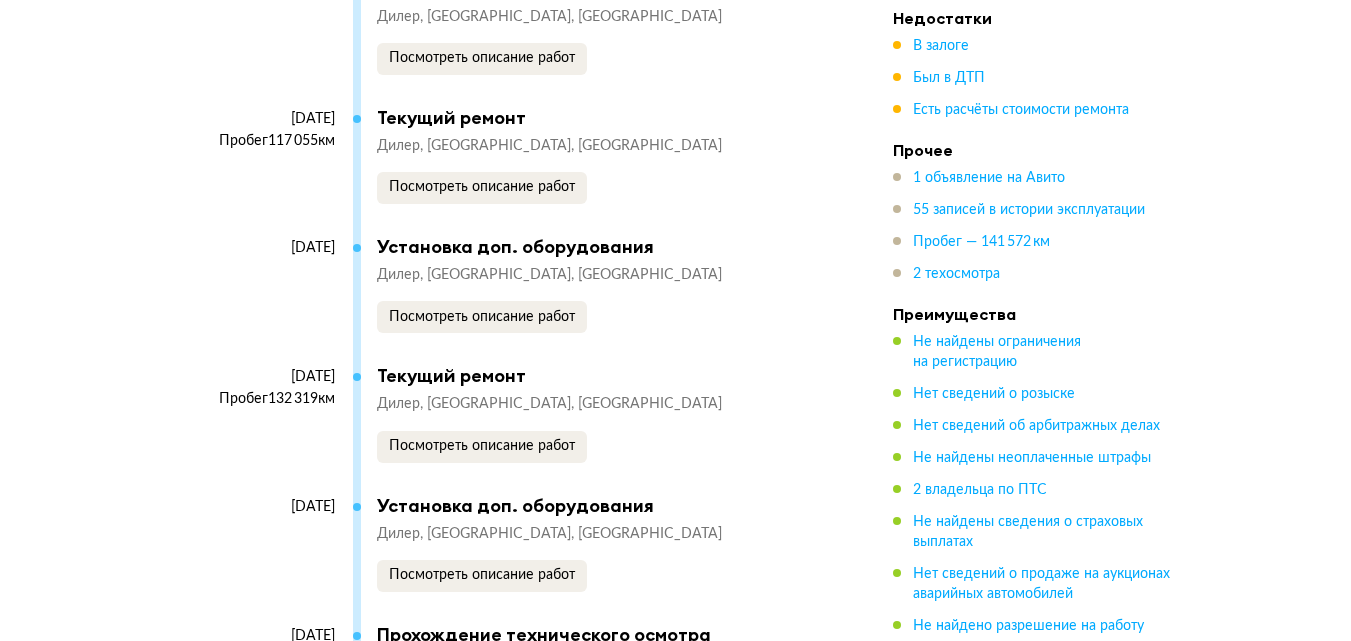 scroll, scrollTop: 11700, scrollLeft: 0, axis: vertical 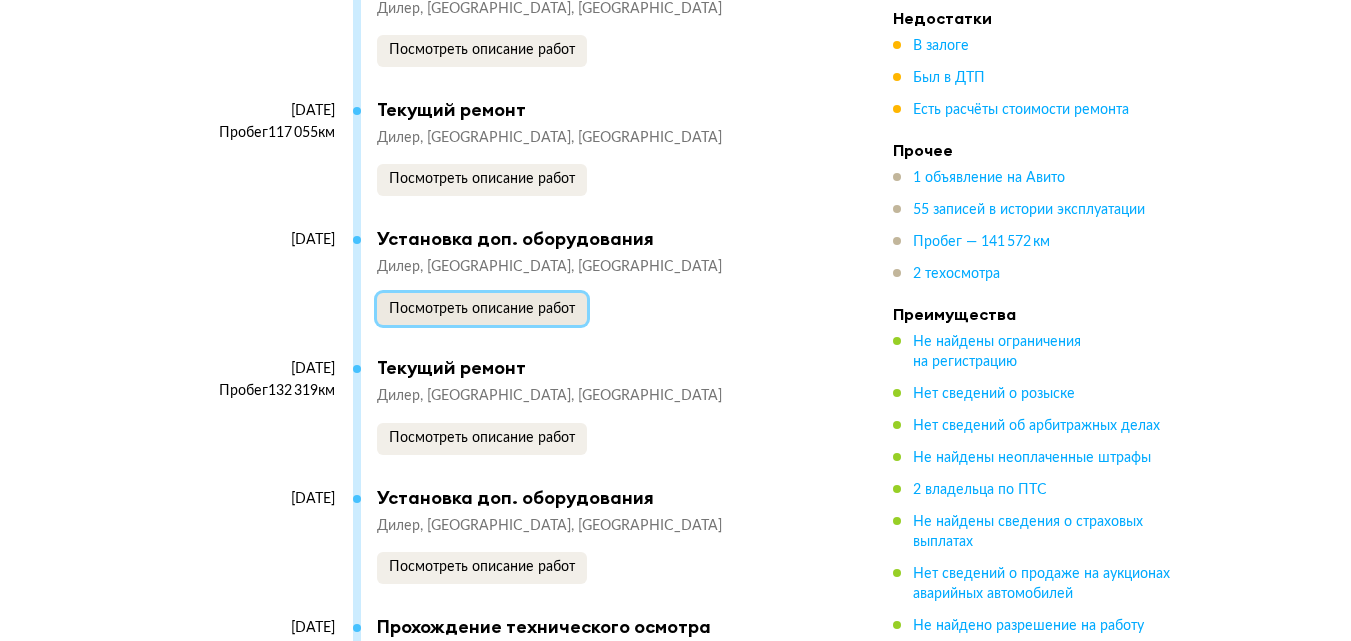 click on "Посмотреть описание работ" at bounding box center [482, 309] 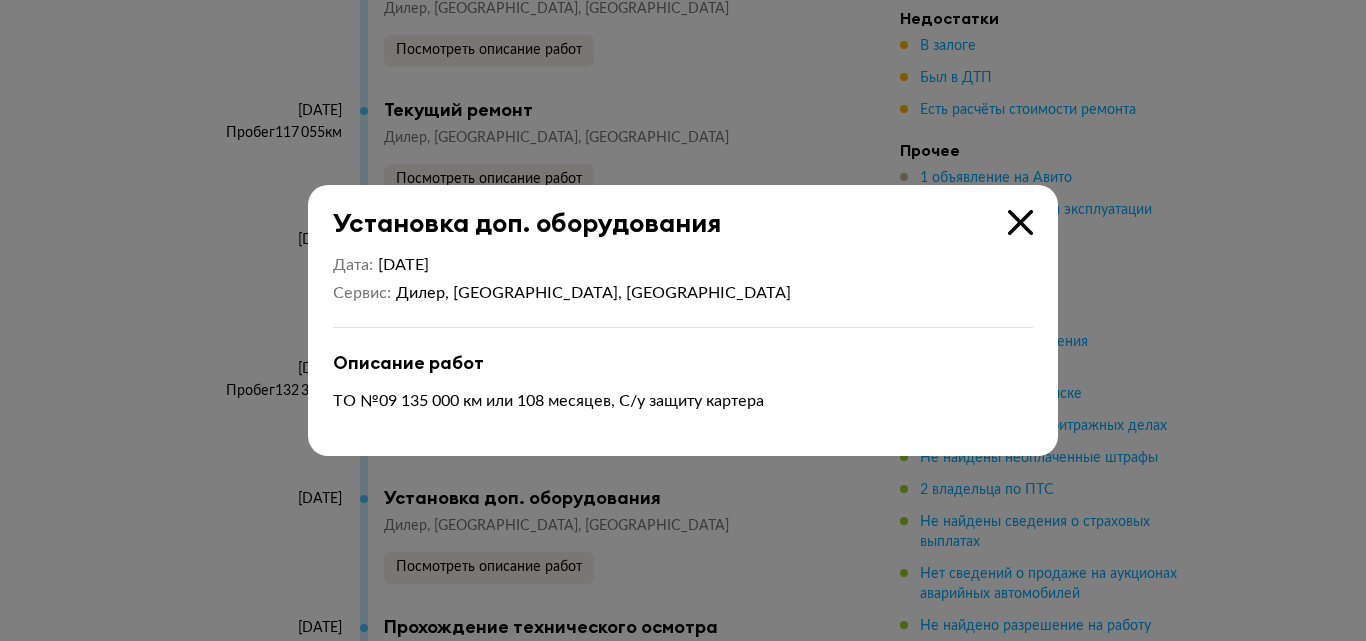 click at bounding box center (1020, 222) 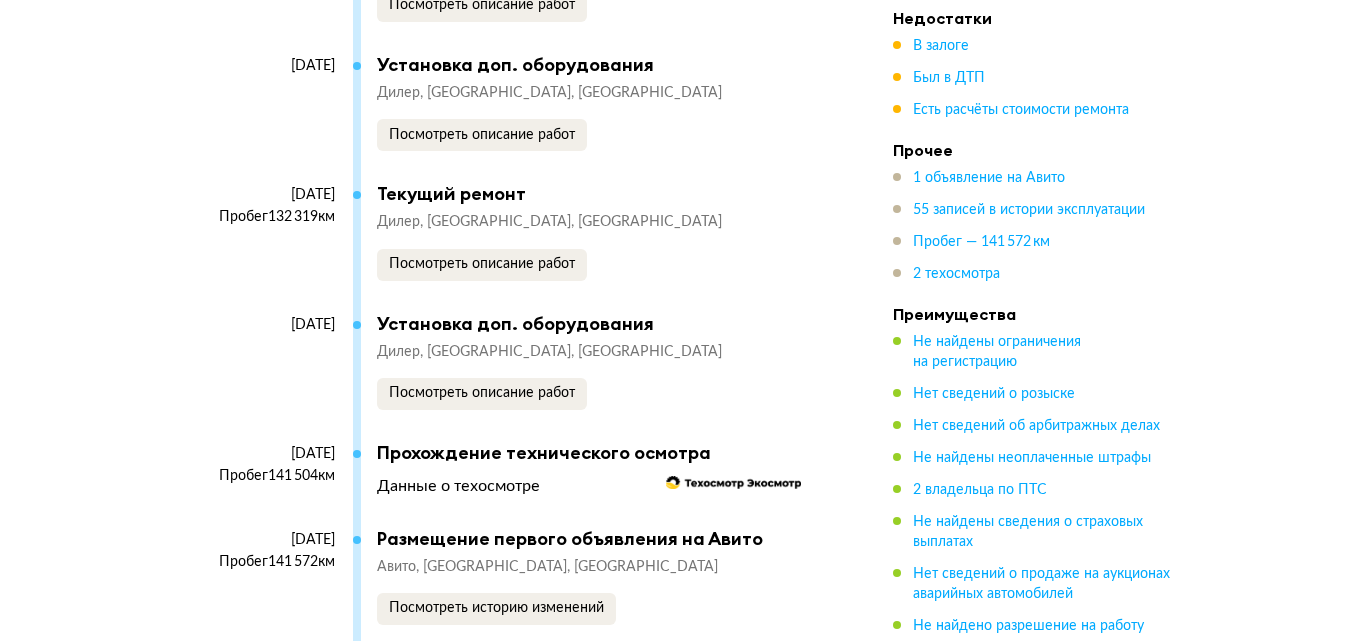 scroll, scrollTop: 11900, scrollLeft: 0, axis: vertical 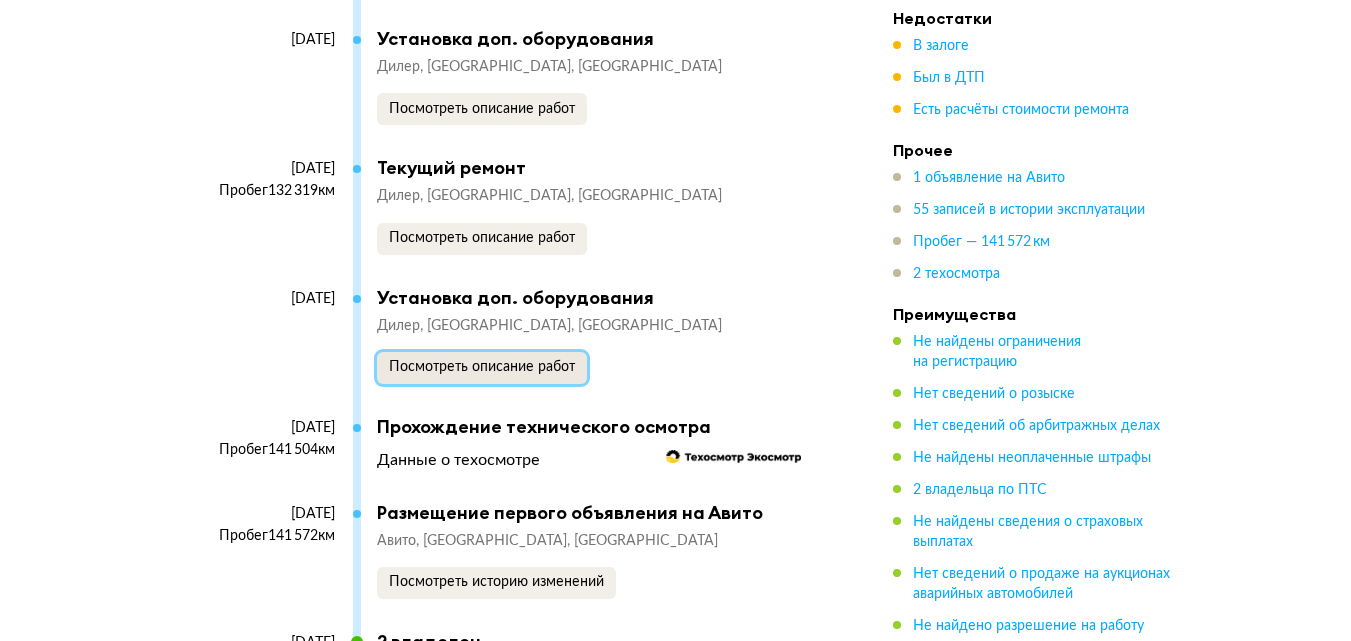 click on "Посмотреть описание работ" at bounding box center [482, 367] 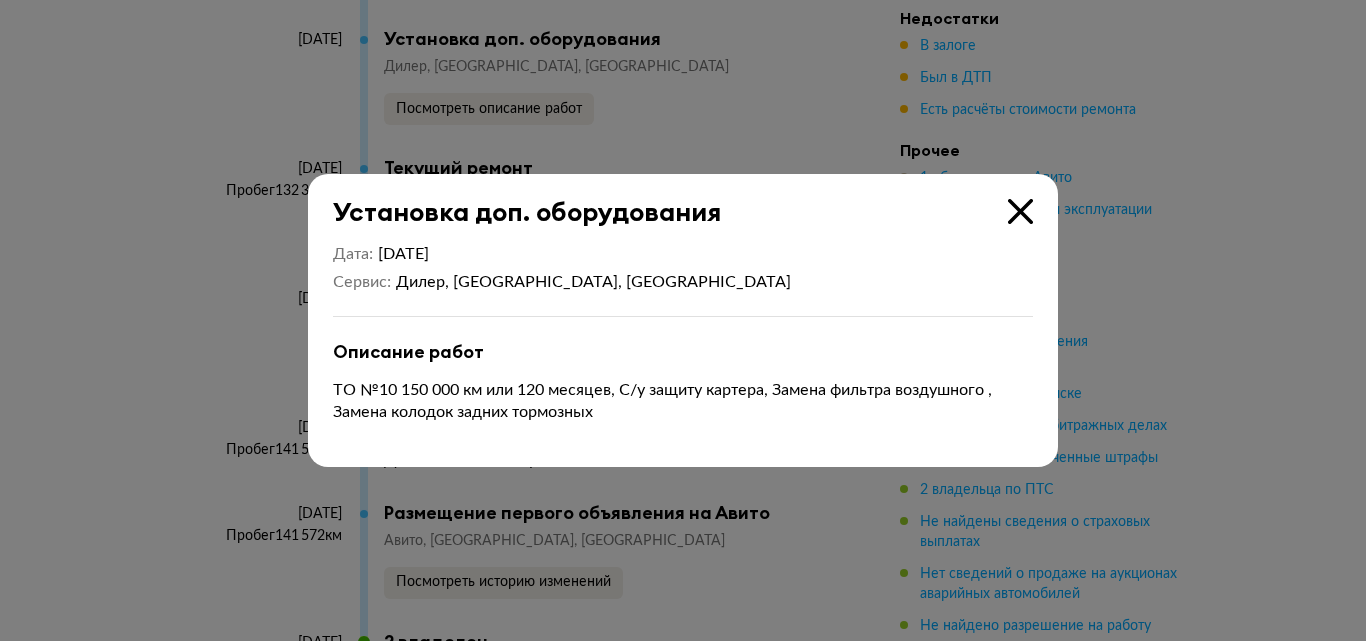 click at bounding box center [1020, 211] 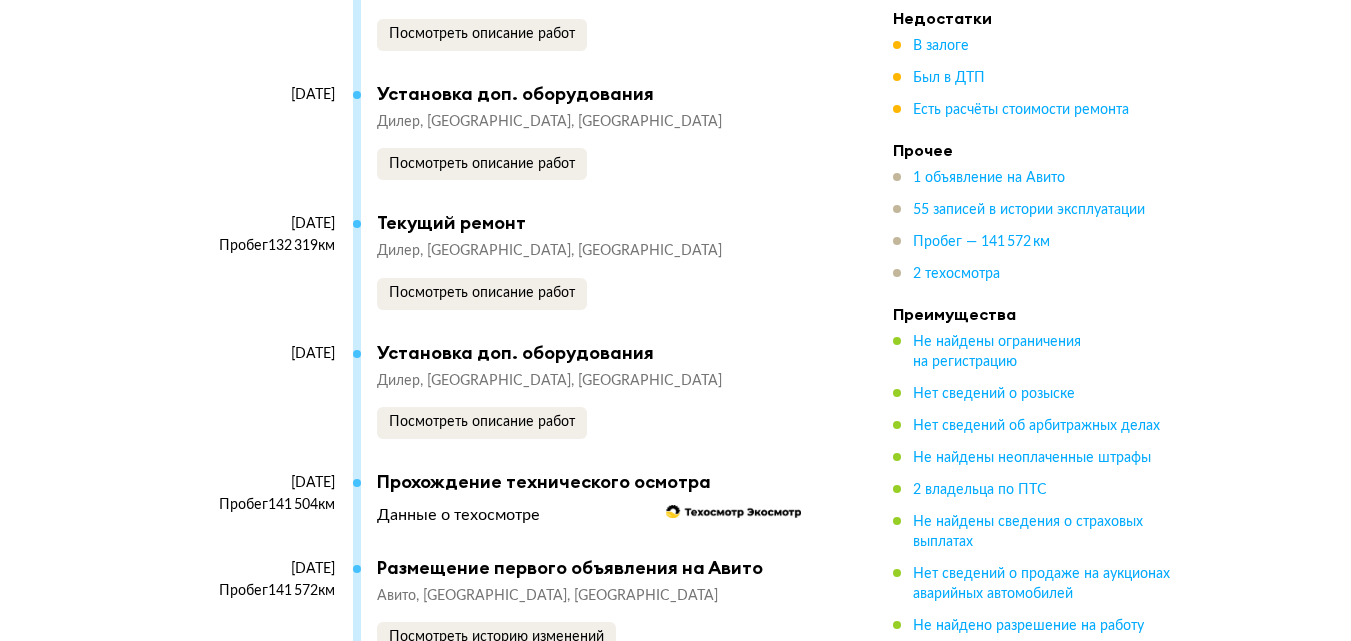scroll, scrollTop: 11800, scrollLeft: 0, axis: vertical 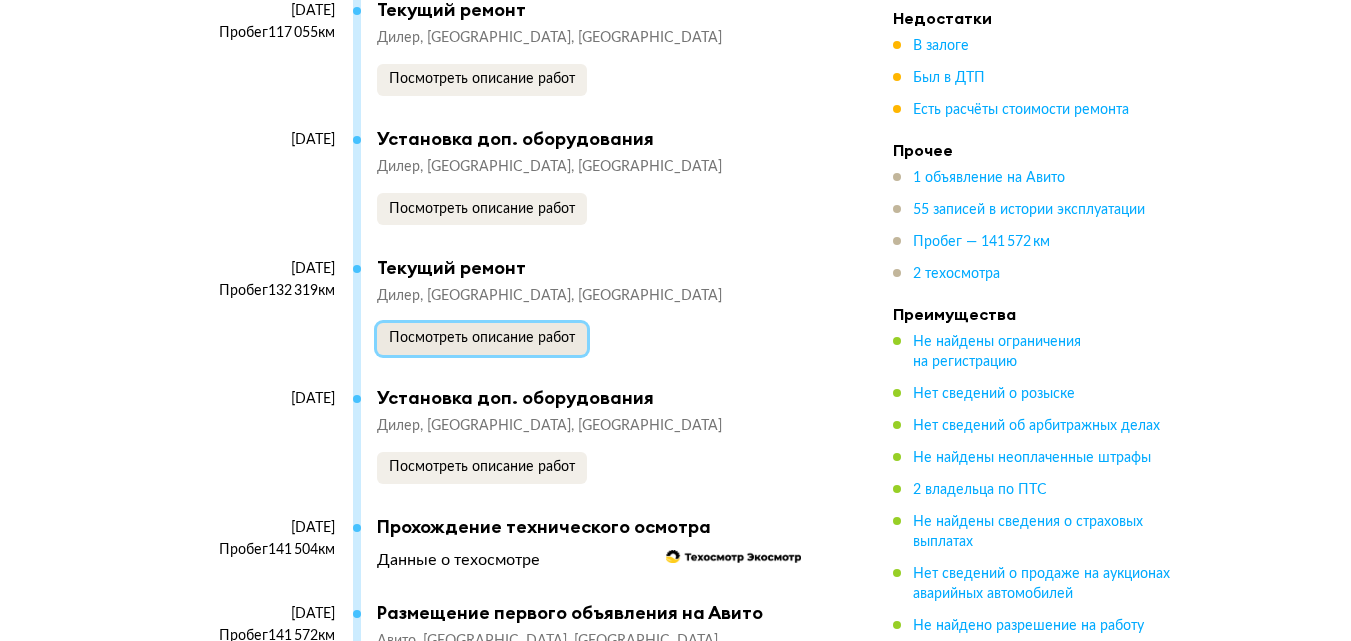 click on "Посмотреть описание работ" at bounding box center [482, 338] 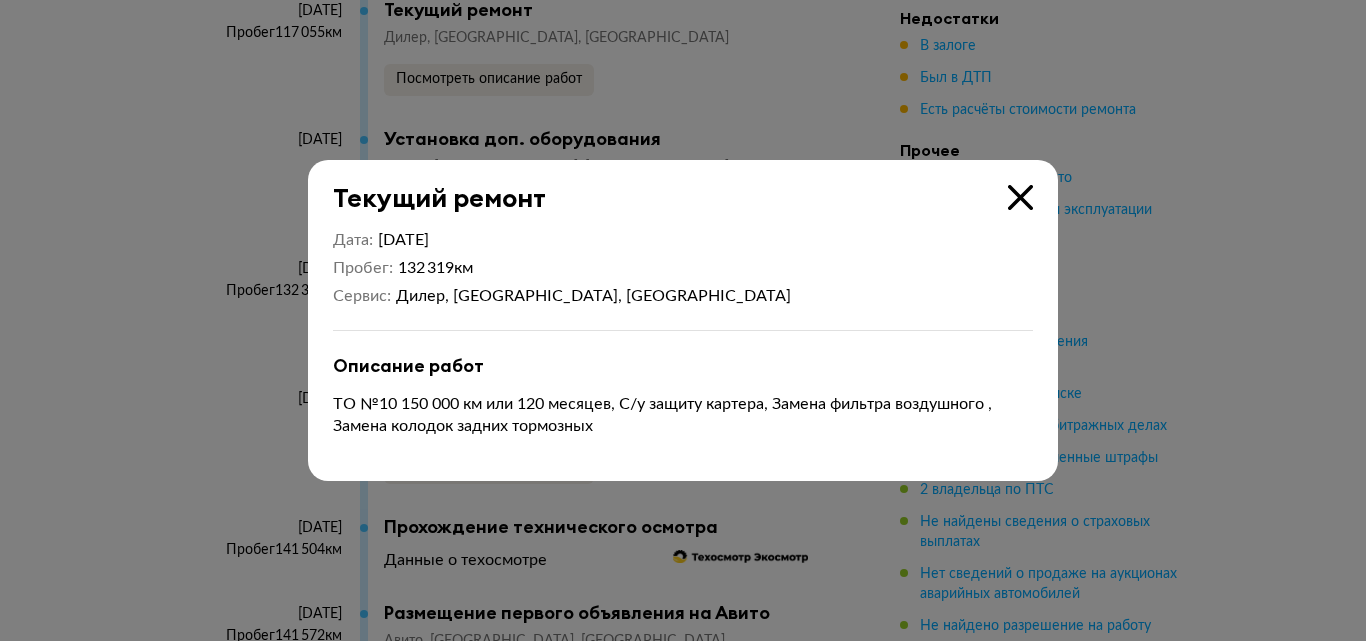 click at bounding box center (1020, 197) 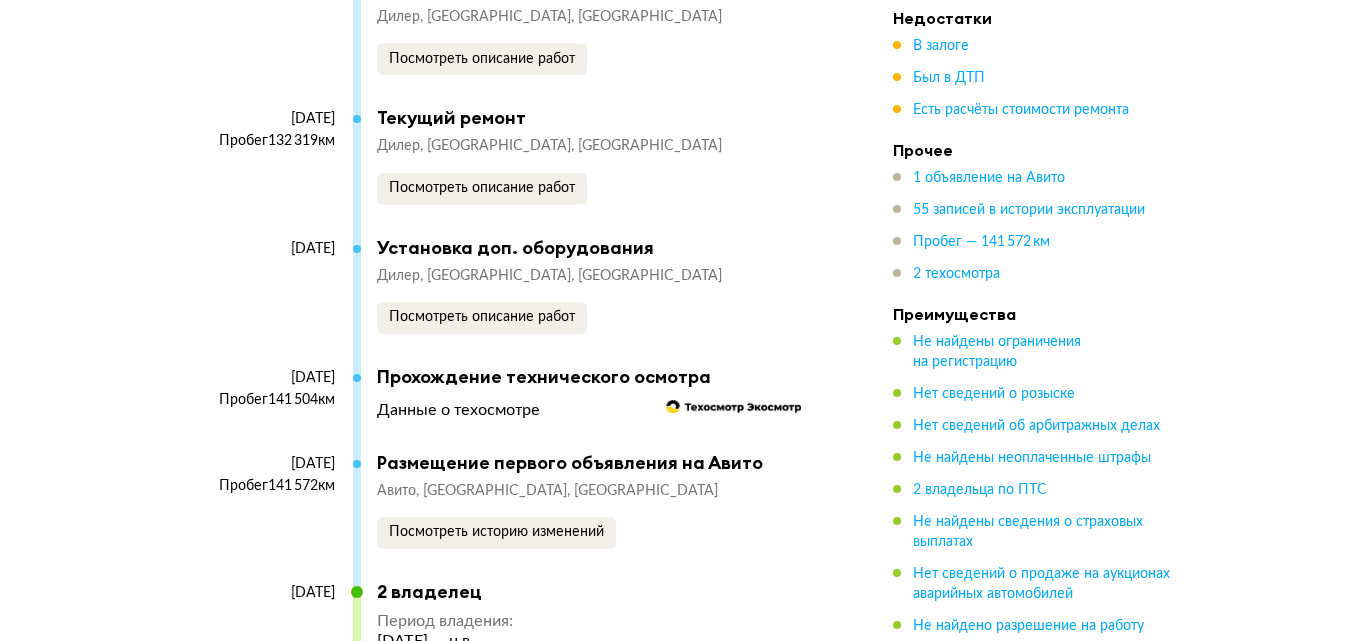 scroll, scrollTop: 12000, scrollLeft: 0, axis: vertical 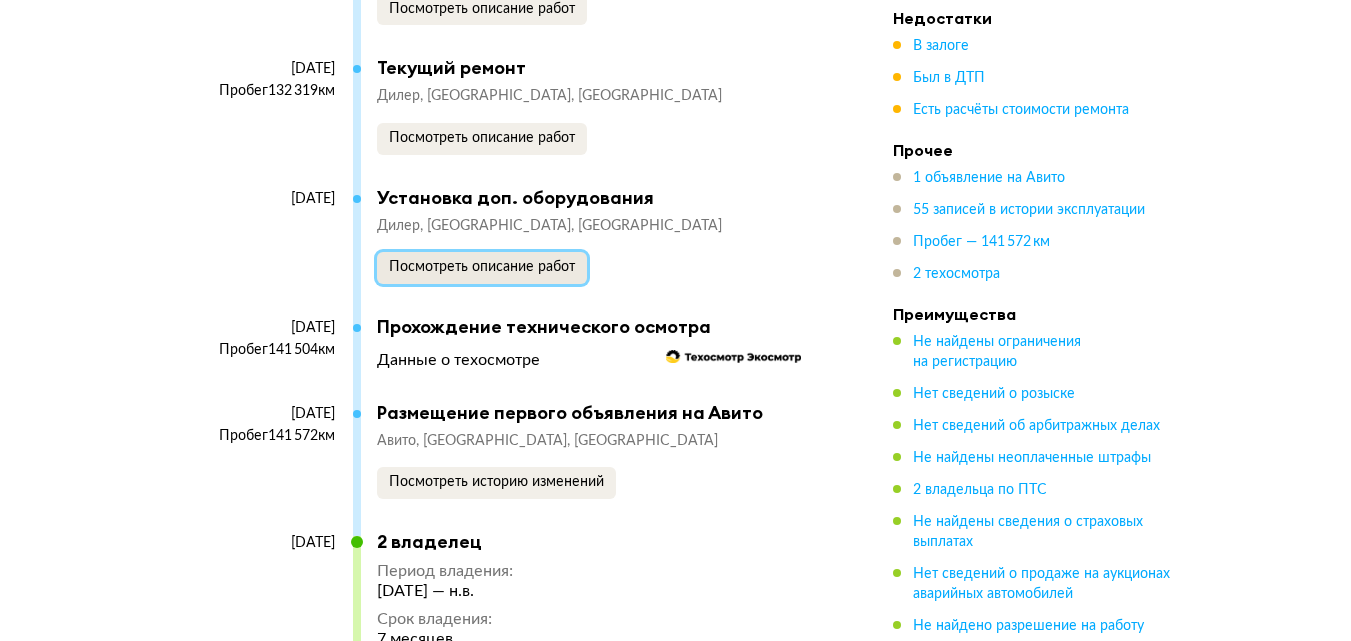 click on "Посмотреть описание работ" at bounding box center (482, 267) 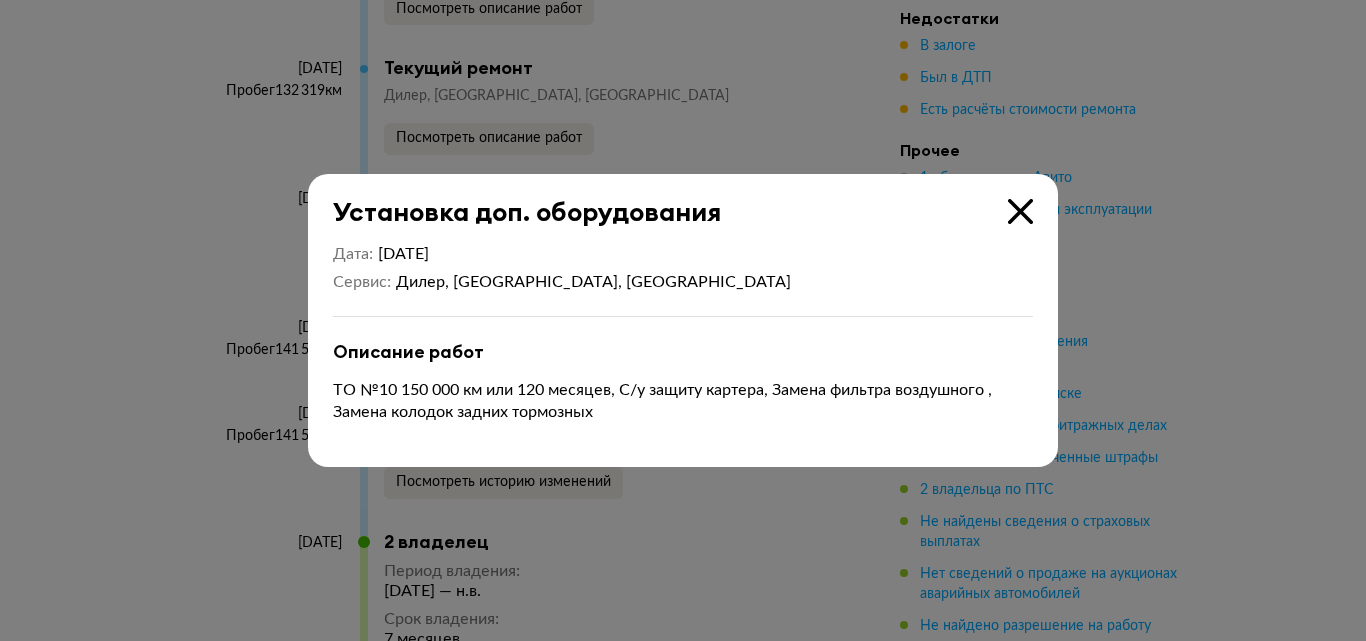 click at bounding box center [1020, 211] 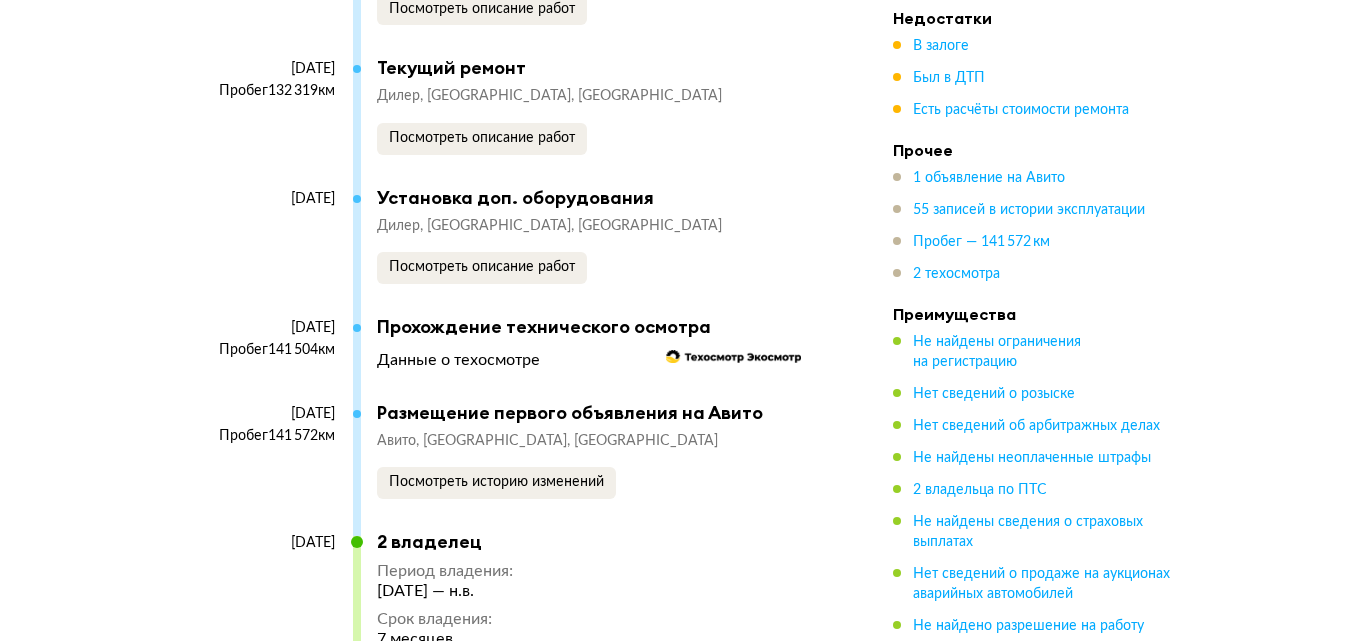scroll, scrollTop: 12100, scrollLeft: 0, axis: vertical 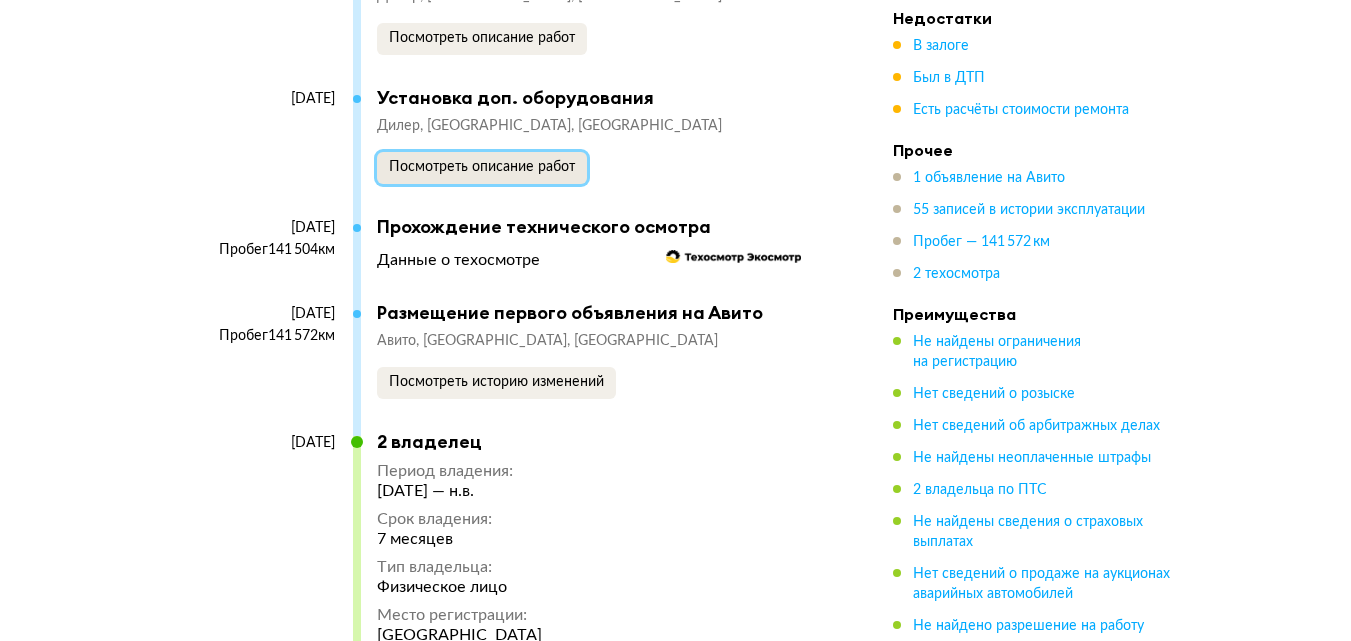 click on "Посмотреть описание работ" at bounding box center (482, 167) 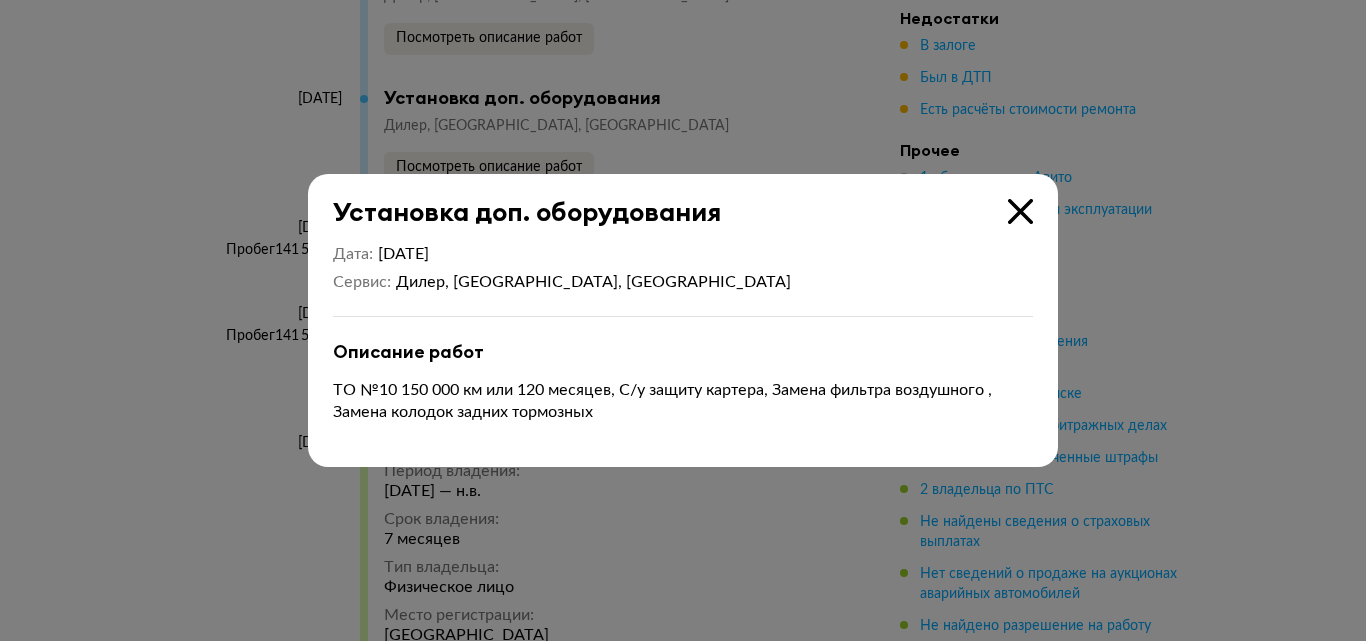 click at bounding box center [1020, 211] 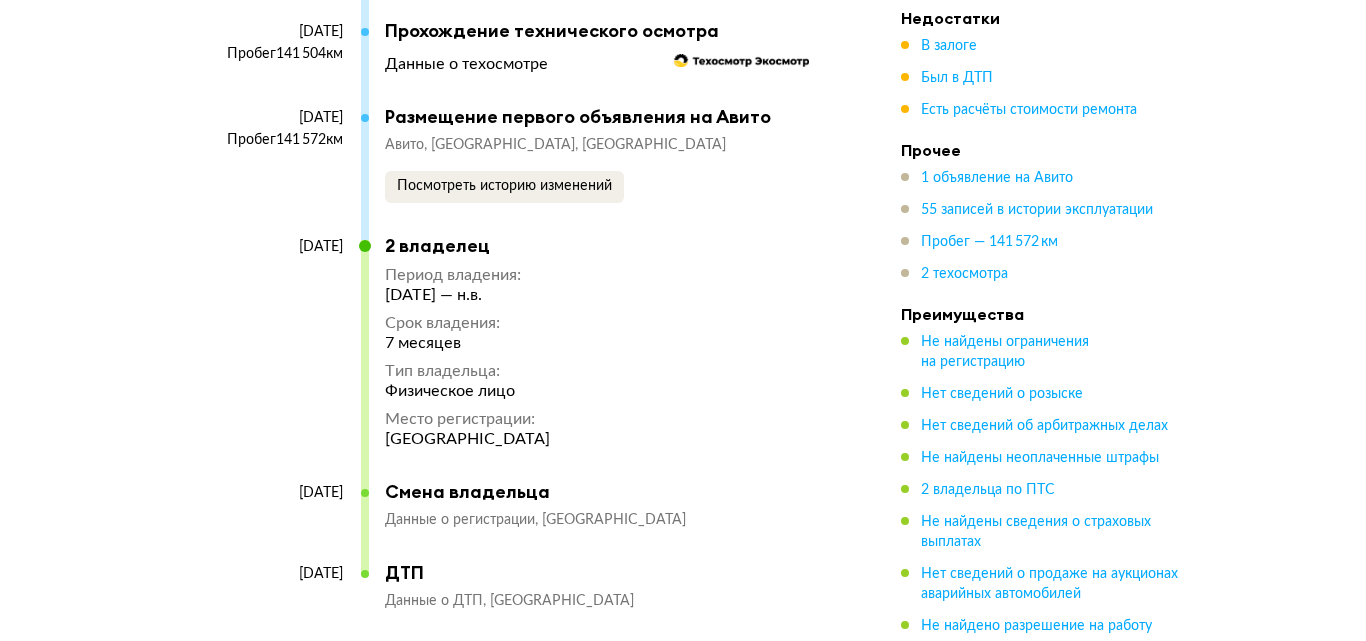 scroll, scrollTop: 12300, scrollLeft: 0, axis: vertical 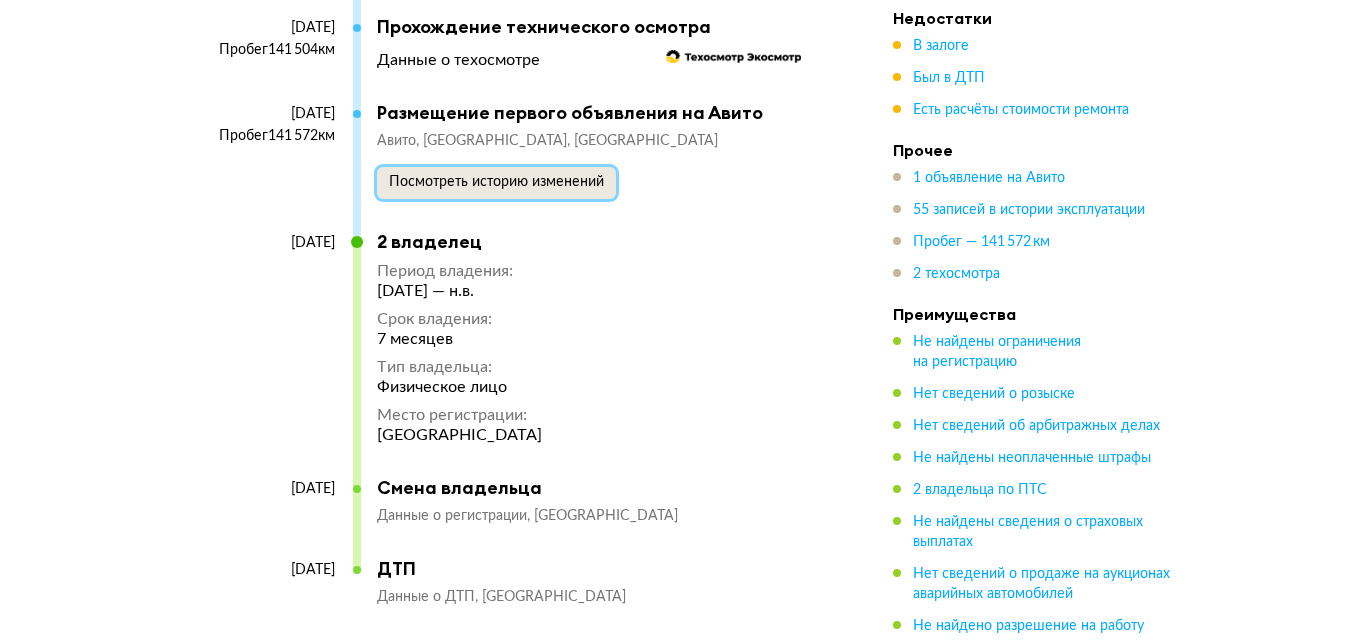 click on "Посмотреть историю изменений" at bounding box center (496, 182) 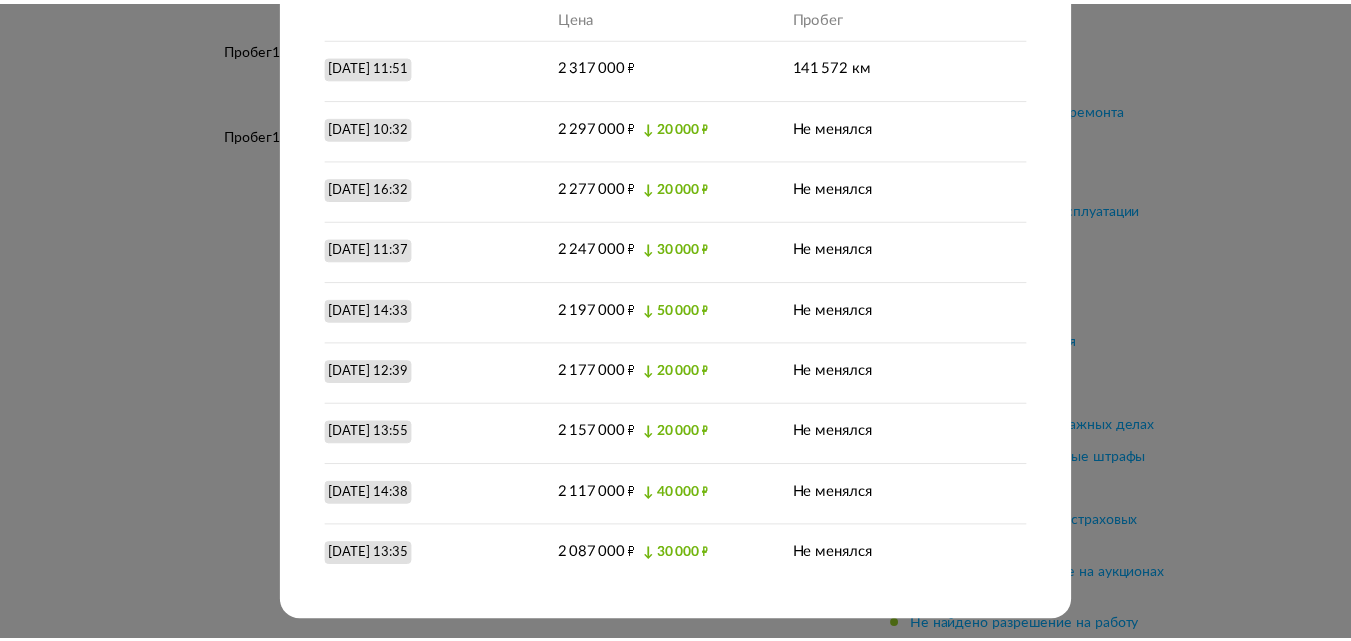 scroll, scrollTop: 0, scrollLeft: 0, axis: both 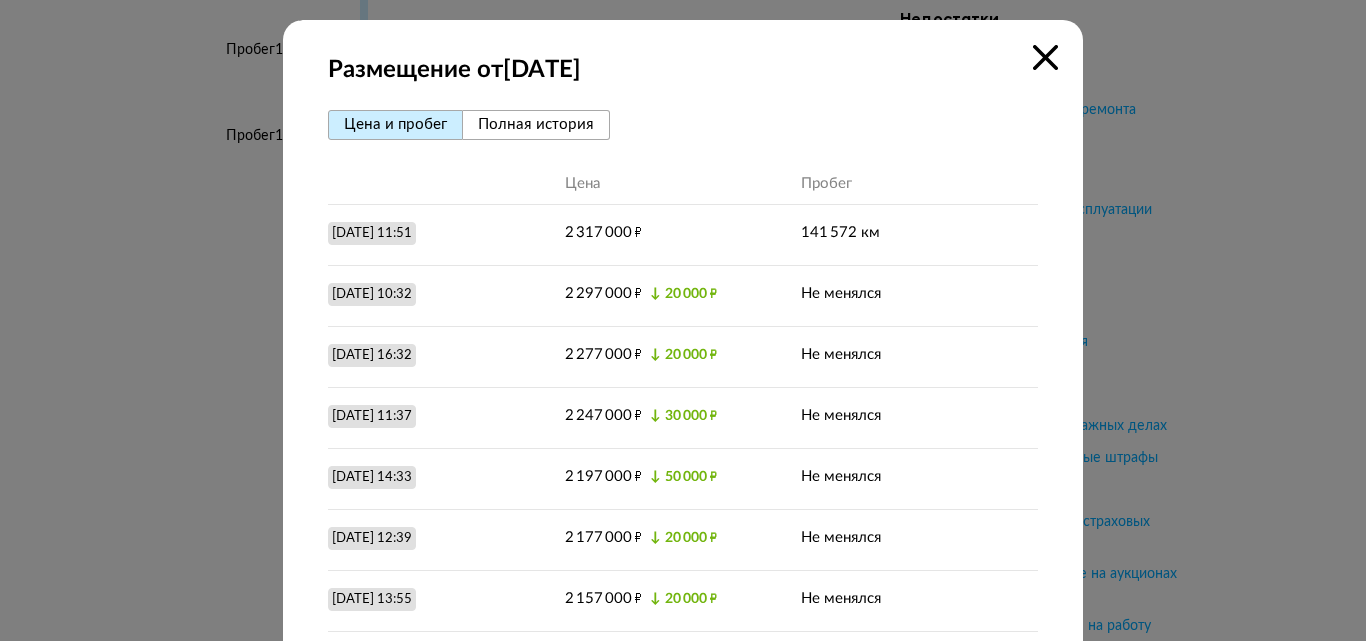 click at bounding box center [1045, 57] 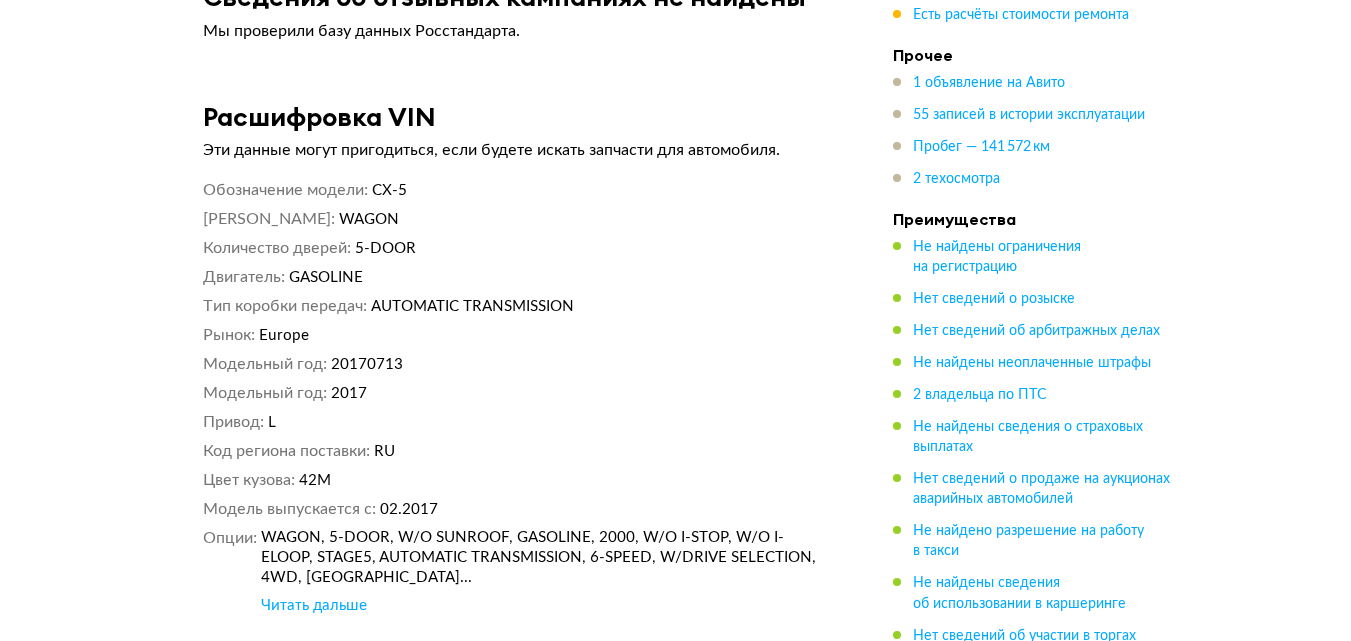 scroll, scrollTop: 14600, scrollLeft: 0, axis: vertical 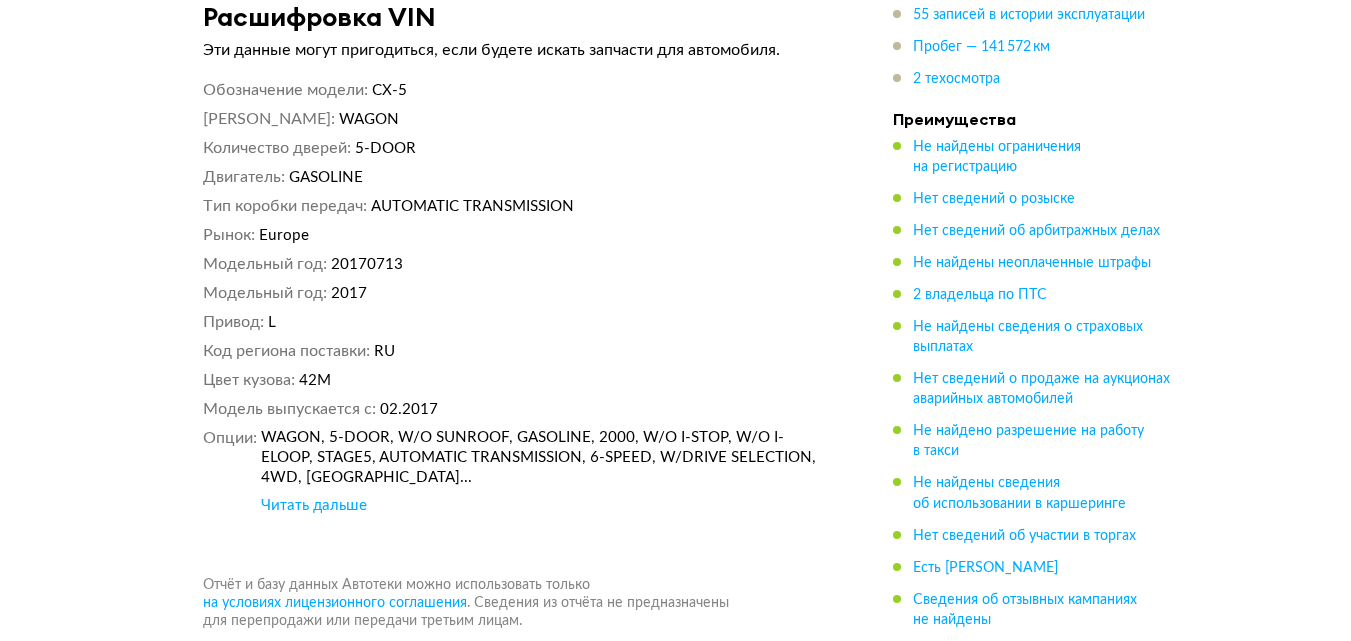click on "Читать дальше" at bounding box center [314, 506] 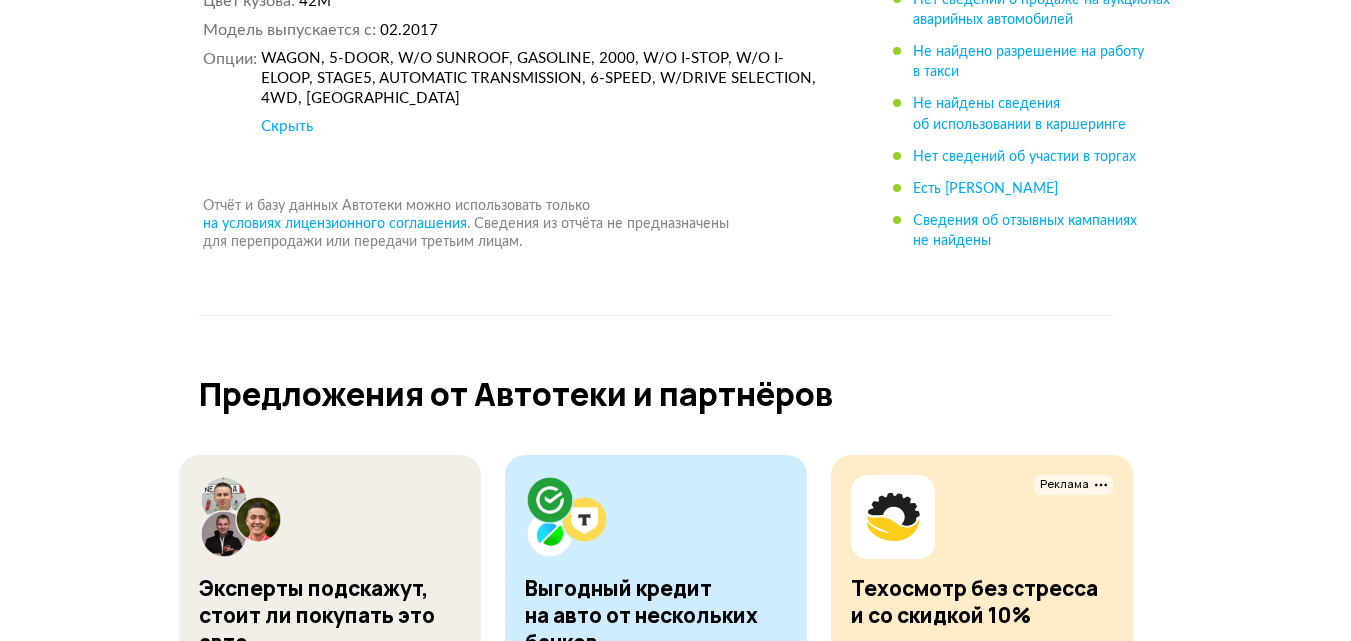scroll, scrollTop: 14379, scrollLeft: 0, axis: vertical 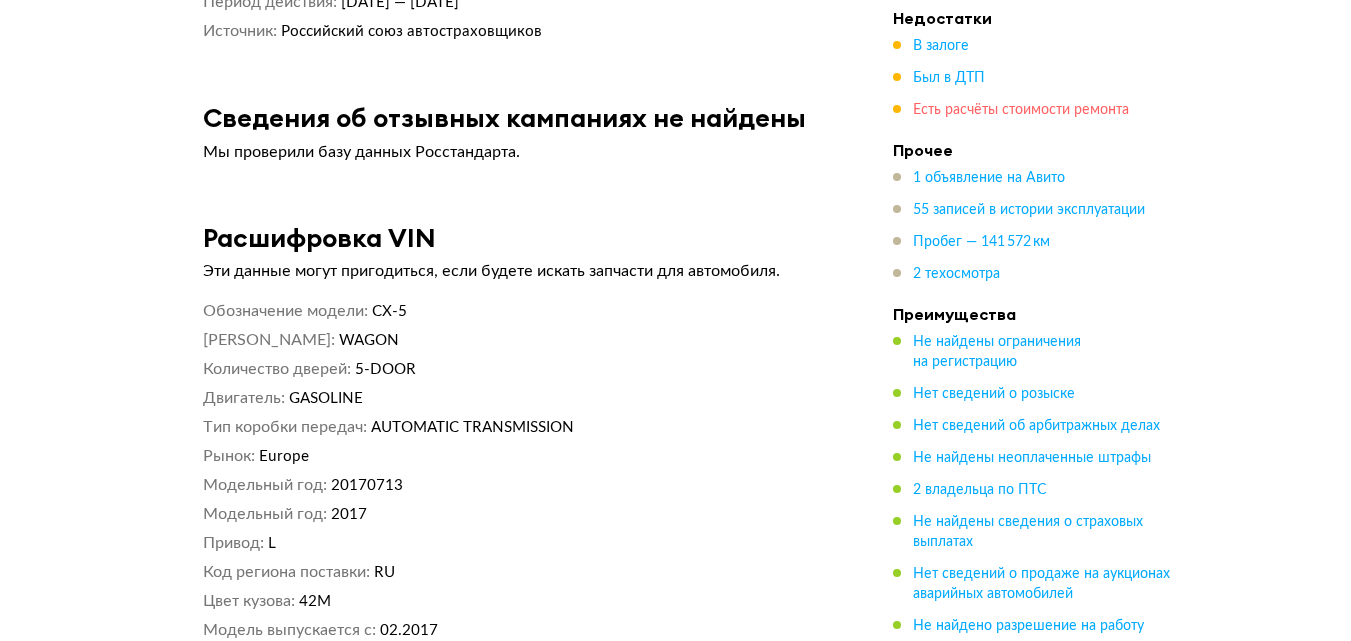 click on "Есть расчёты стоимости ремонта" at bounding box center (1021, 110) 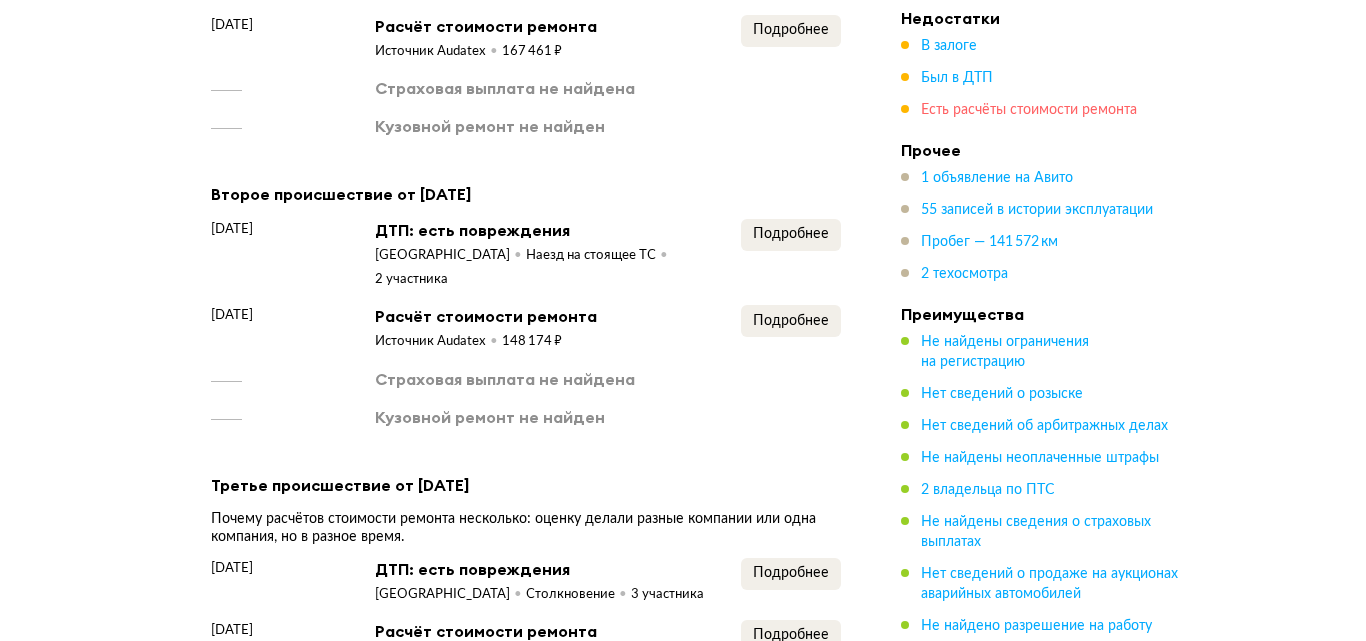 scroll, scrollTop: 3039, scrollLeft: 0, axis: vertical 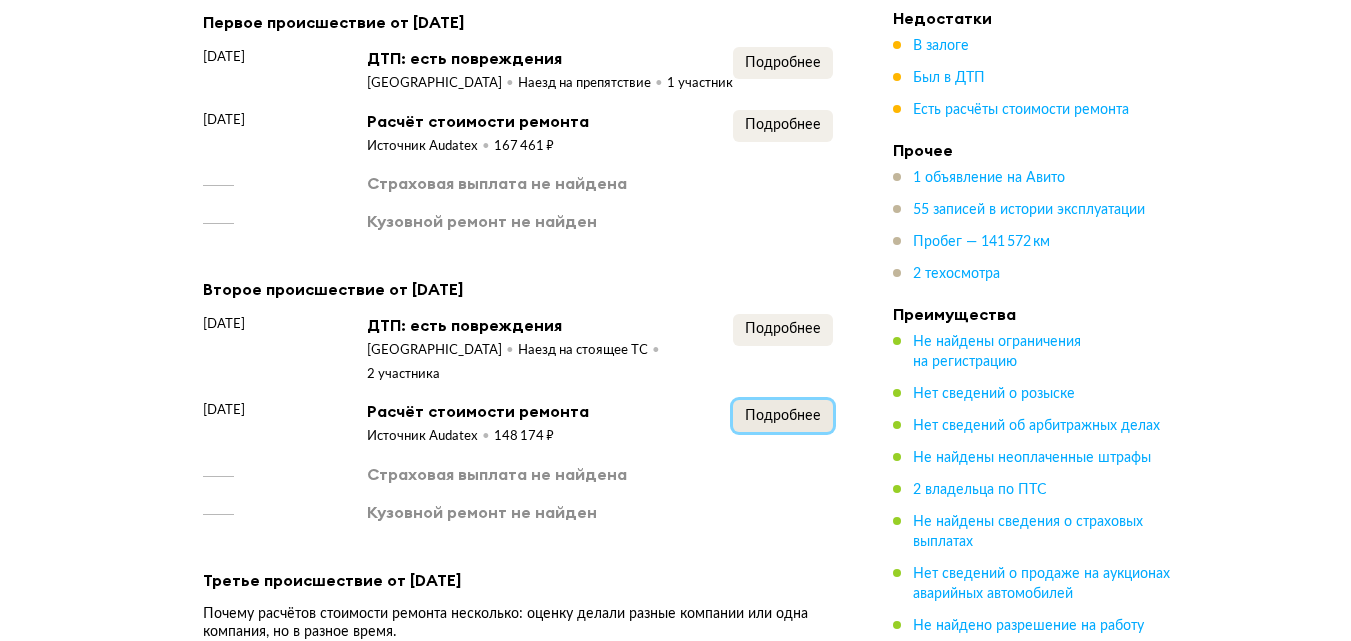 click on "Подробнее" at bounding box center (783, 416) 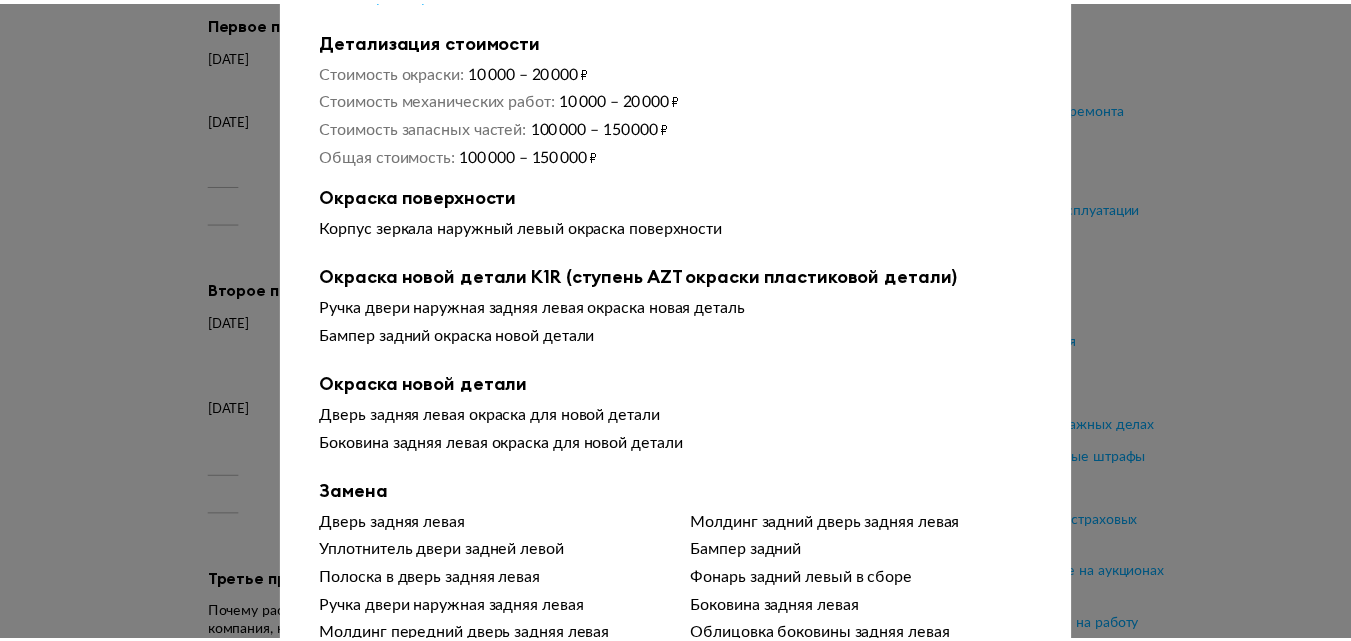 scroll, scrollTop: 0, scrollLeft: 0, axis: both 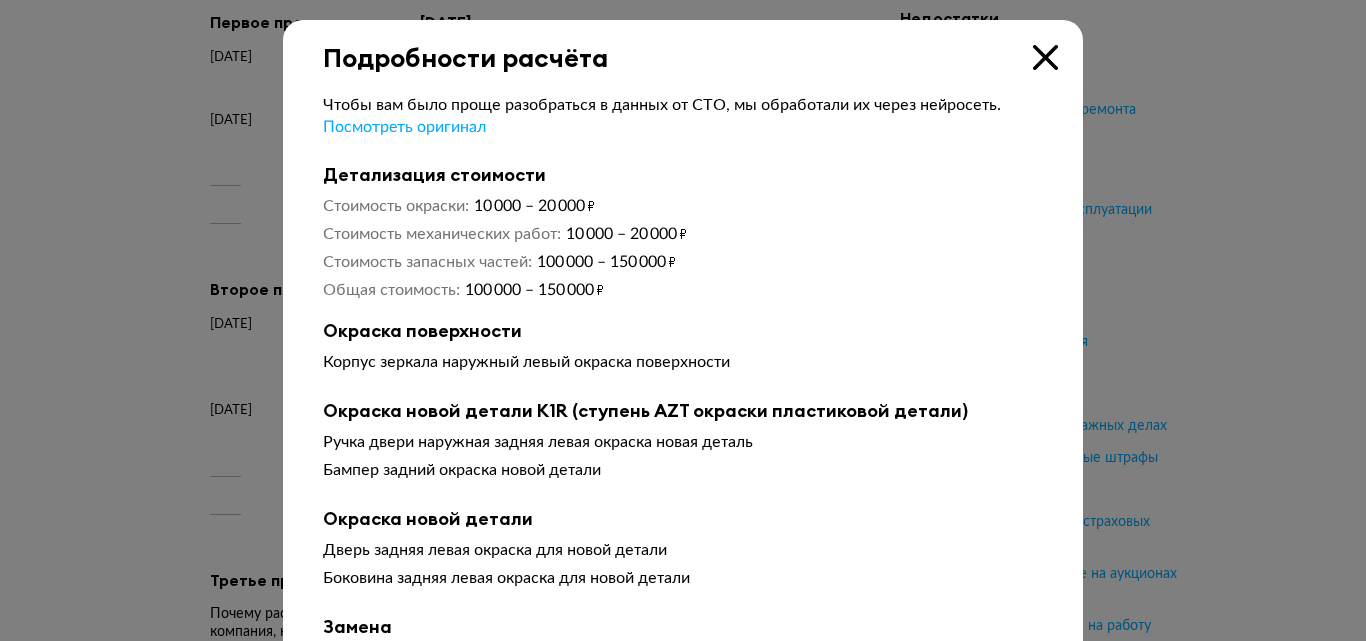 click at bounding box center [1045, 57] 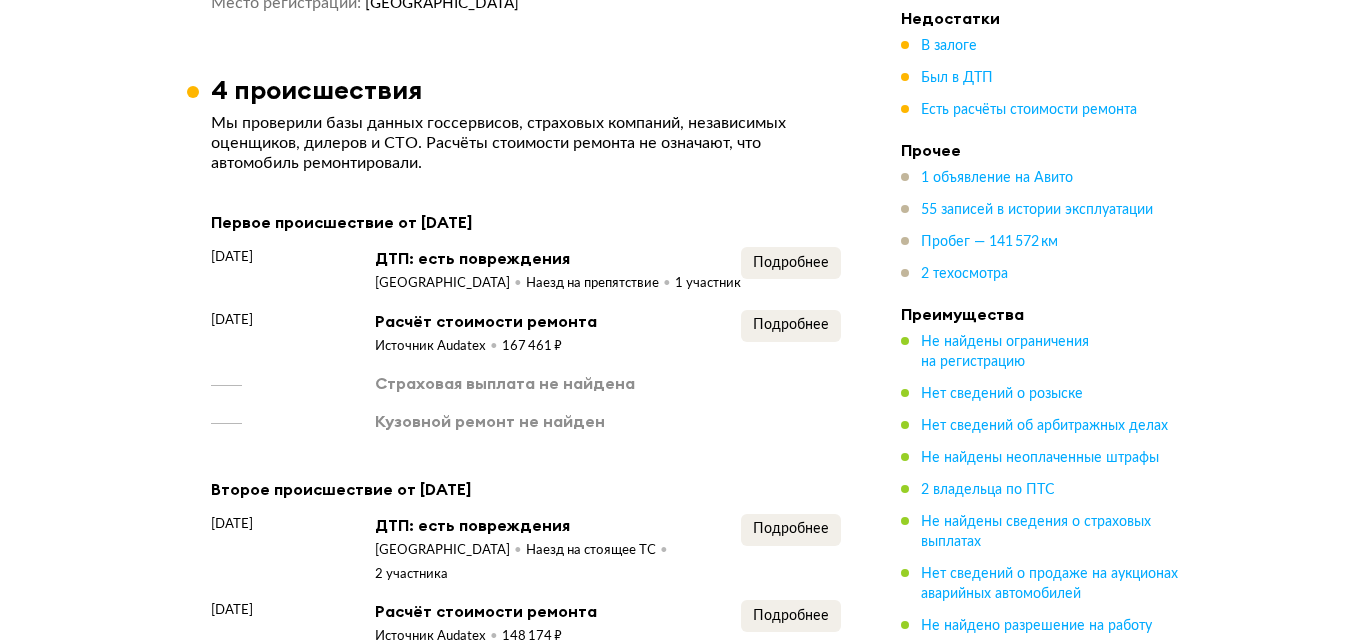 scroll, scrollTop: 2939, scrollLeft: 0, axis: vertical 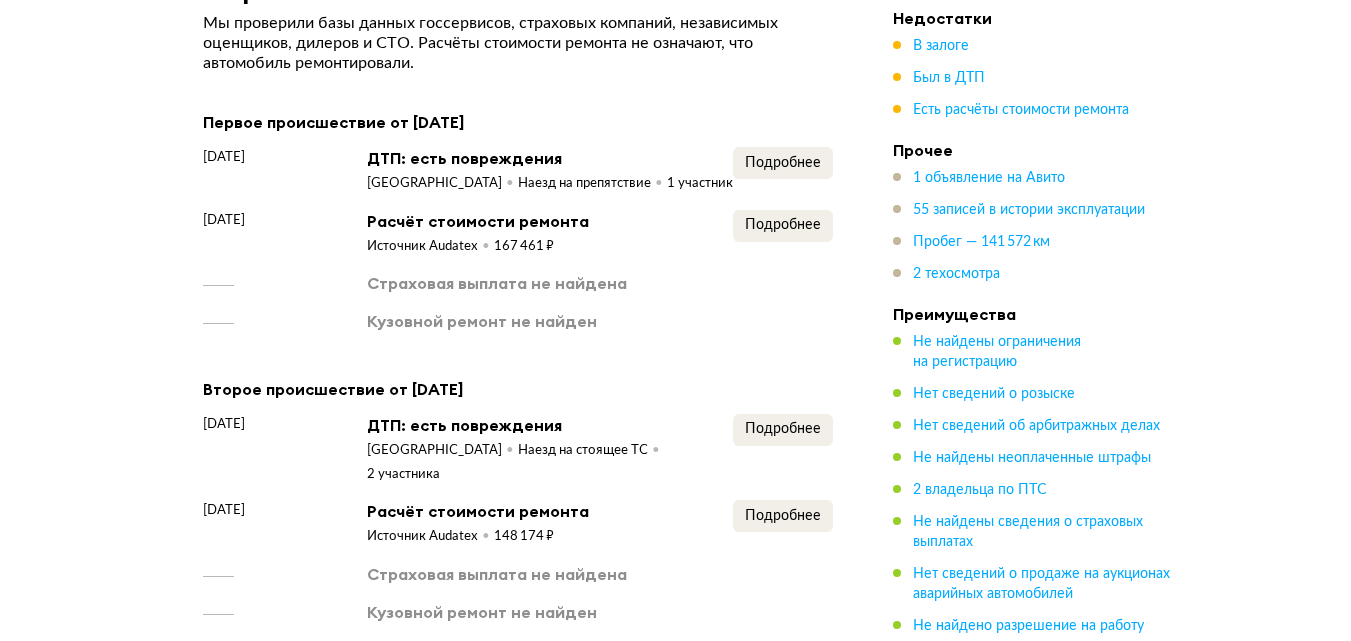click on "Кузовной ремонт не найден" at bounding box center [482, 321] 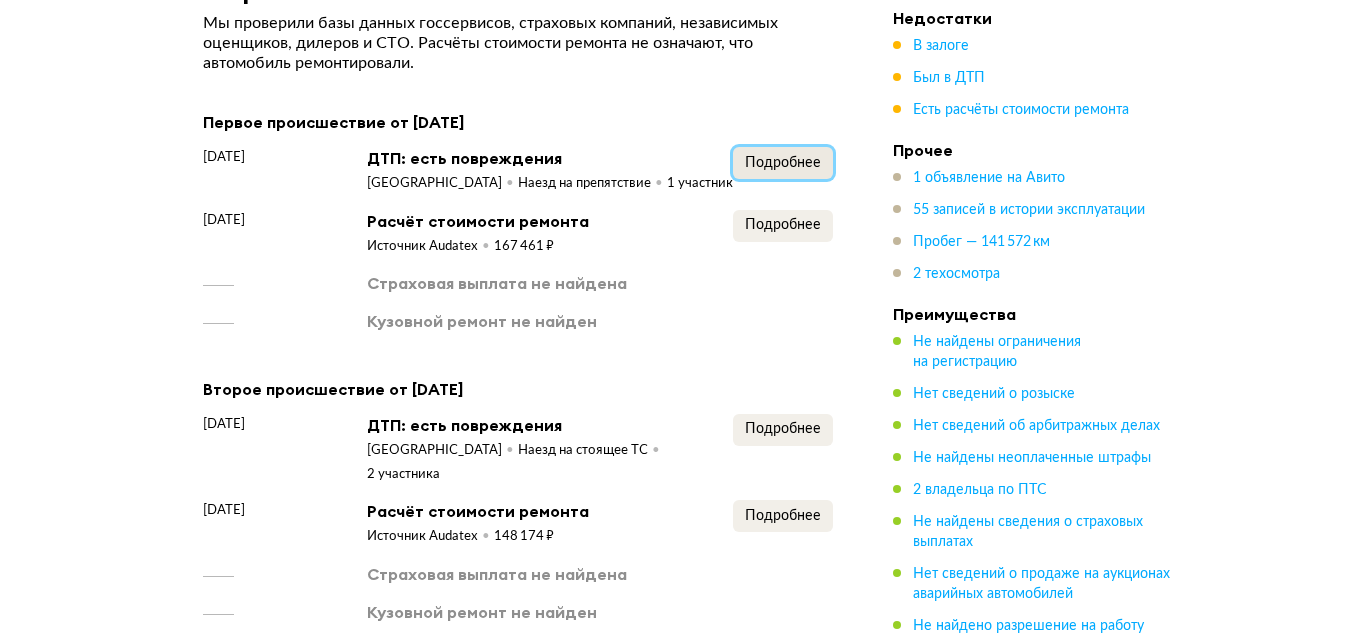 click on "Подробнее" at bounding box center [783, 163] 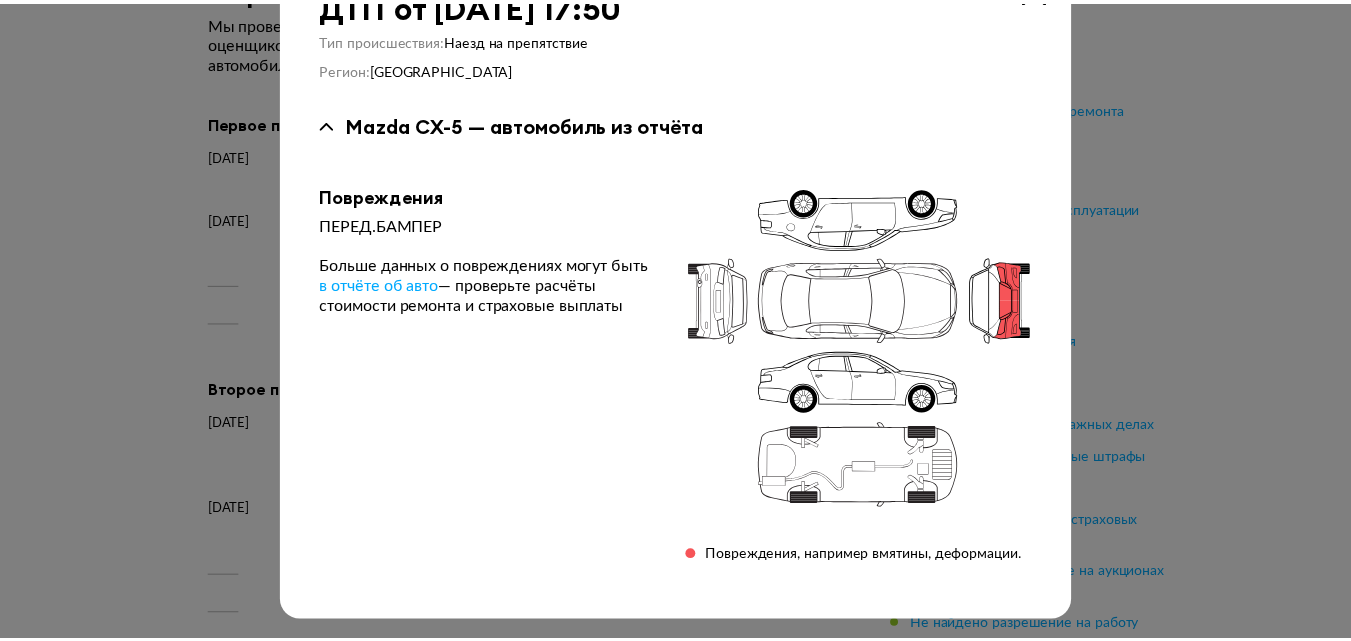 scroll, scrollTop: 0, scrollLeft: 0, axis: both 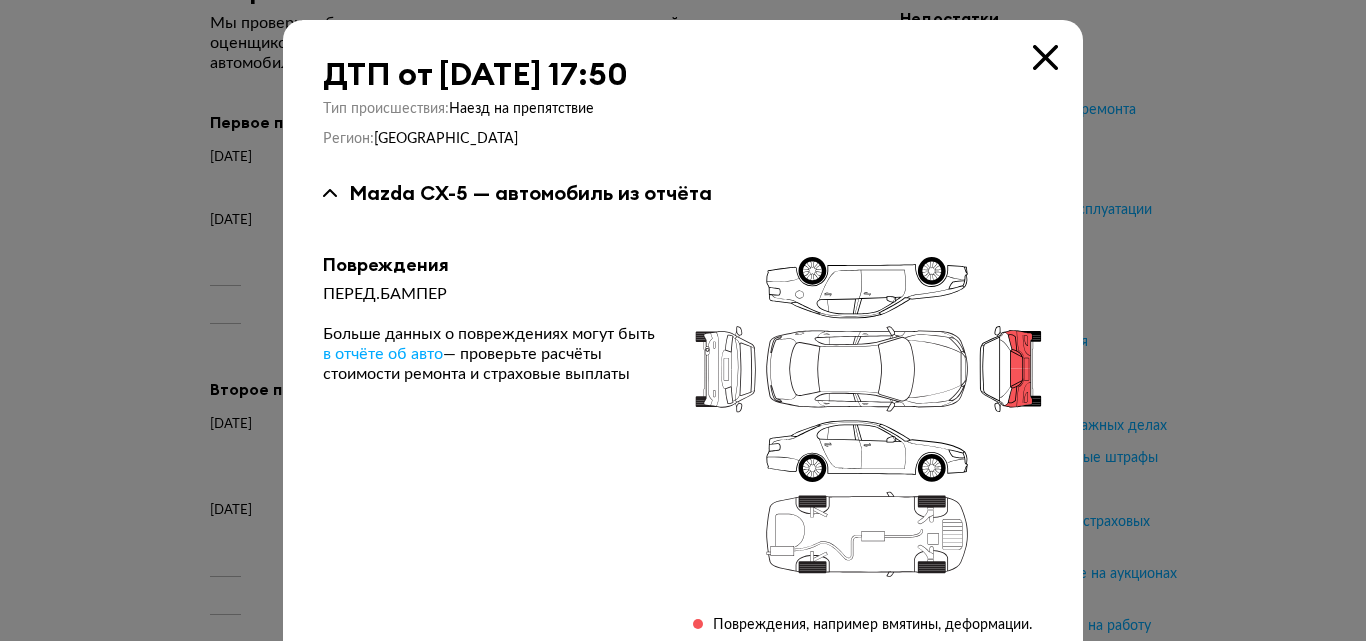 click at bounding box center [1045, 57] 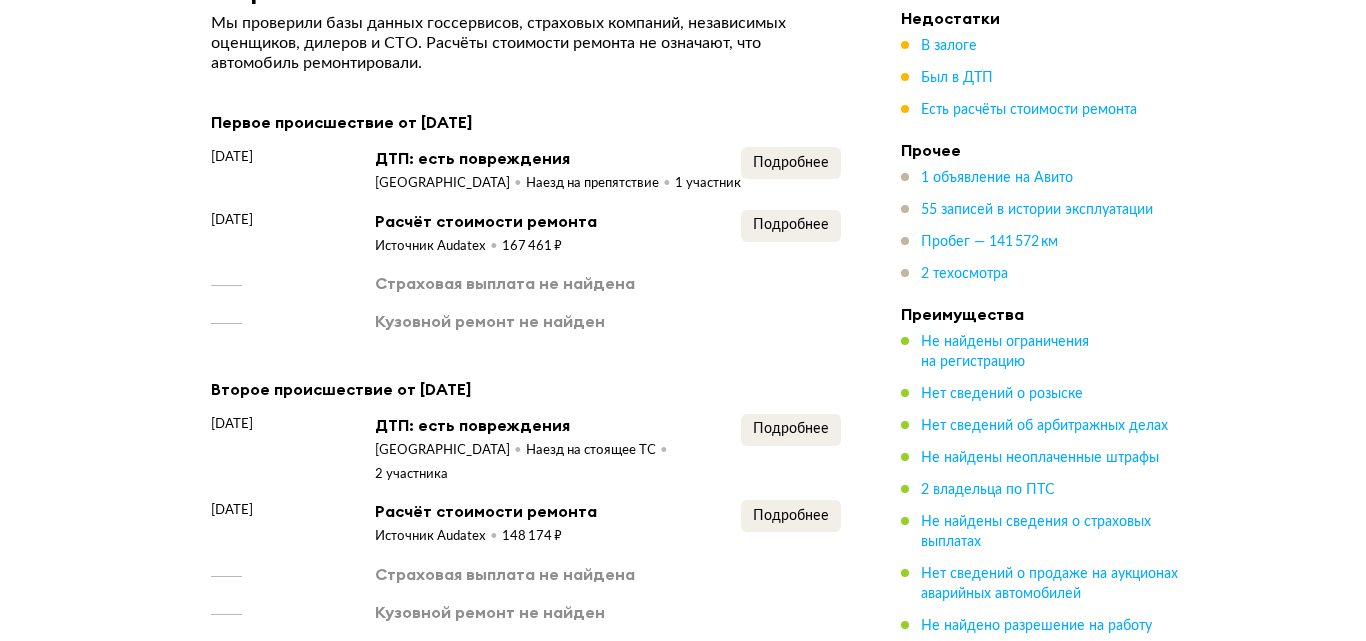scroll, scrollTop: 3039, scrollLeft: 0, axis: vertical 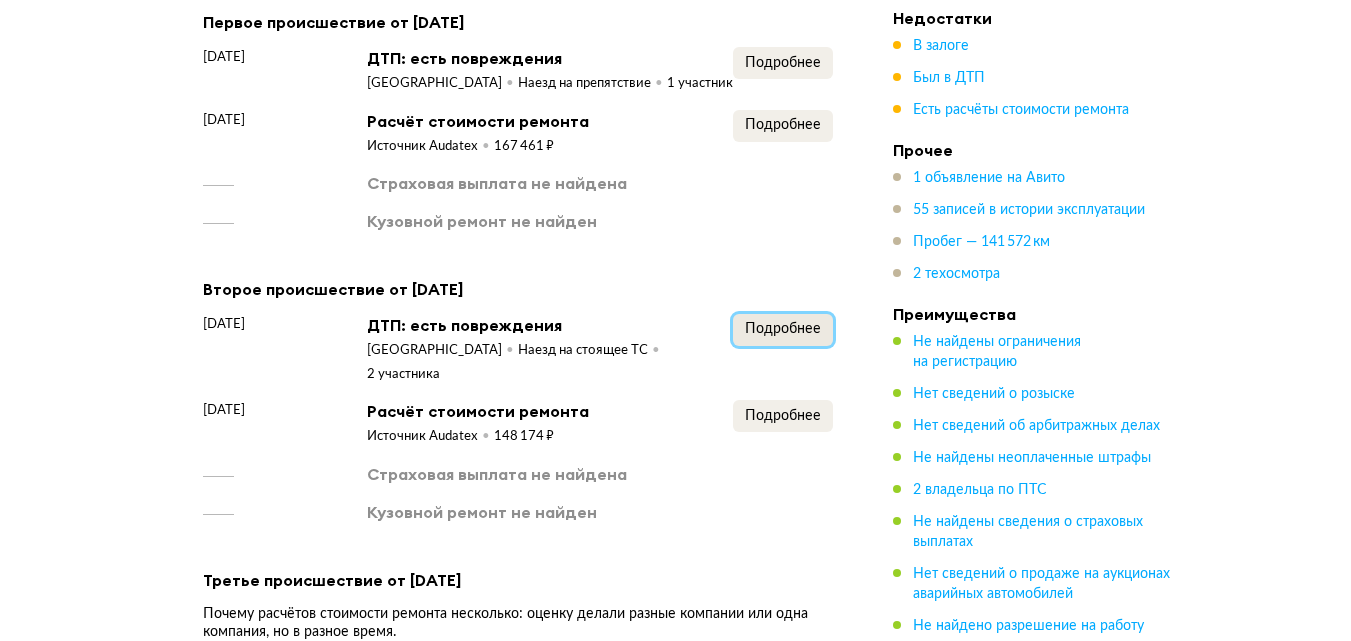 click on "Подробнее" at bounding box center (783, 329) 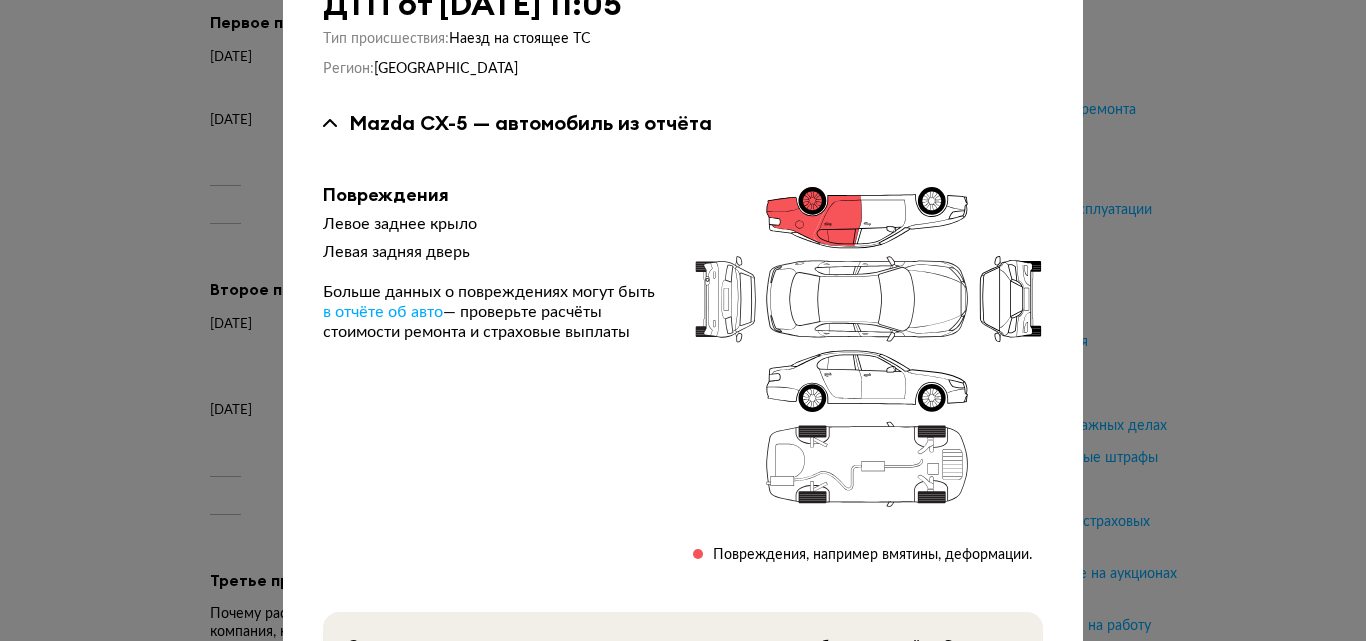 scroll, scrollTop: 280, scrollLeft: 0, axis: vertical 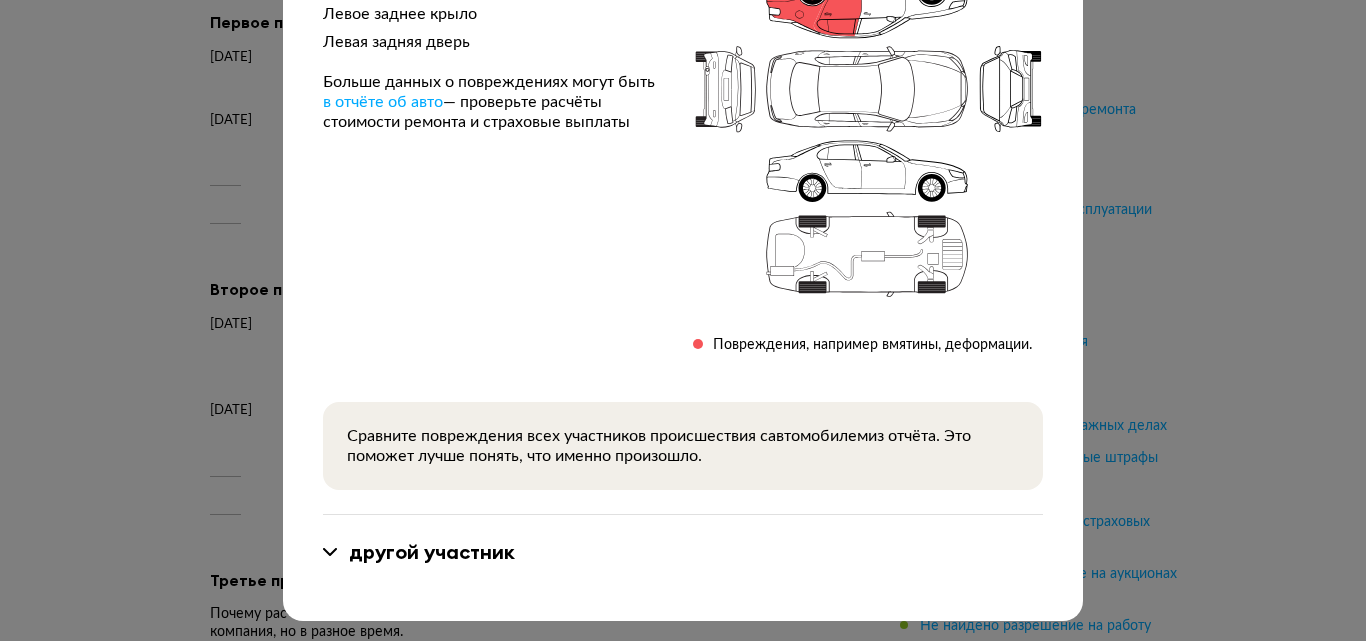 click at bounding box center [330, 552] 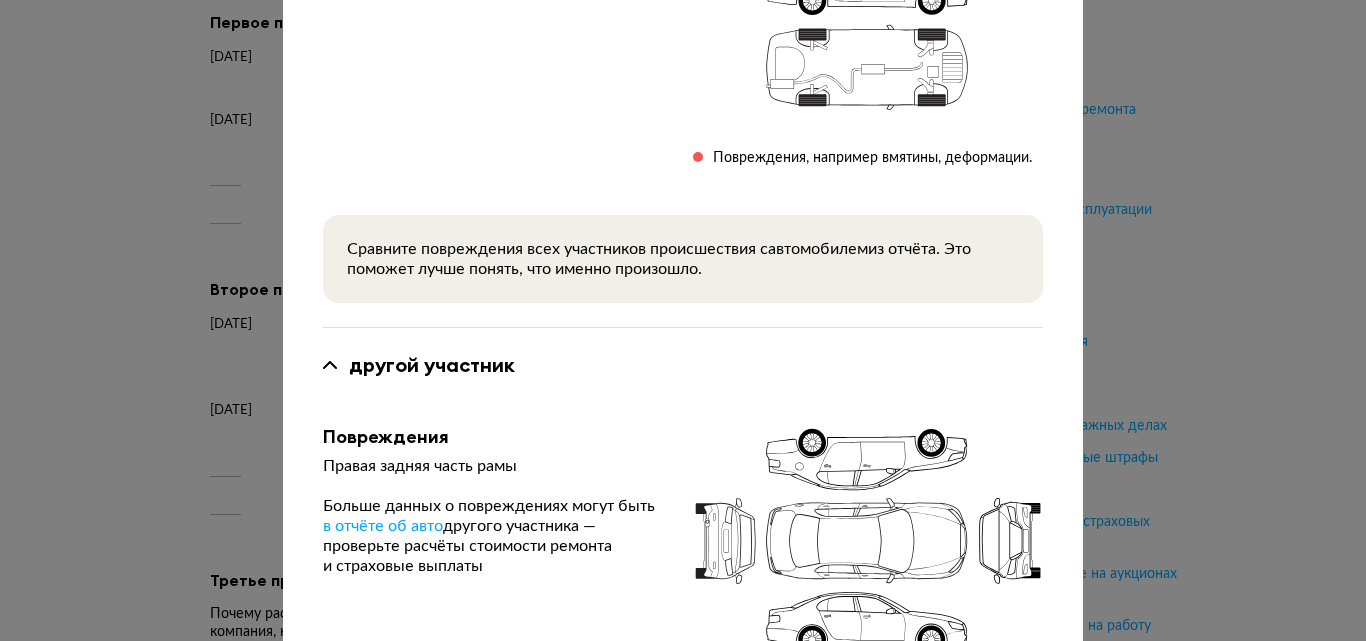 scroll, scrollTop: 480, scrollLeft: 0, axis: vertical 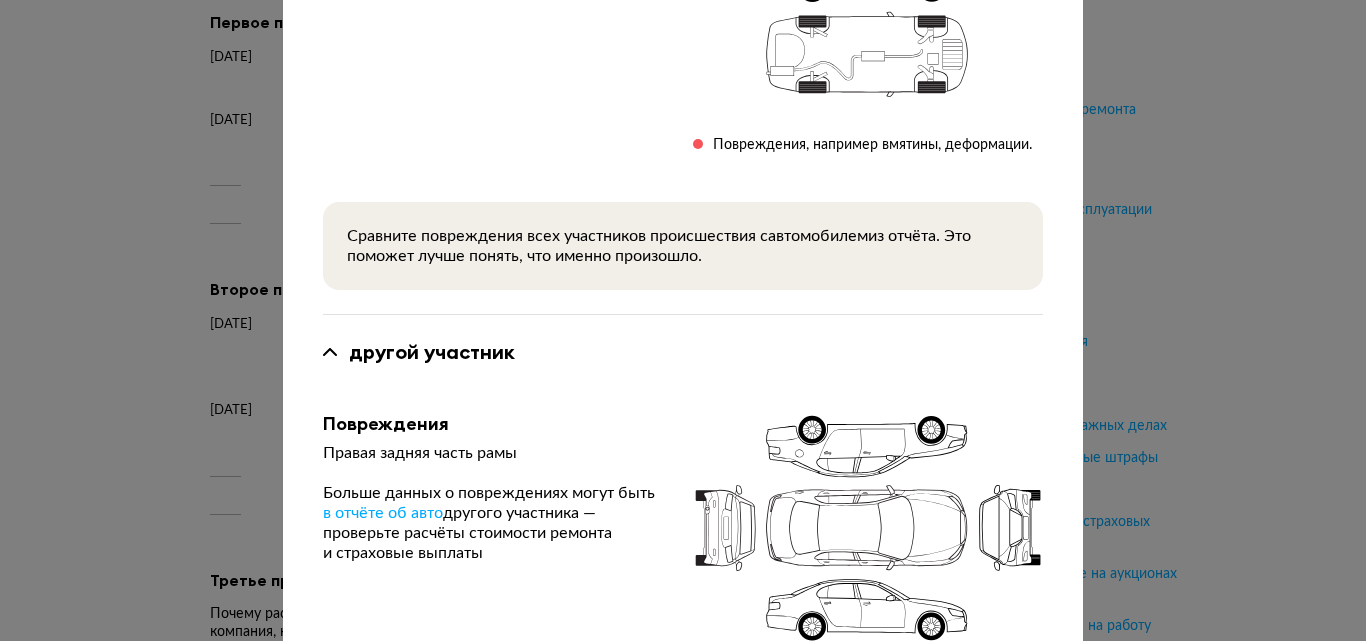 click on "Сравните повреждения всех участников происшествия с  автомобилем  из отчёта. Это поможет лучше понять, что именно произошло." at bounding box center [683, 246] 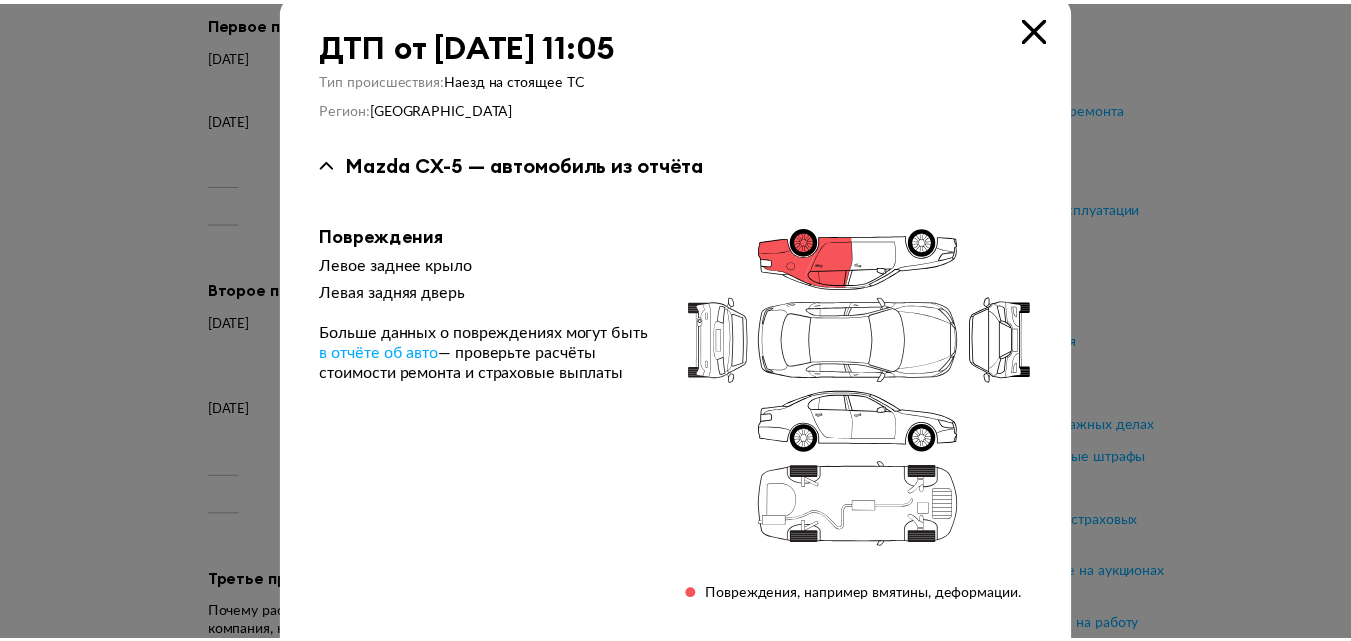 scroll, scrollTop: 25, scrollLeft: 0, axis: vertical 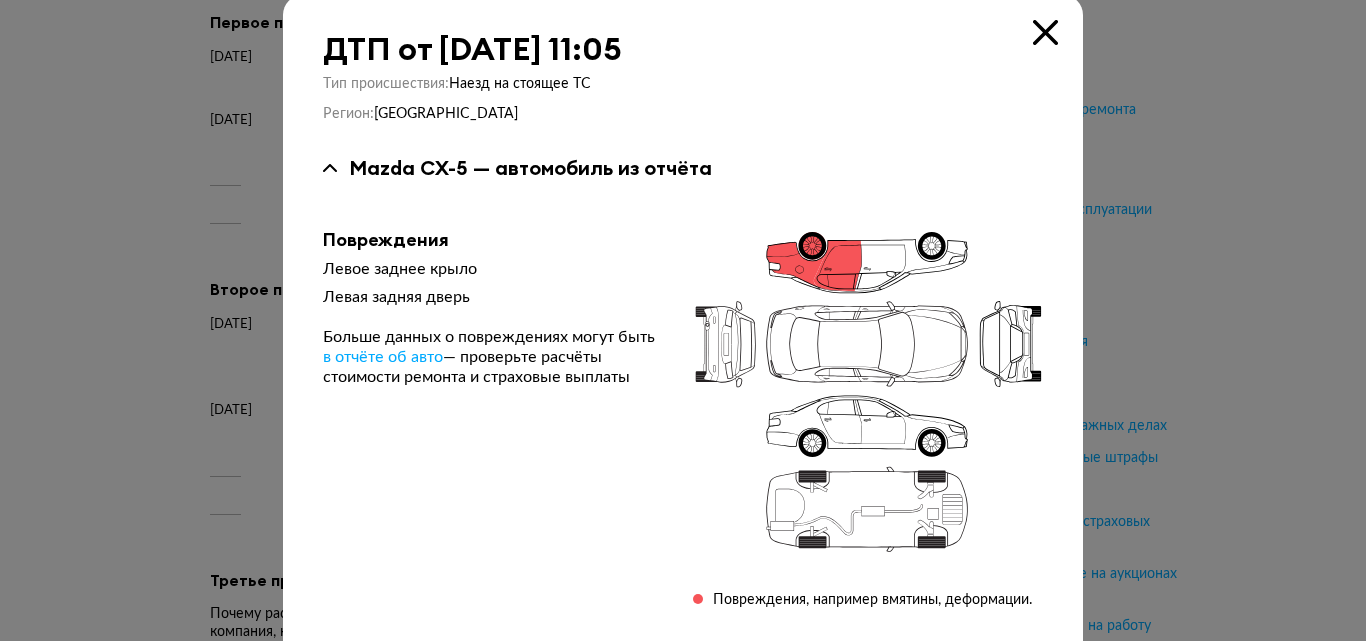 click at bounding box center (1045, 32) 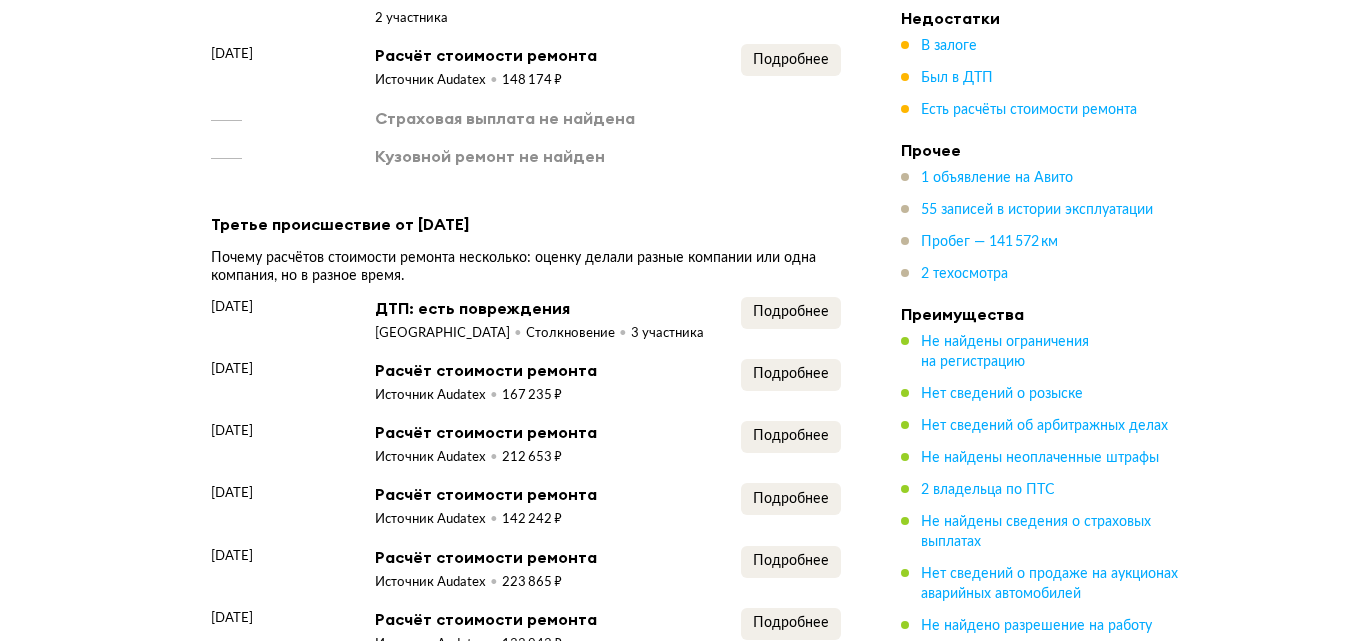 scroll, scrollTop: 3439, scrollLeft: 0, axis: vertical 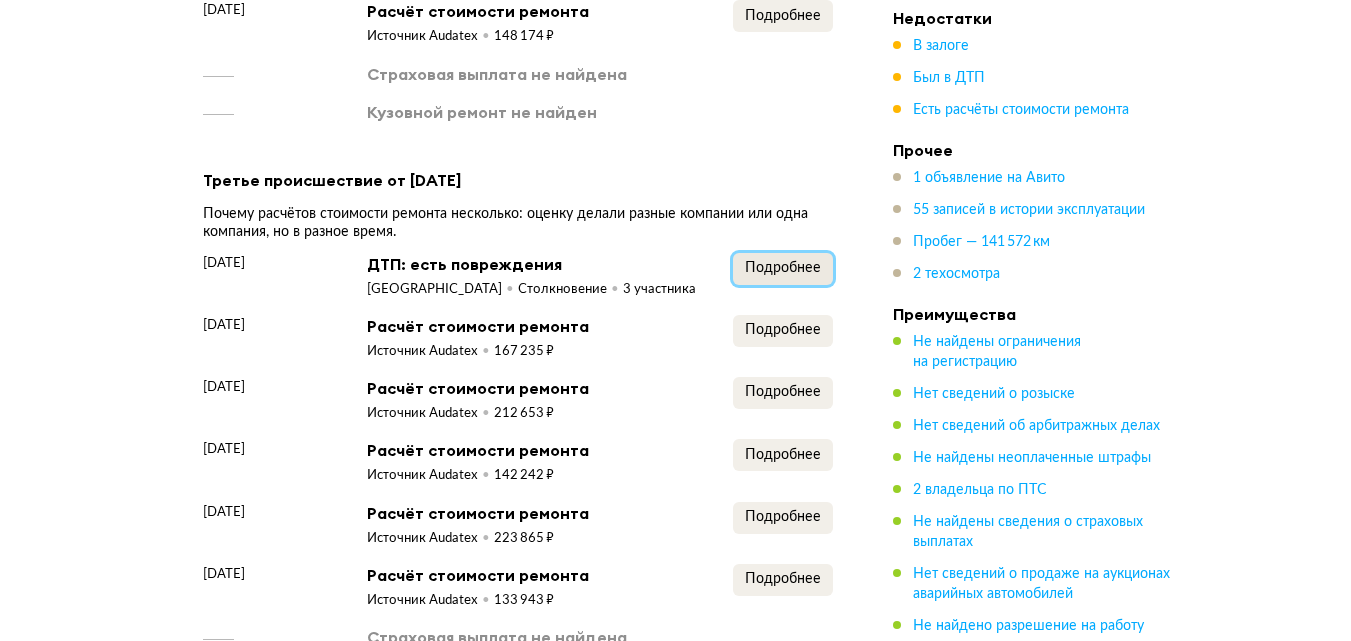 click on "Подробнее" at bounding box center (783, 268) 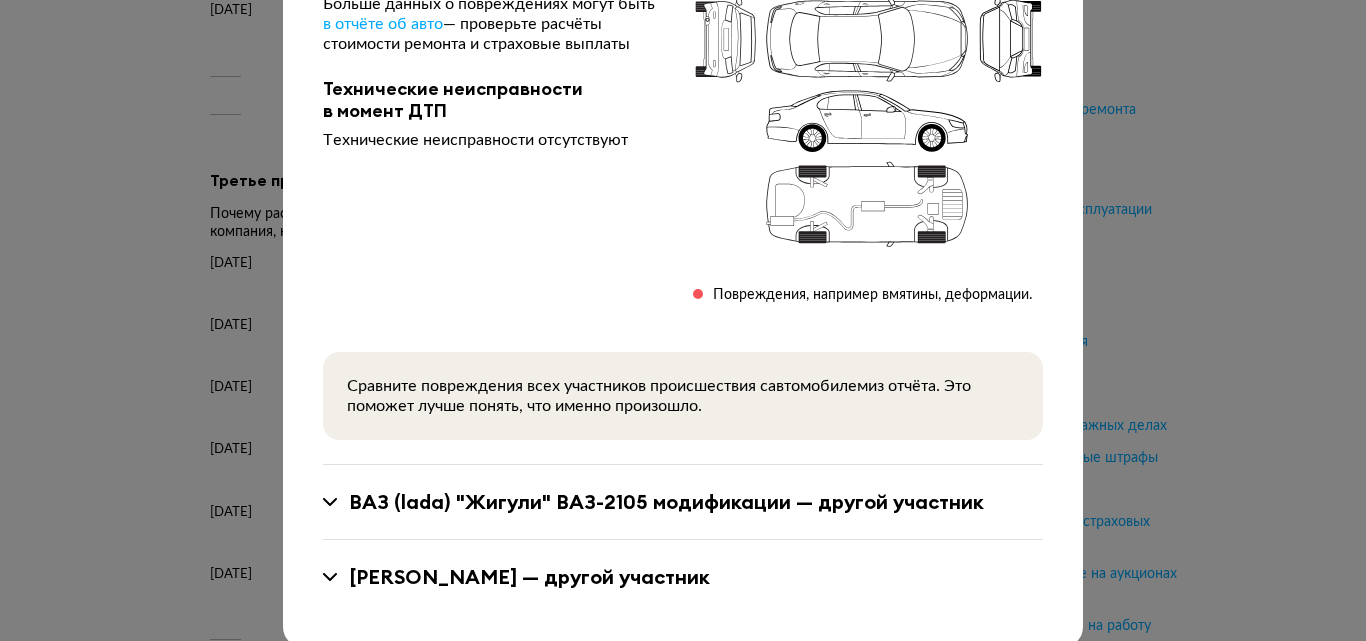 scroll, scrollTop: 659, scrollLeft: 0, axis: vertical 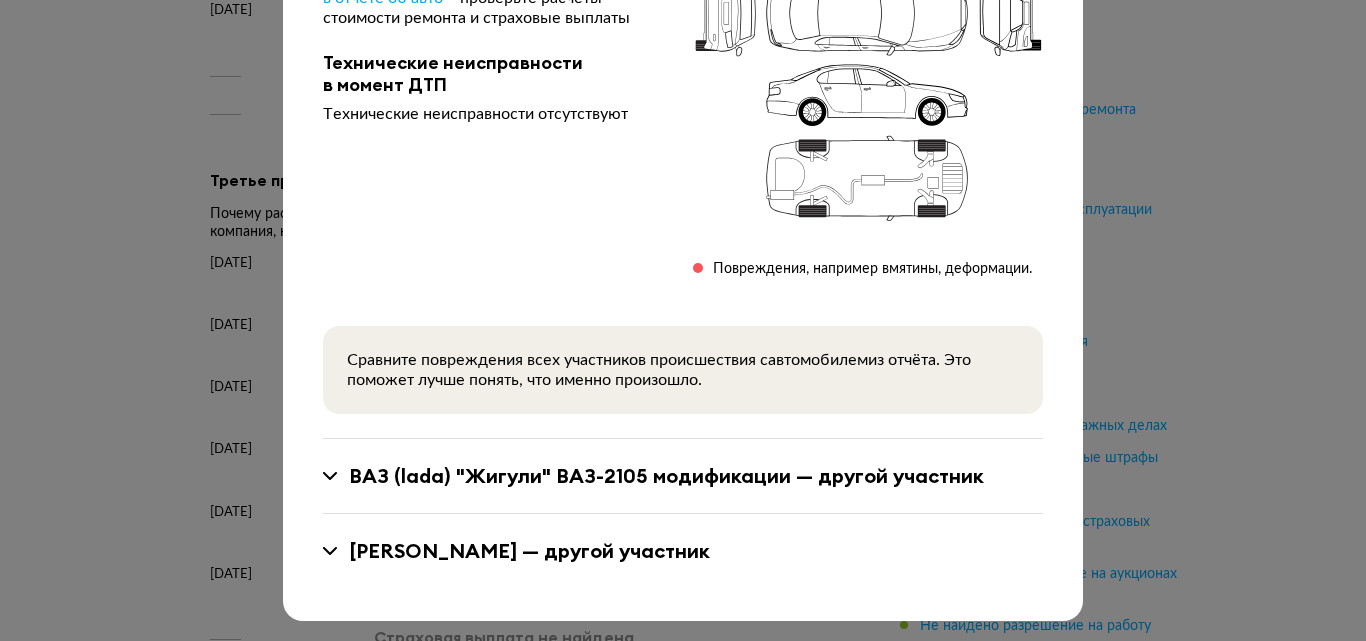 click at bounding box center (330, 476) 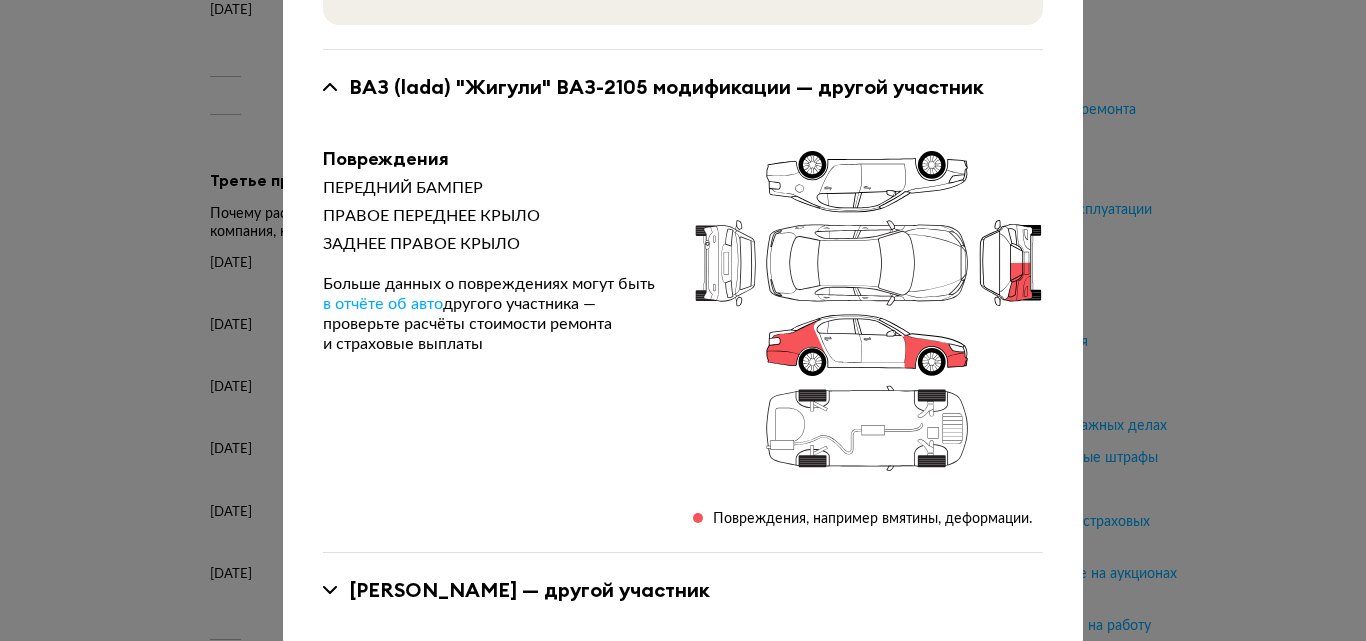 scroll, scrollTop: 1087, scrollLeft: 0, axis: vertical 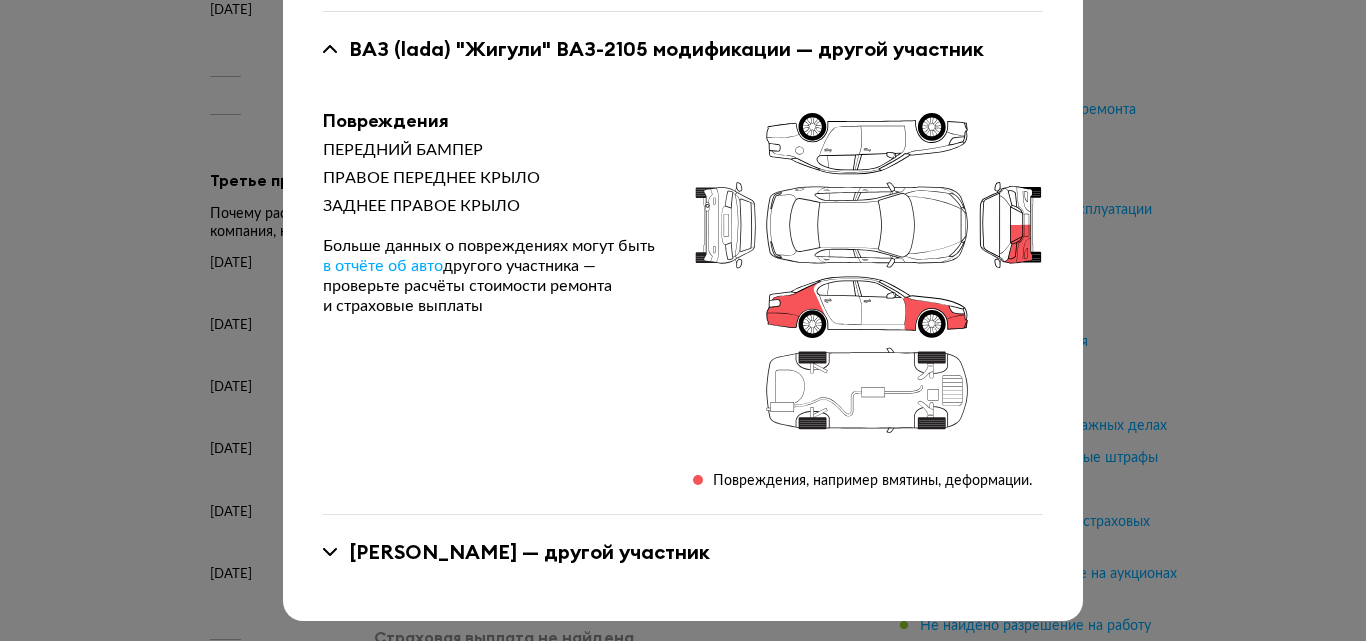 click at bounding box center (330, 552) 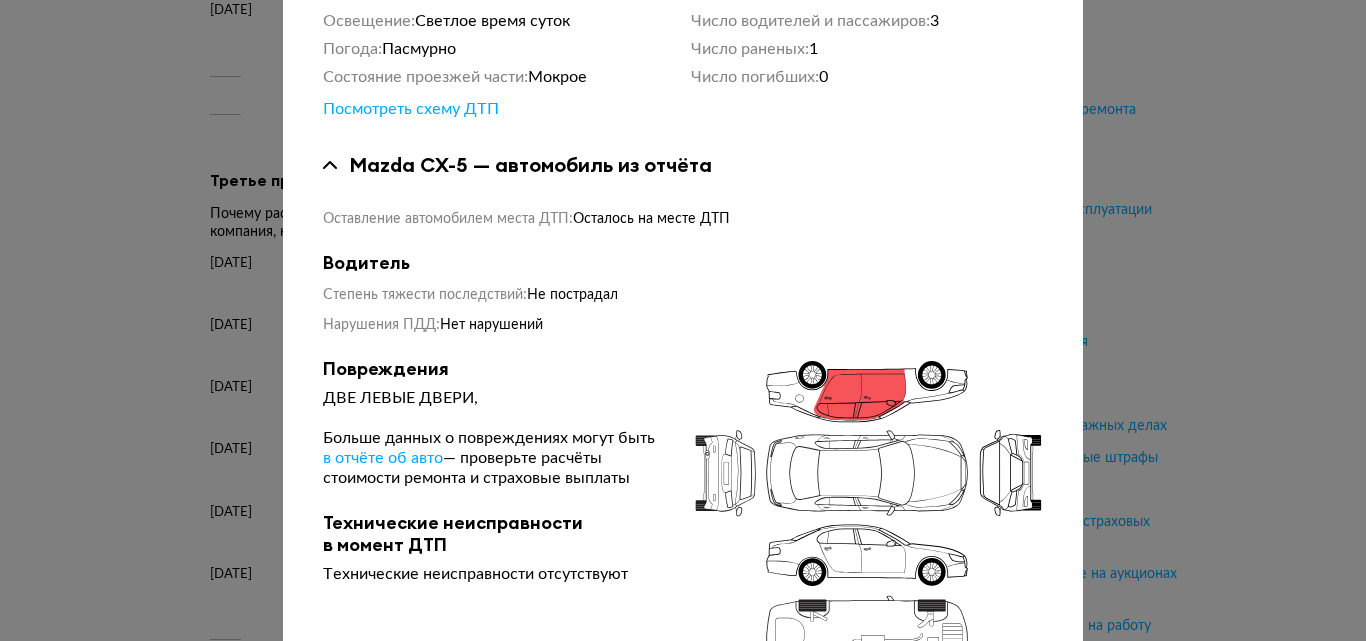 scroll, scrollTop: 0, scrollLeft: 0, axis: both 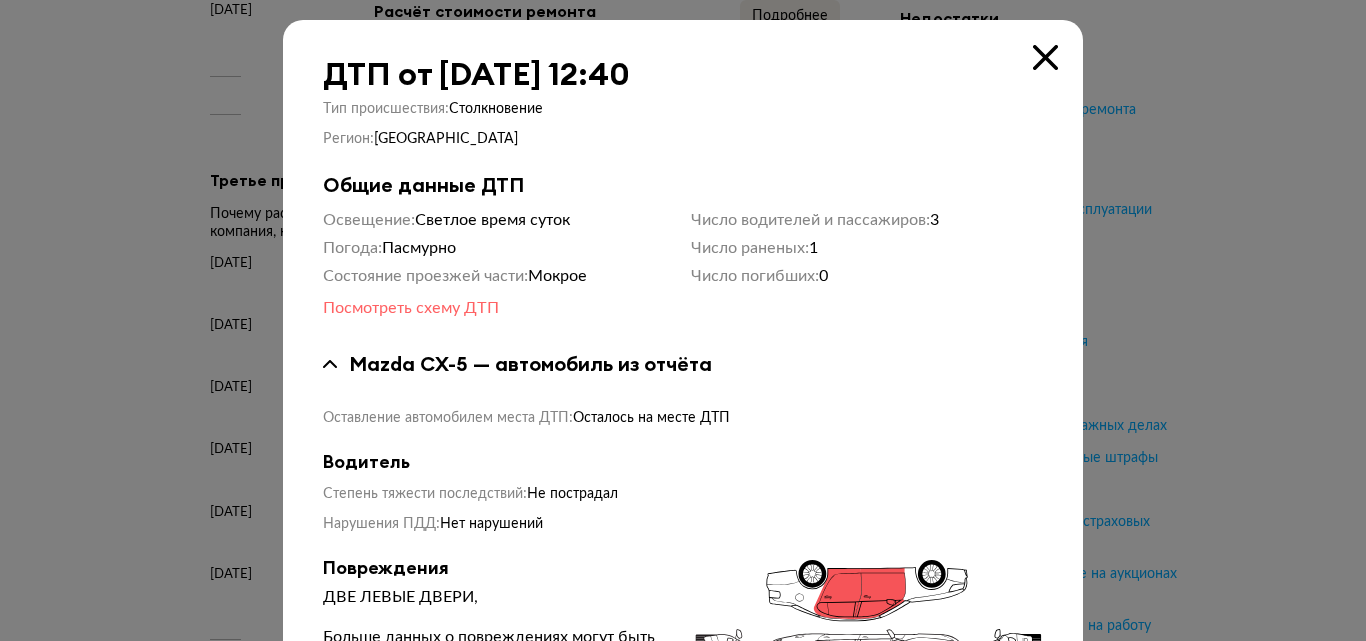click on "Посмотреть схему ДТП" at bounding box center (411, 308) 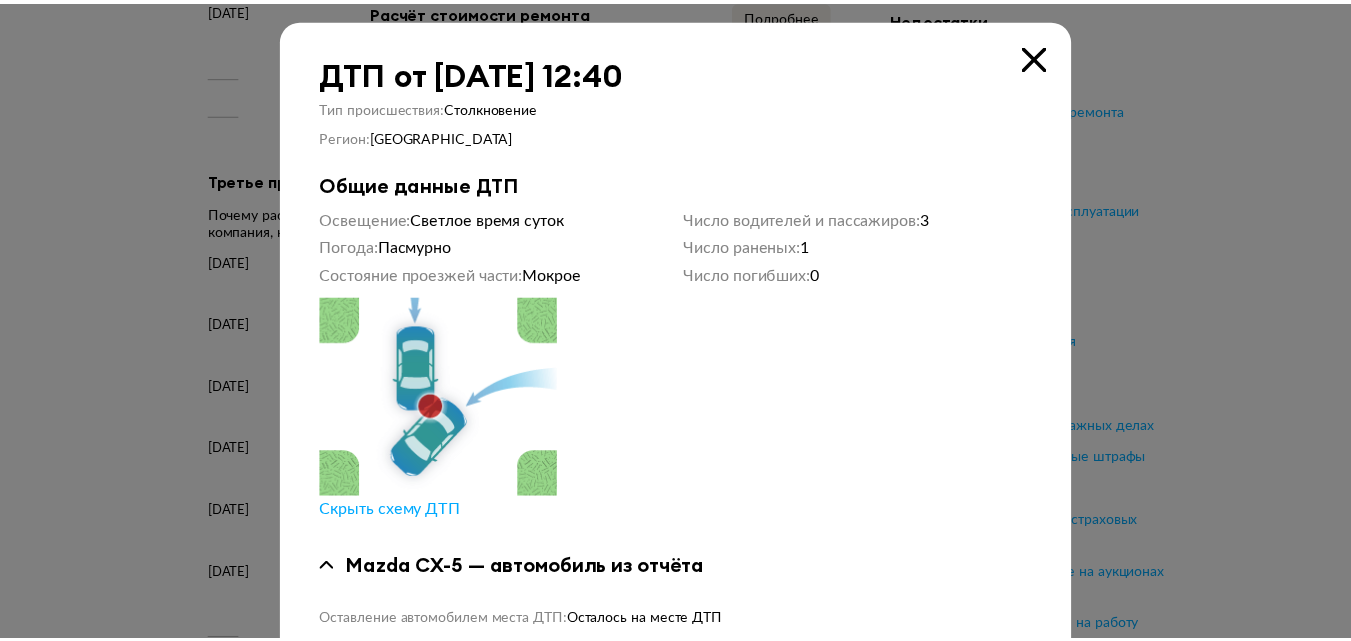 scroll, scrollTop: 0, scrollLeft: 0, axis: both 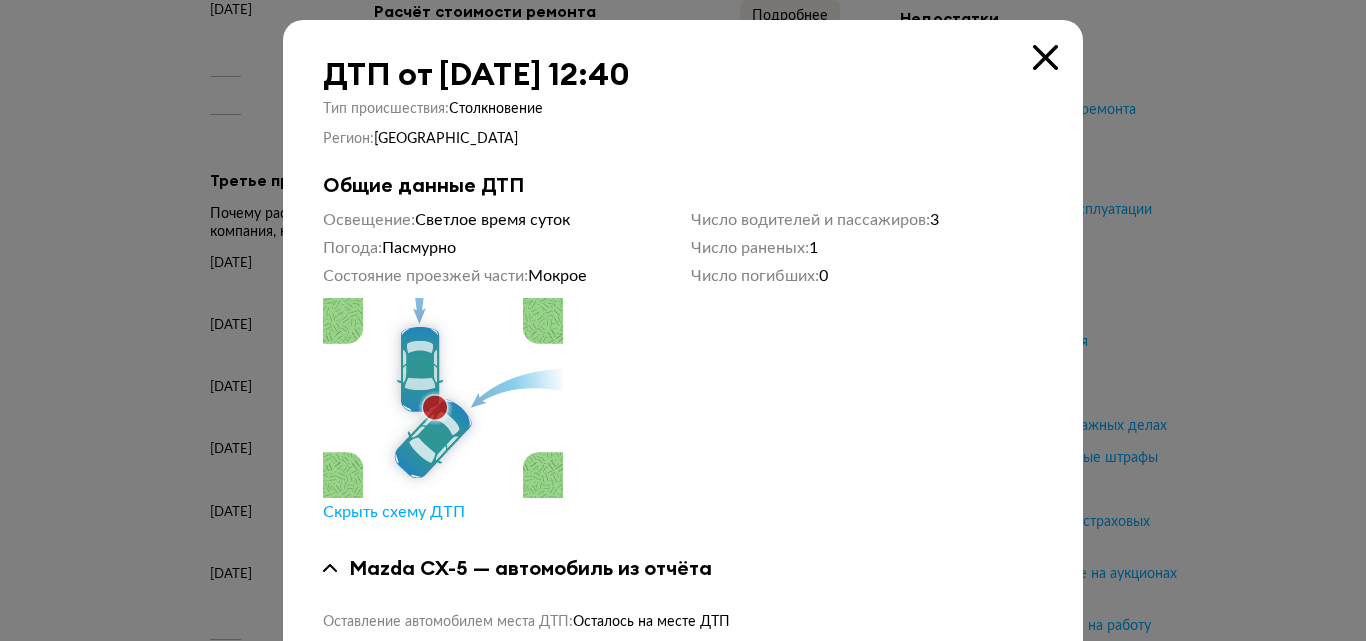 click at bounding box center (1045, 57) 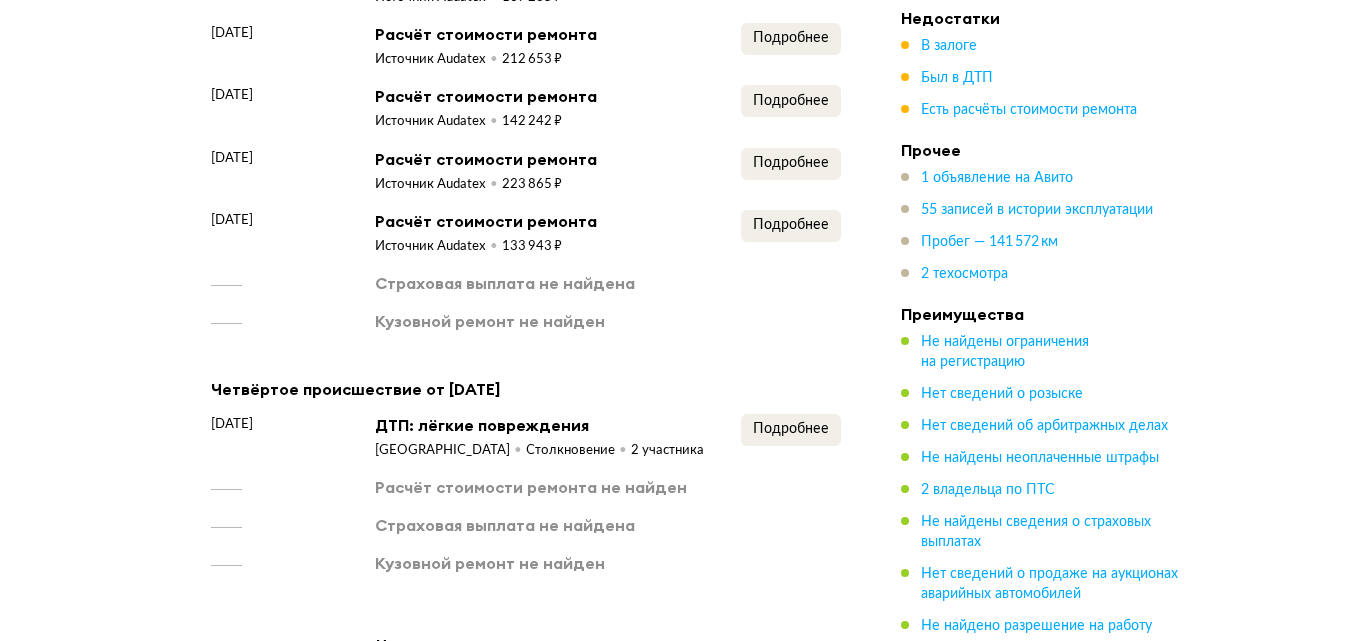 scroll, scrollTop: 3839, scrollLeft: 0, axis: vertical 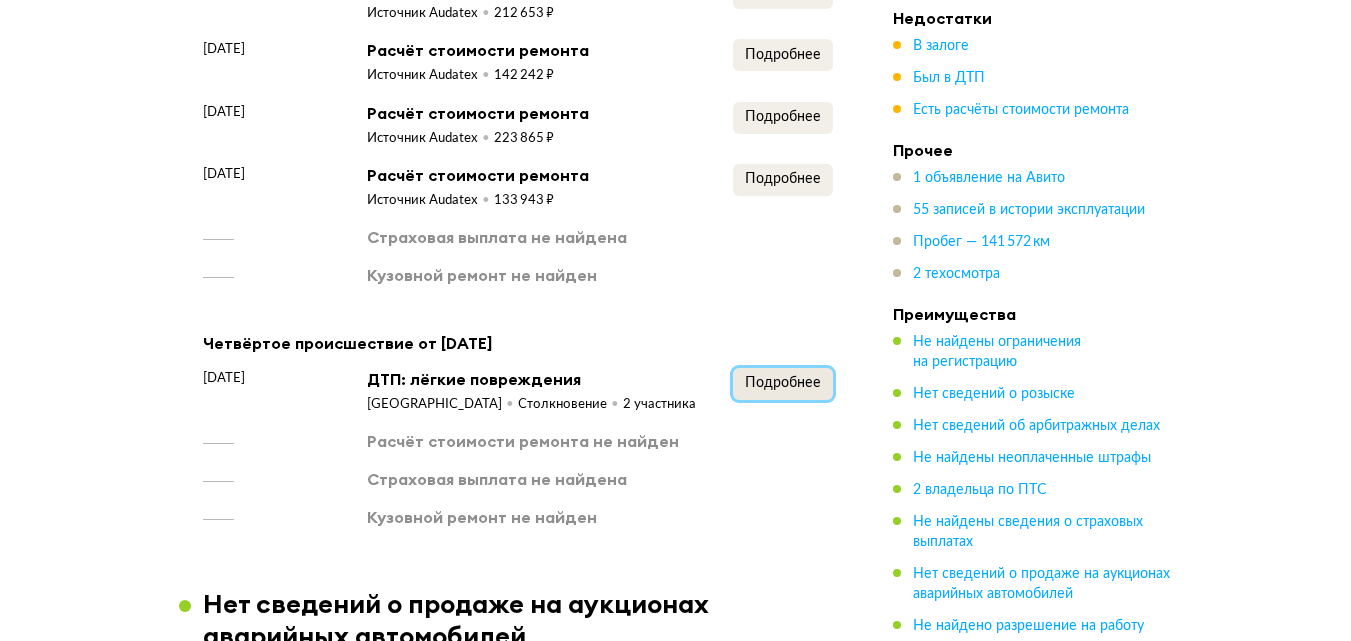 click on "Подробнее" at bounding box center (783, 383) 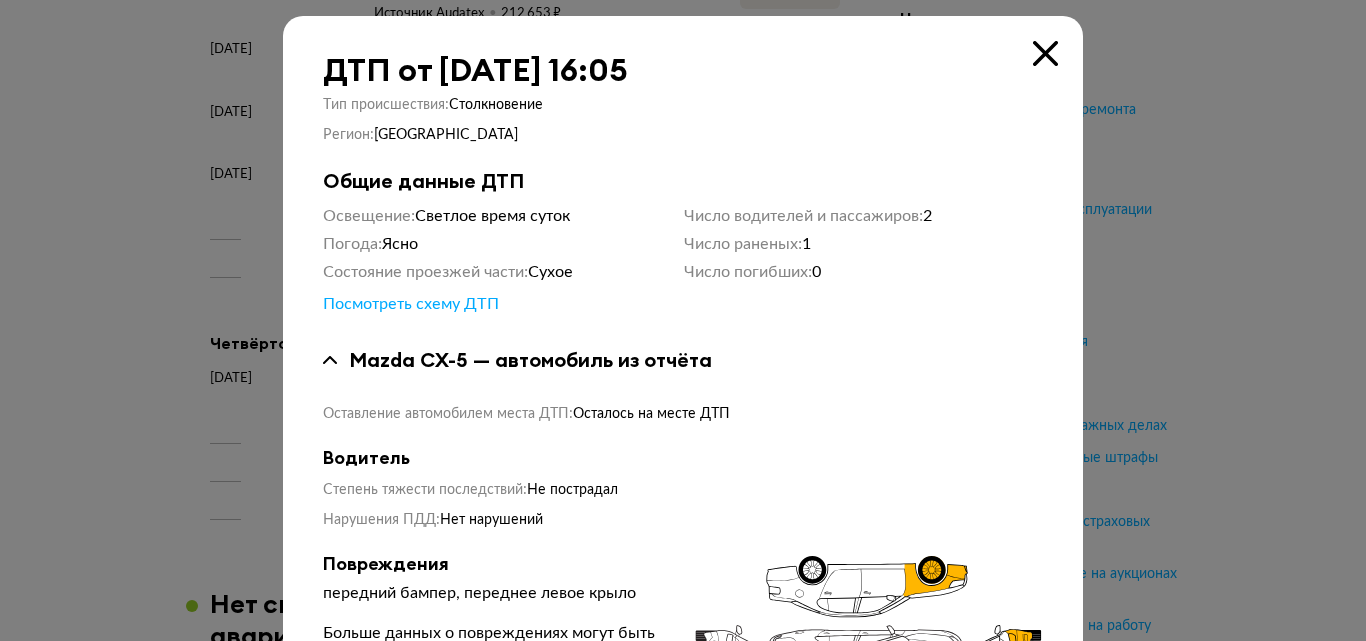 scroll, scrollTop: 0, scrollLeft: 0, axis: both 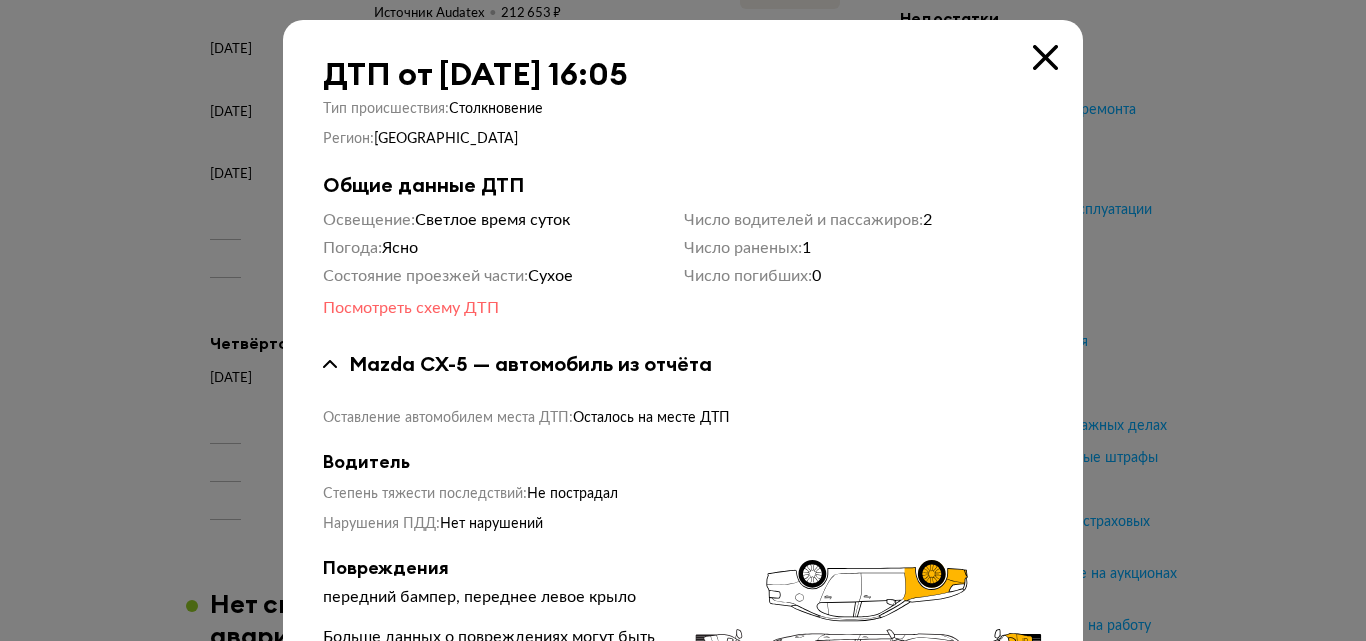 click on "Посмотреть схему ДТП" at bounding box center [411, 308] 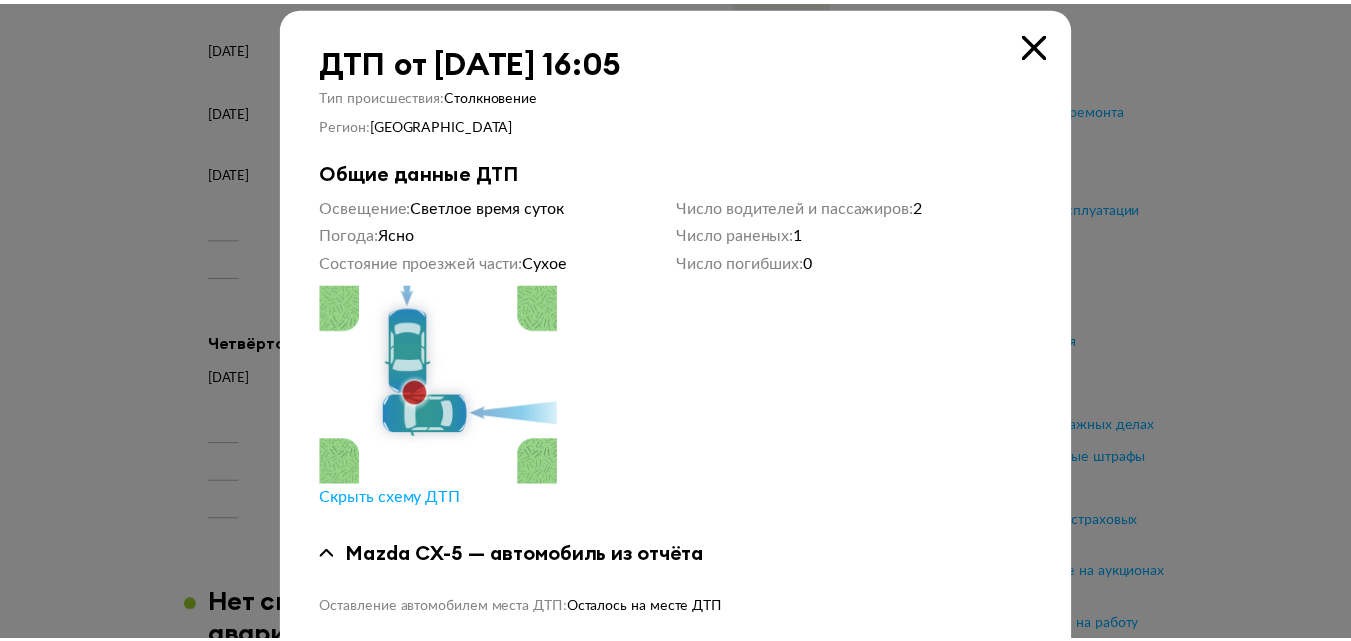 scroll, scrollTop: 0, scrollLeft: 0, axis: both 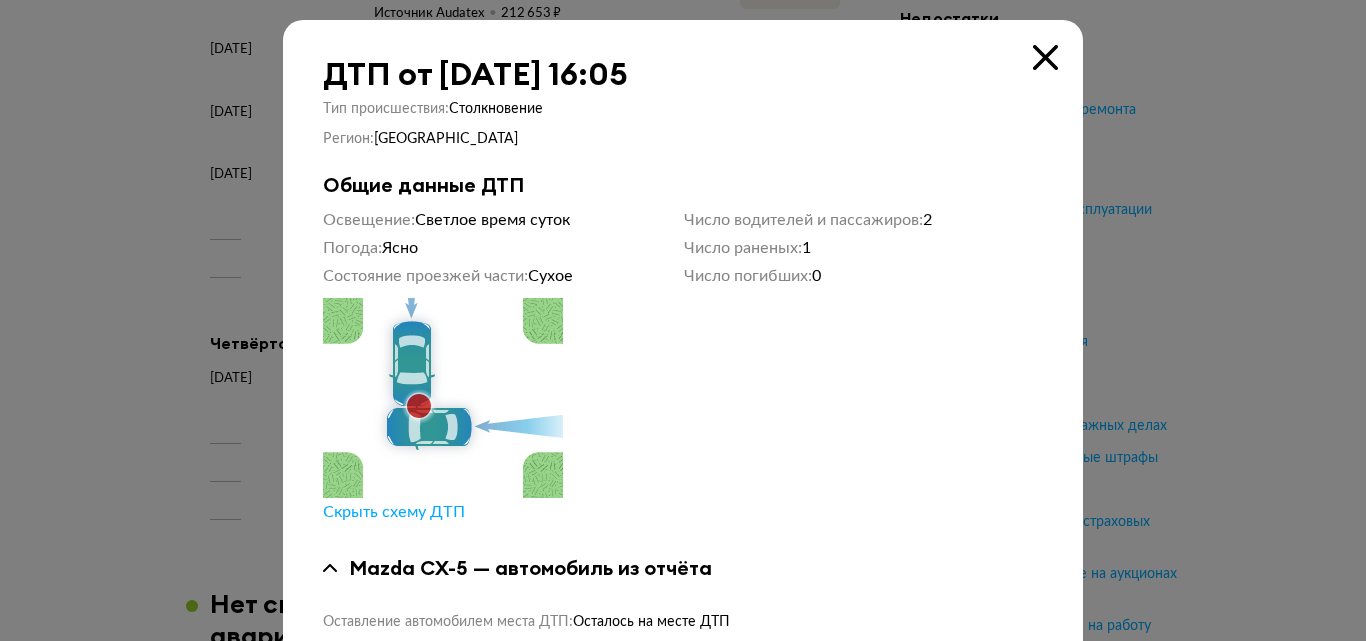 click at bounding box center (1045, 57) 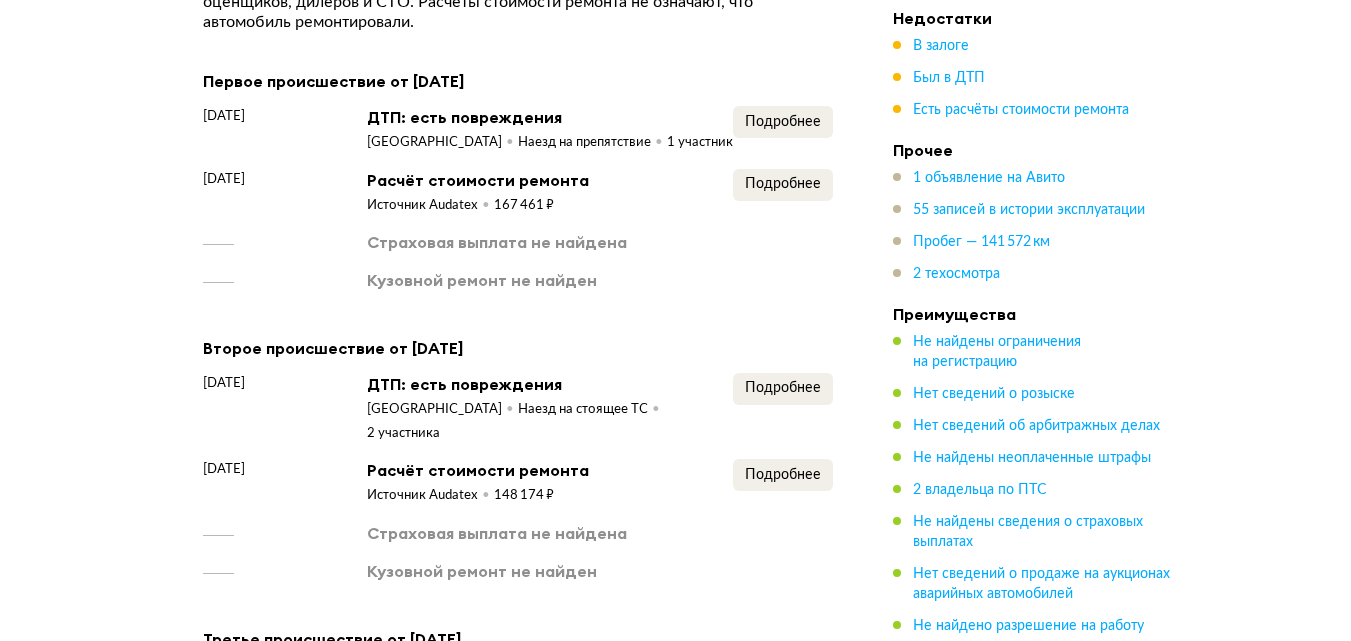 scroll, scrollTop: 2839, scrollLeft: 0, axis: vertical 